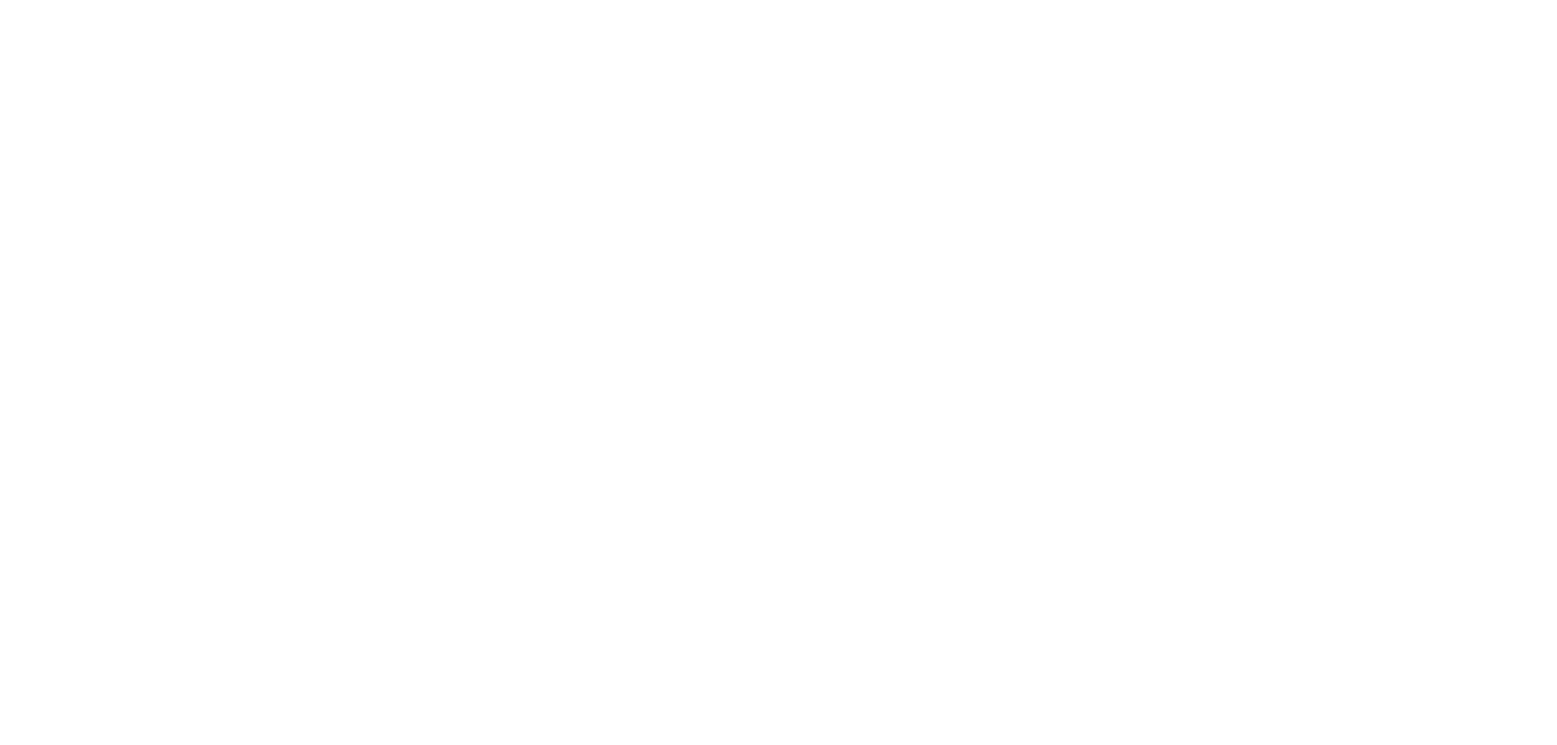 scroll, scrollTop: 0, scrollLeft: 0, axis: both 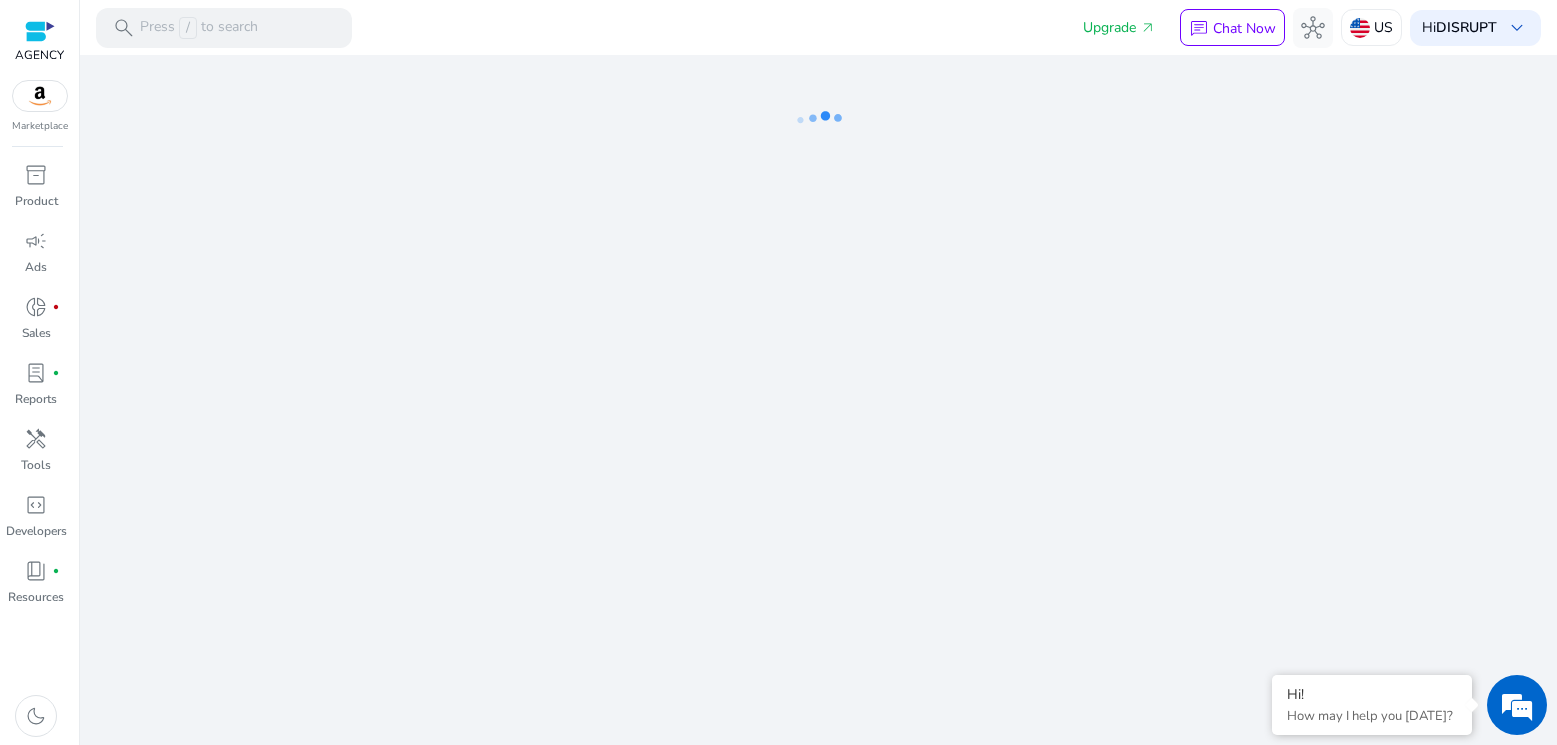 drag, startPoint x: 1126, startPoint y: 738, endPoint x: 1091, endPoint y: 937, distance: 202.05444 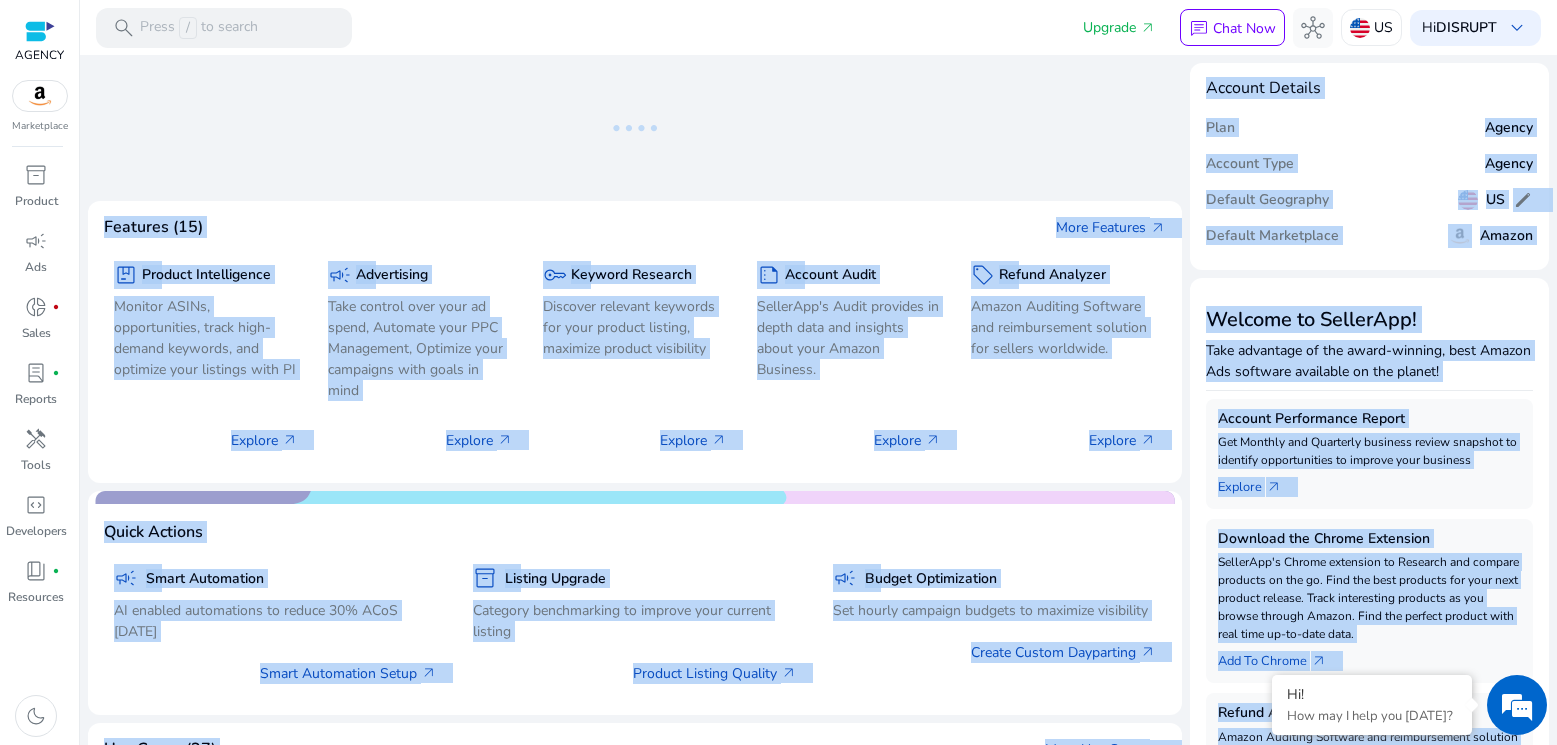 click on "We are getting things ready for you... Features (15) More Features   arrow_outward   package  Product Intelligence Monitor ASINs, opportunities, track high-demand keywords, and optimize your listings with PI  Explore   arrow_outward   campaign  Advertising Take control over your ad spend, Automate your PPC Management, Optimize your campaigns with goals in mind  Explore   arrow_outward   key  Keyword Research Discover relevant keywords for your product listing, maximize product visibility  Explore   arrow_outward   summarize  Account Audit SellerApp's Audit provides in depth data and insights about your Amazon Business.  Explore   arrow_outward   sell  Refund Analyzer Amazon Auditing Software and reimbursement solution for sellers worldwide.  Explore   arrow_outward  Quick Actions  campaign  Smart Automation AI enabled automations to reduce 30% ACoS [DATE]  Smart Automation Setup   arrow_outward   inventory_2  Listing Upgrade Category benchmarking to improve your current listing  Product Listing Quality" 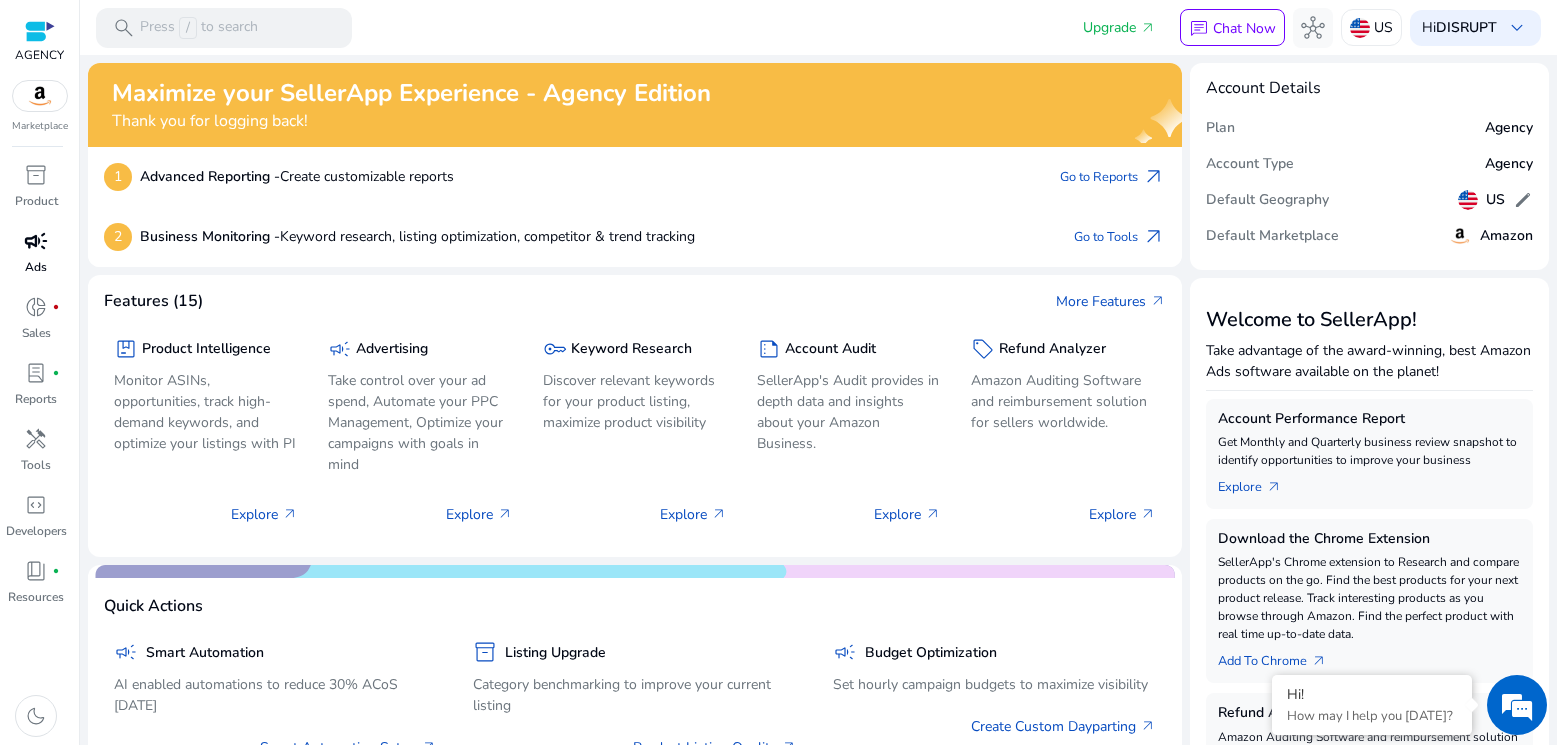 click on "campaign" at bounding box center (36, 241) 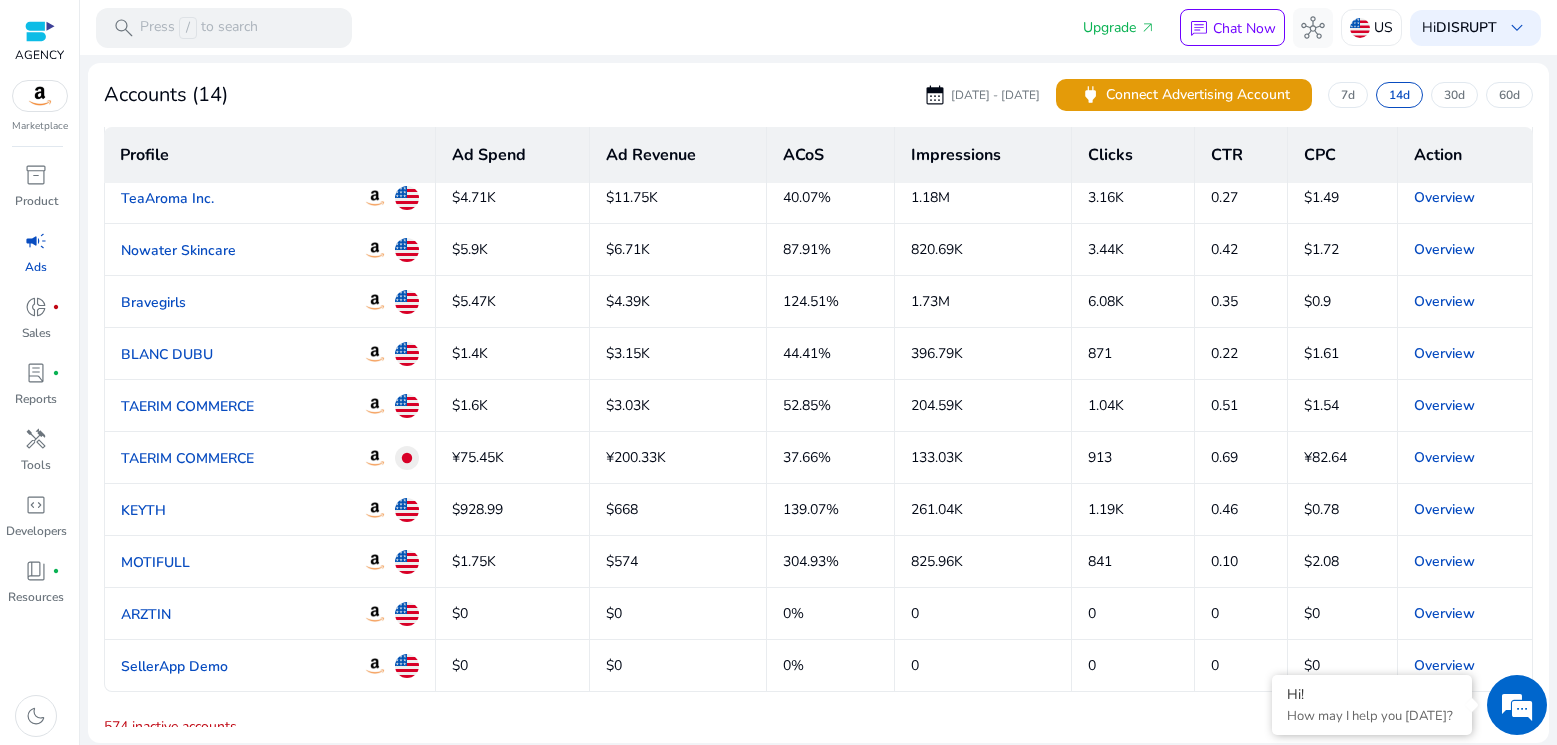 scroll, scrollTop: 234, scrollLeft: 0, axis: vertical 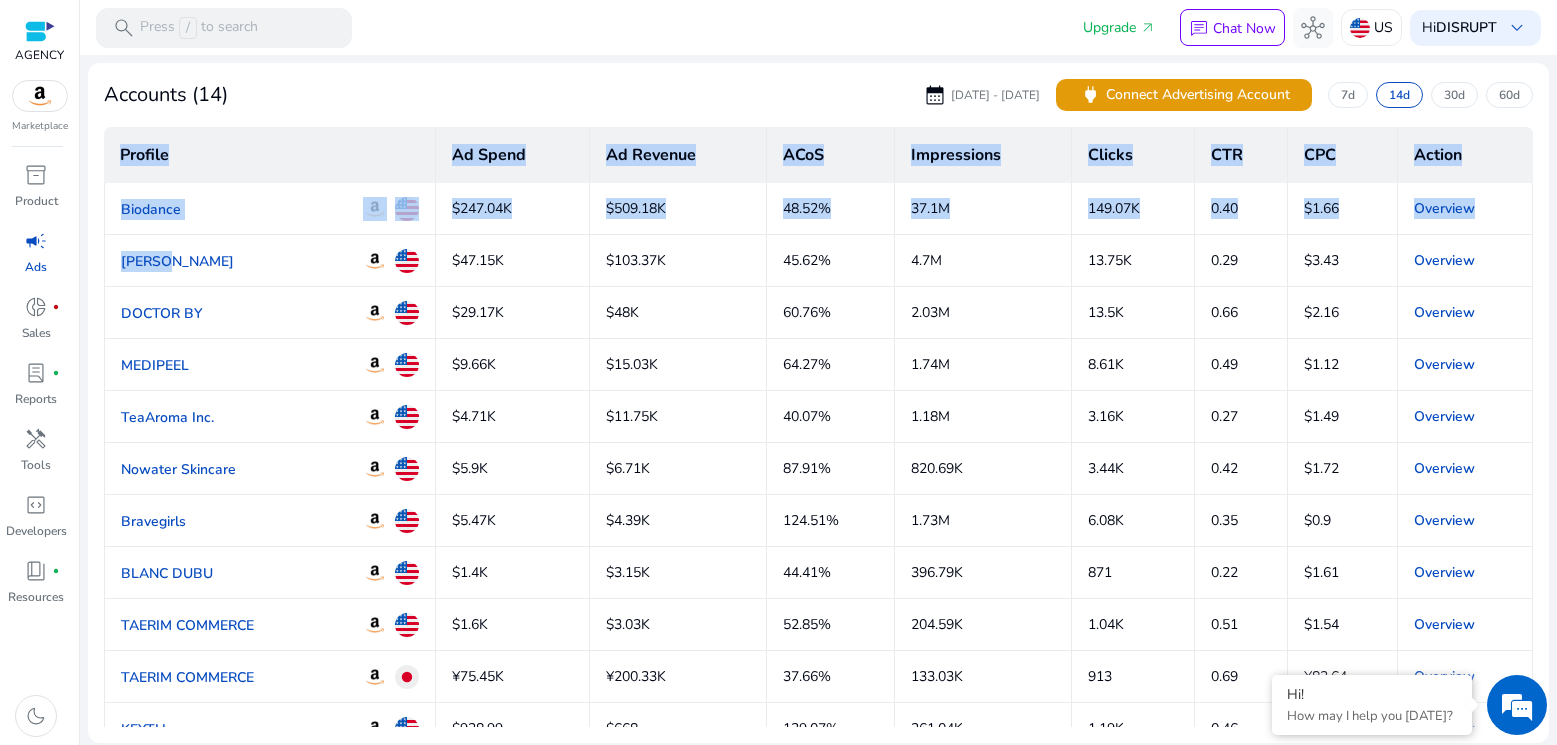 drag, startPoint x: 190, startPoint y: 260, endPoint x: 87, endPoint y: 263, distance: 103.04368 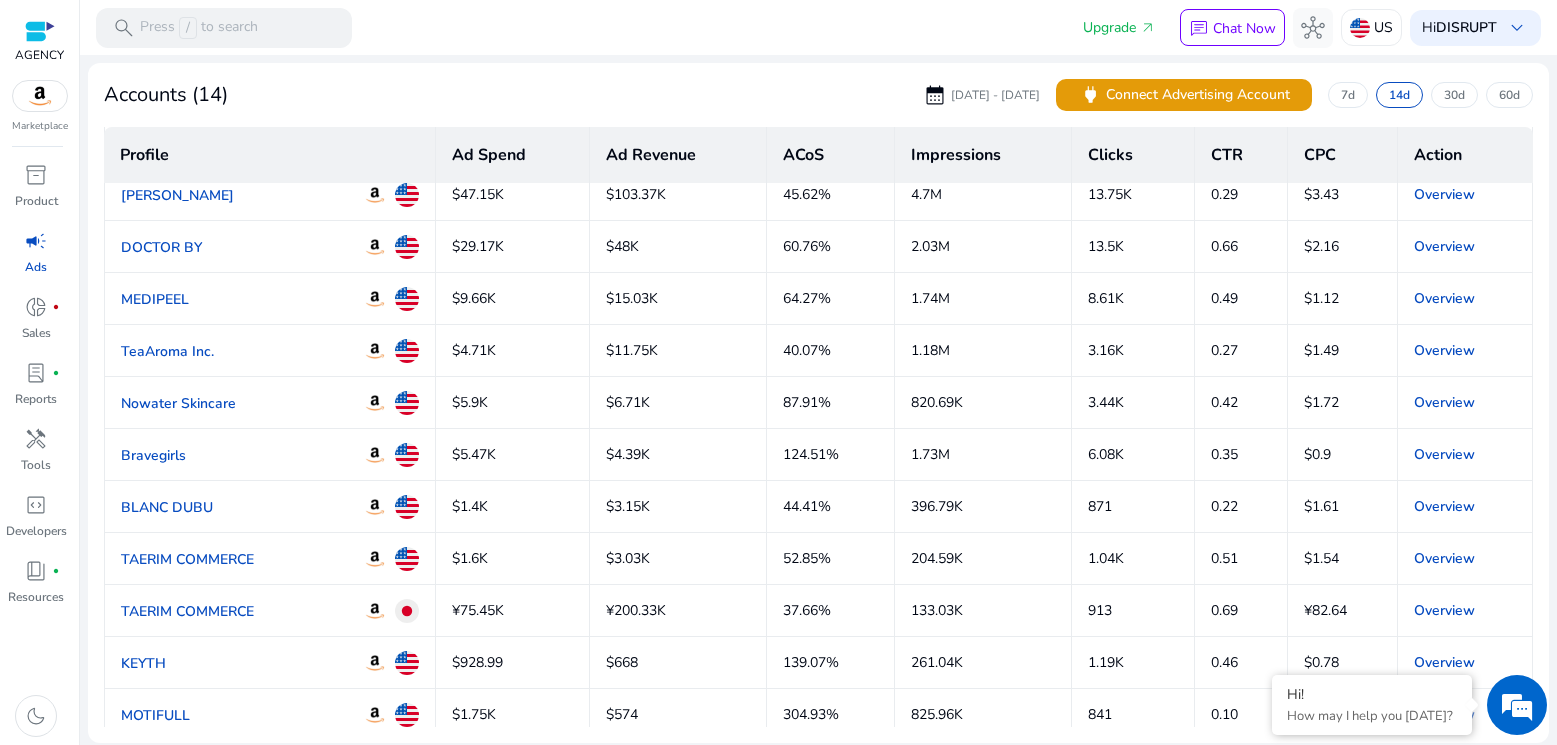 scroll, scrollTop: 67, scrollLeft: 0, axis: vertical 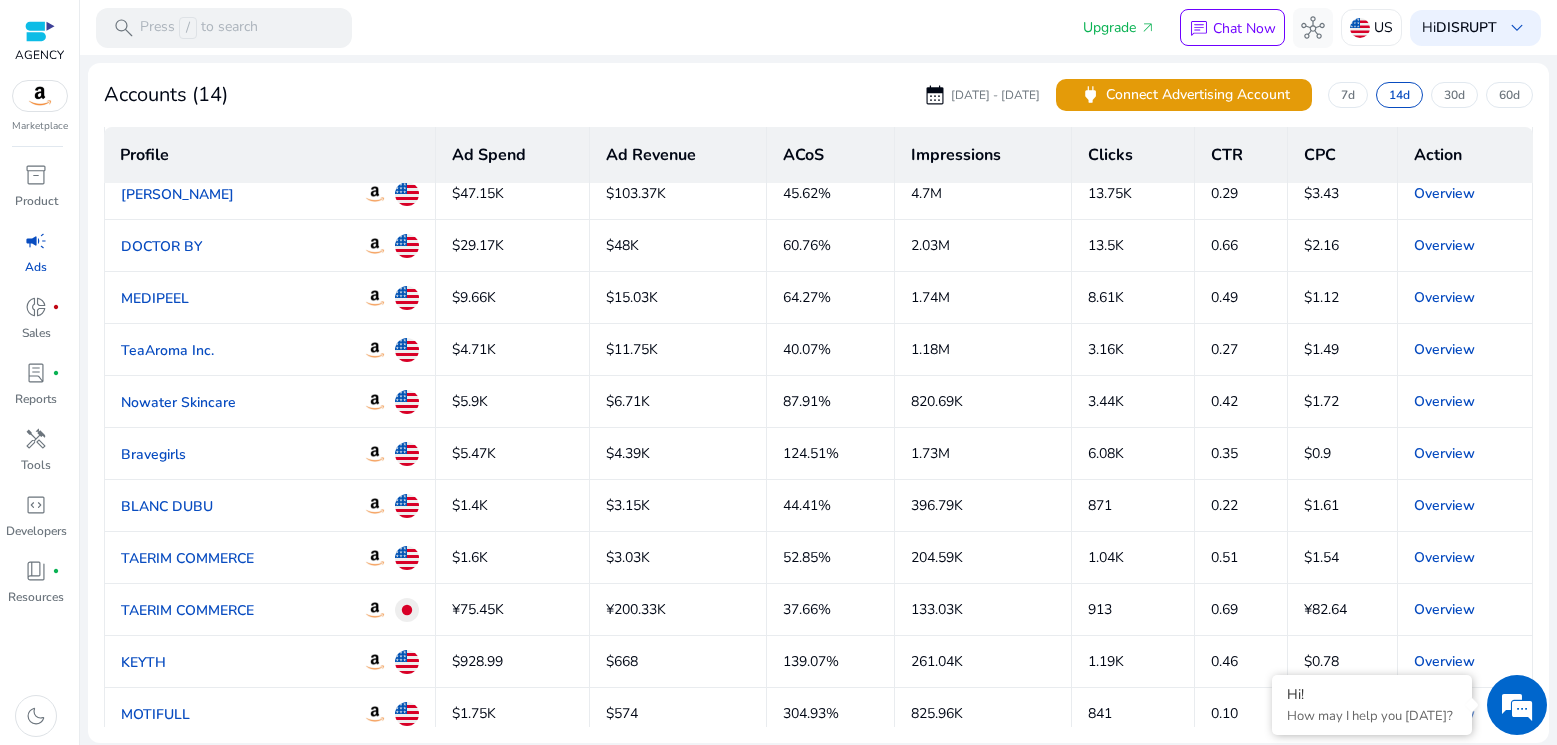 click on "Nowater Skincare" 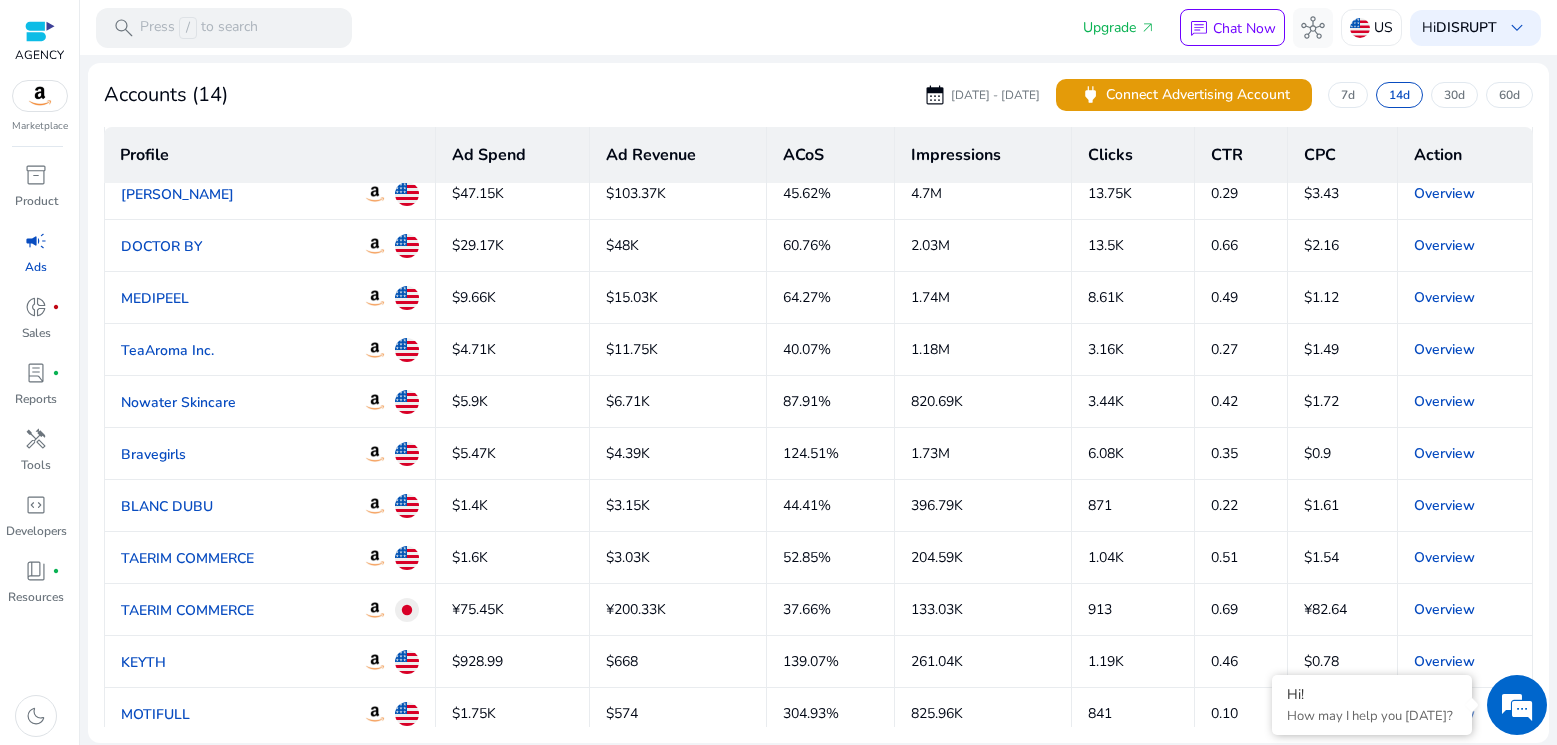 click on "Nowater Skincare" 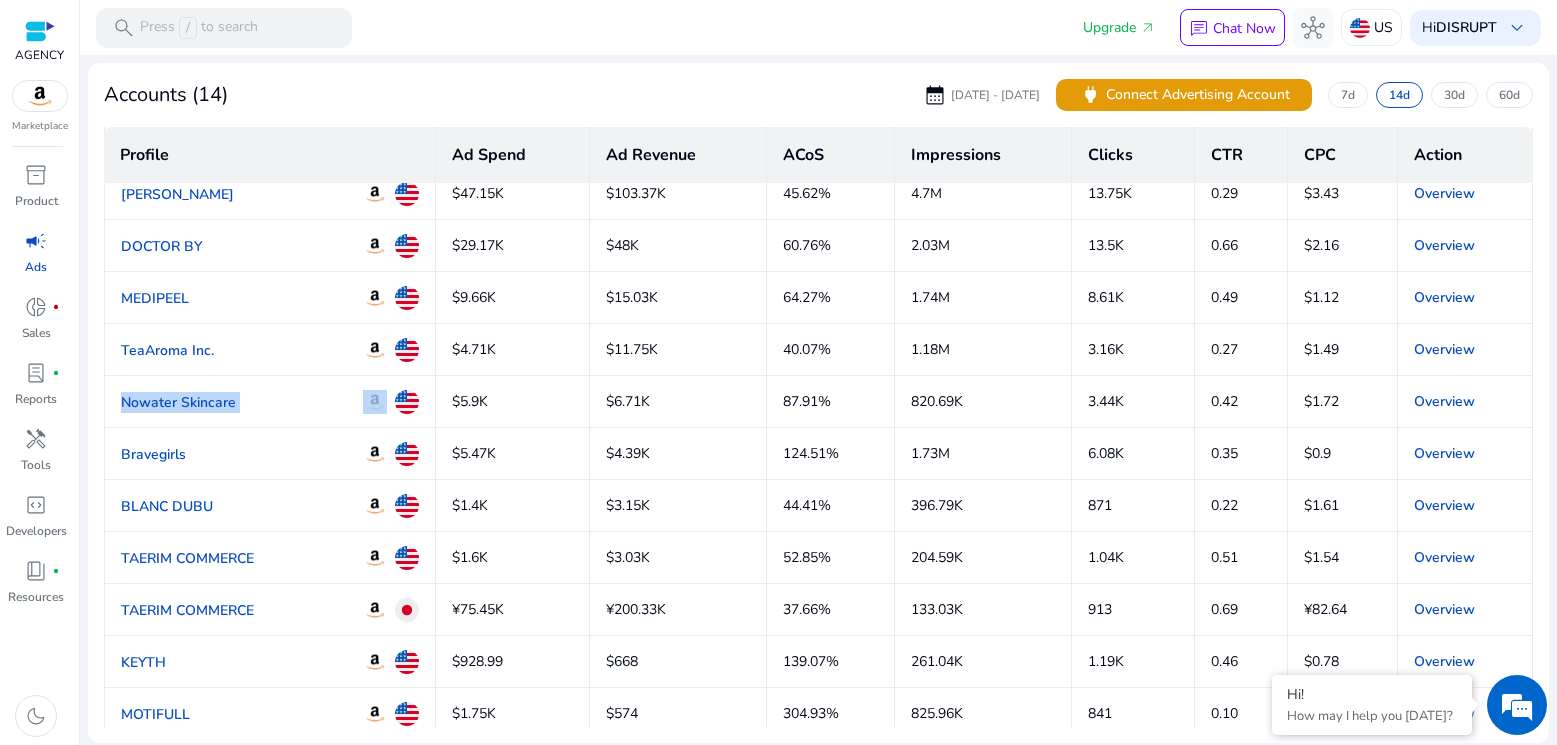 click on "Nowater Skincare" 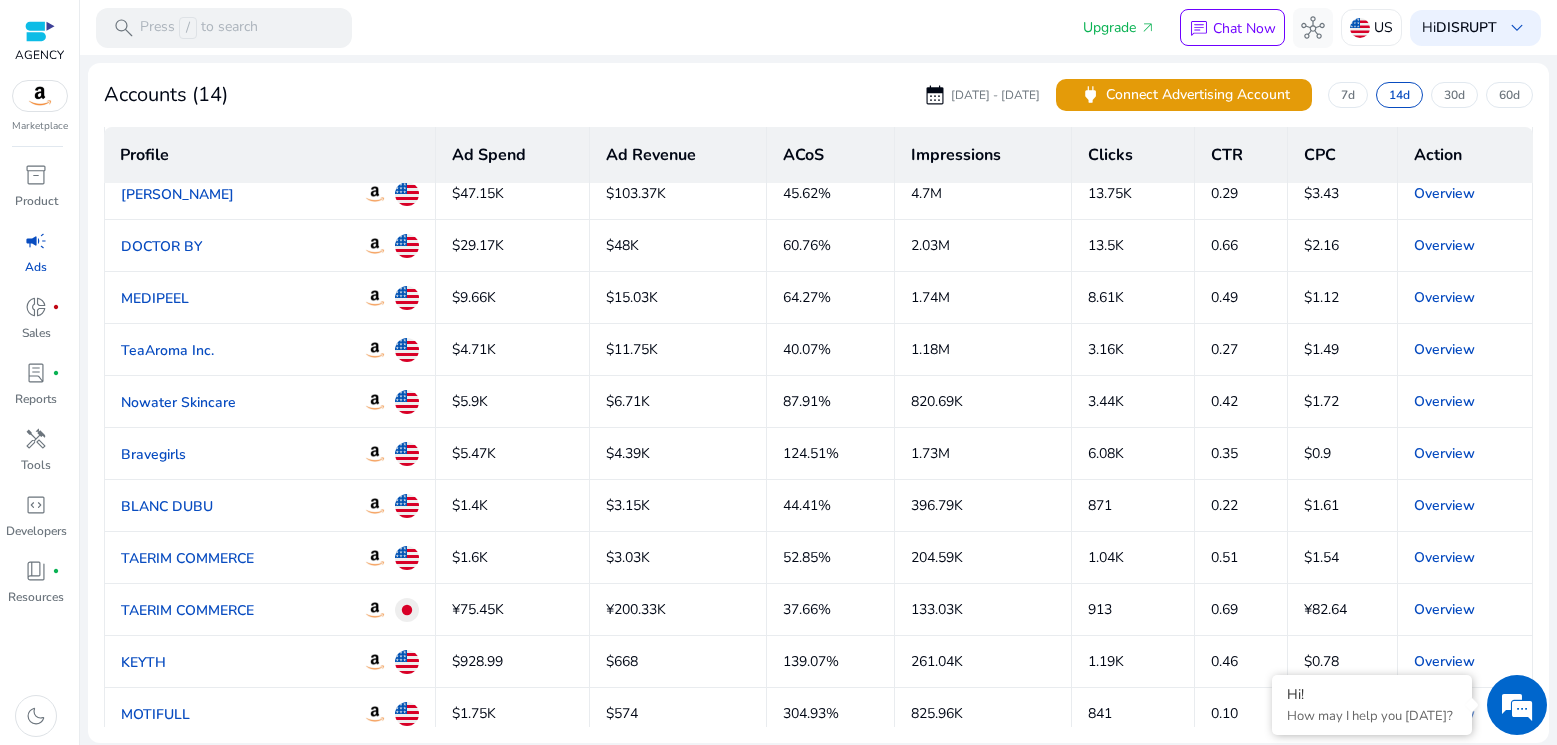 click on "TeaAroma Inc." 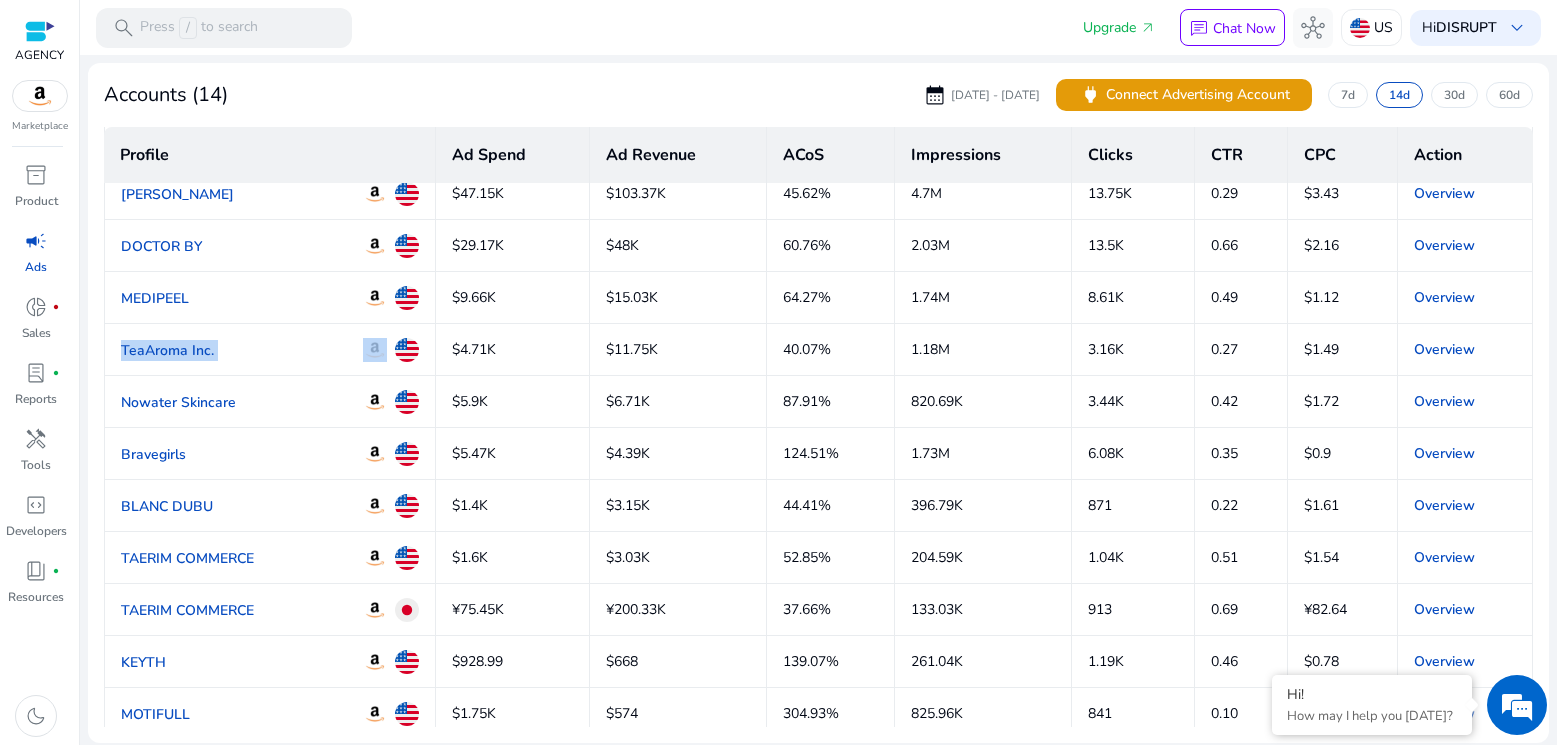click on "TeaAroma Inc." 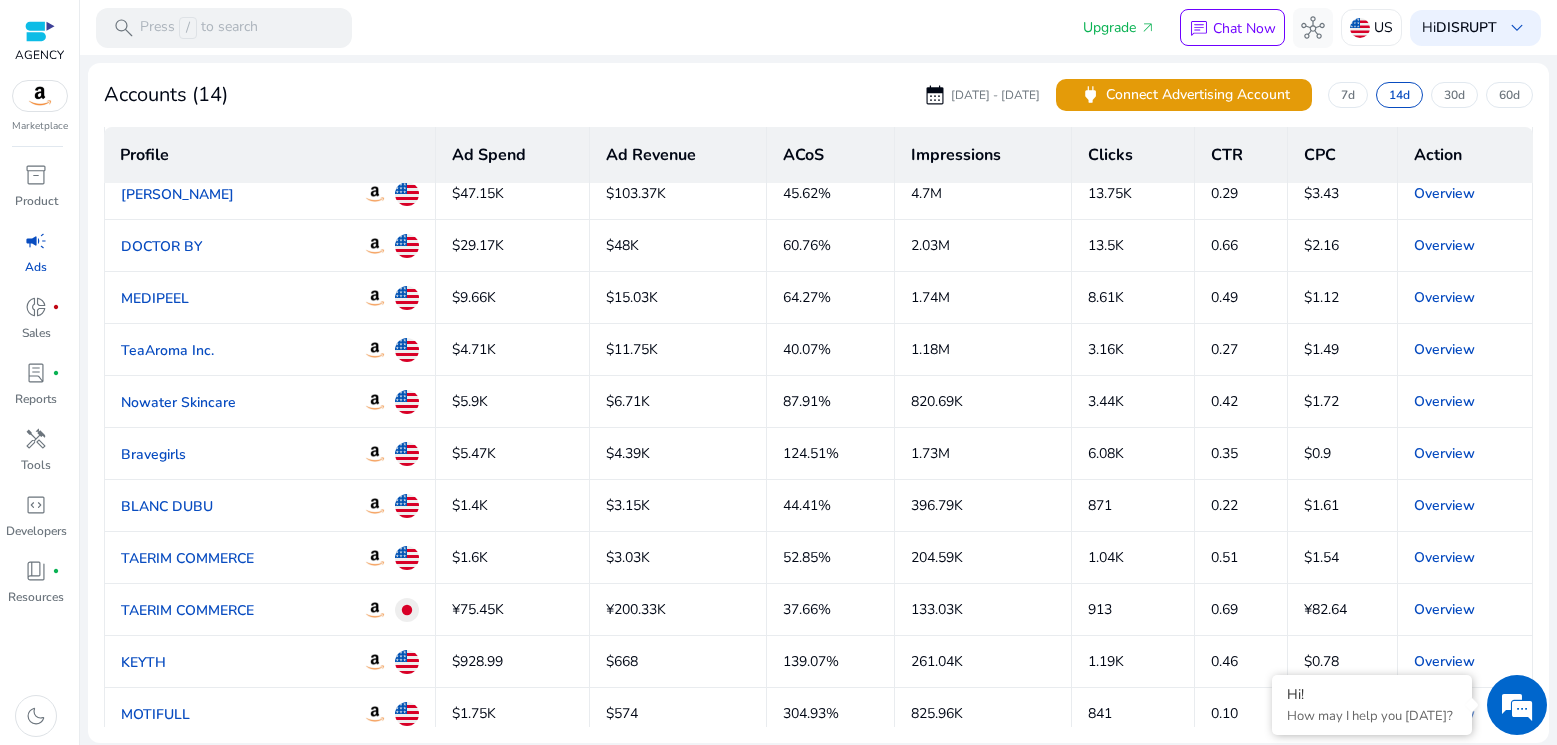 click on "Nowater Skincare" 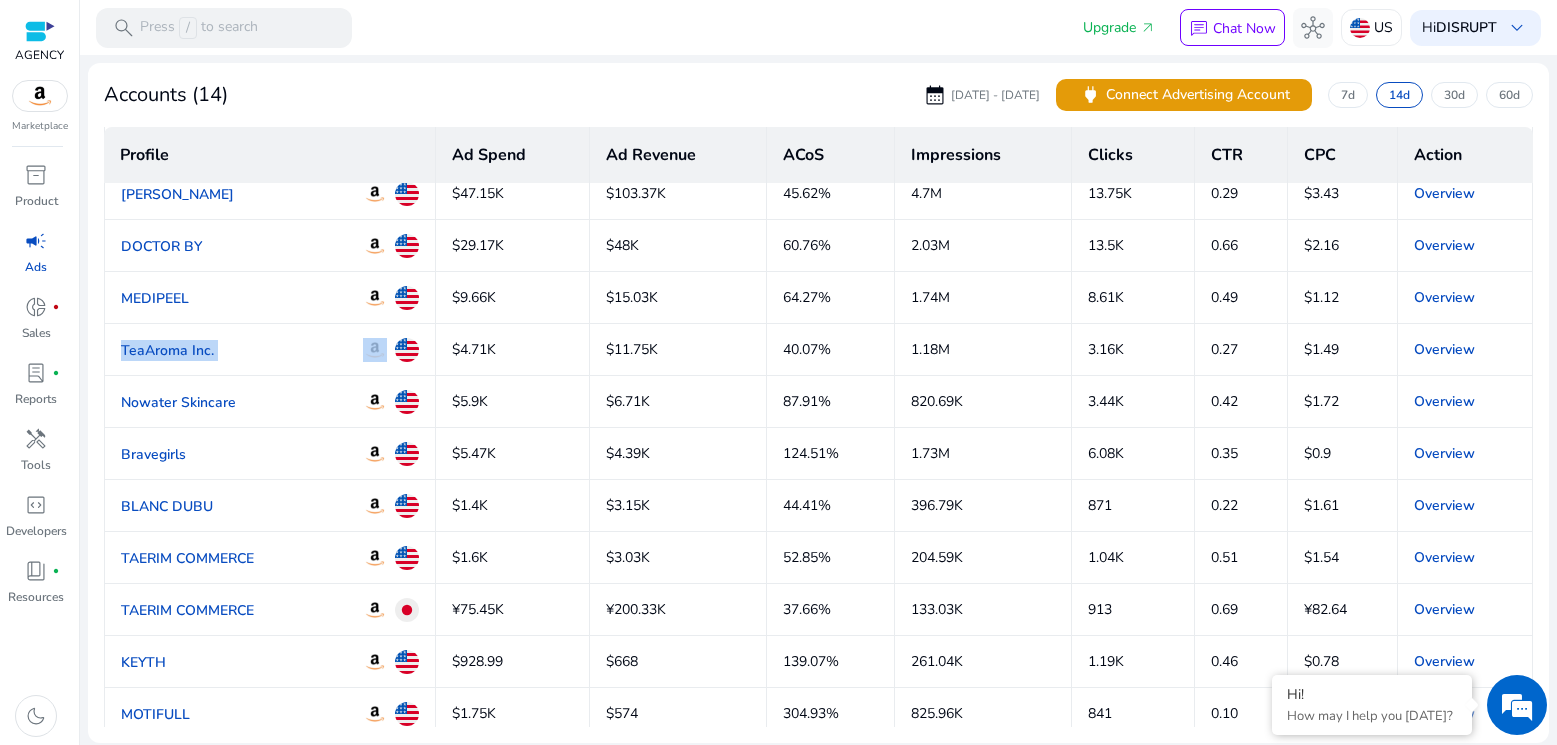 click on "TeaAroma Inc." 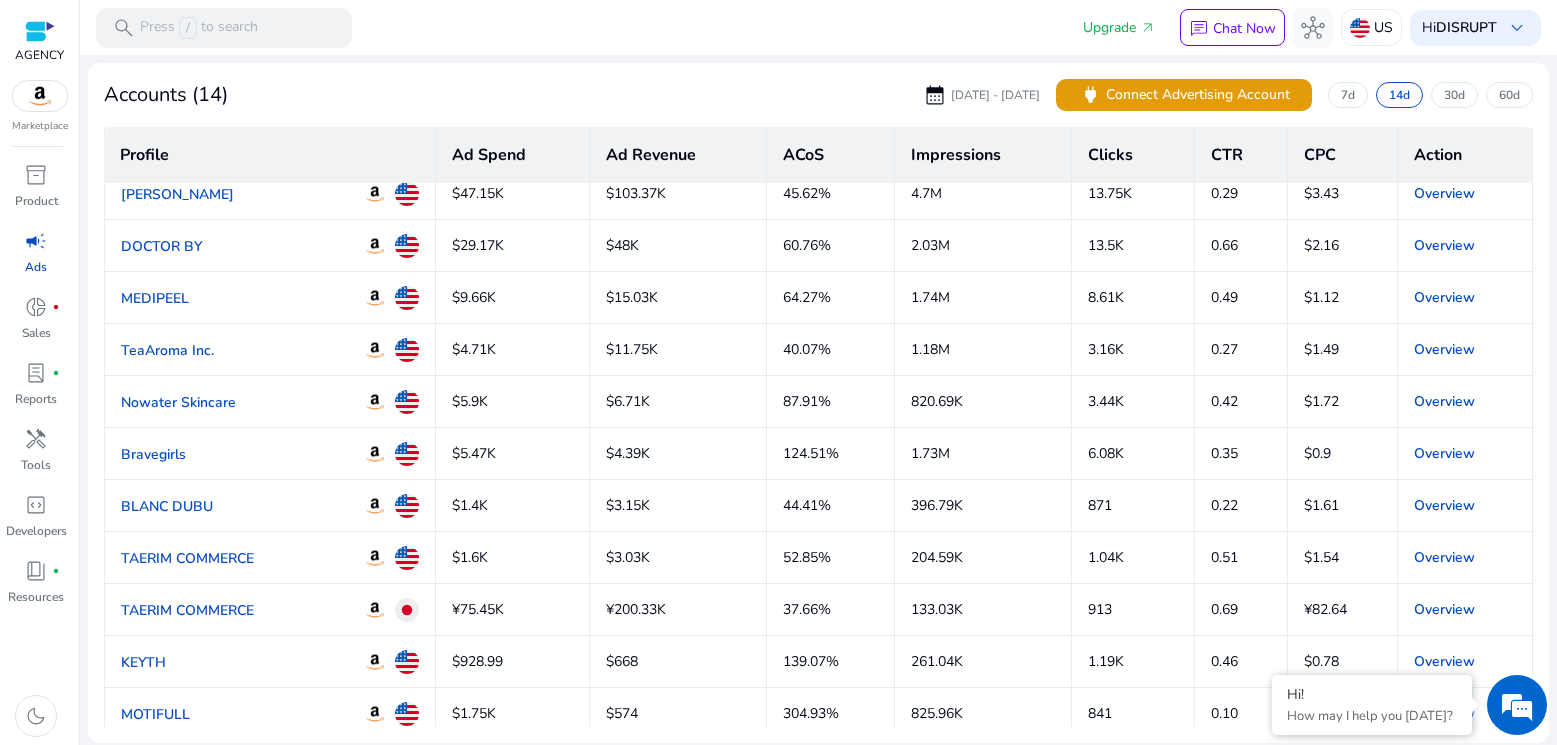click on "Nowater Skincare" 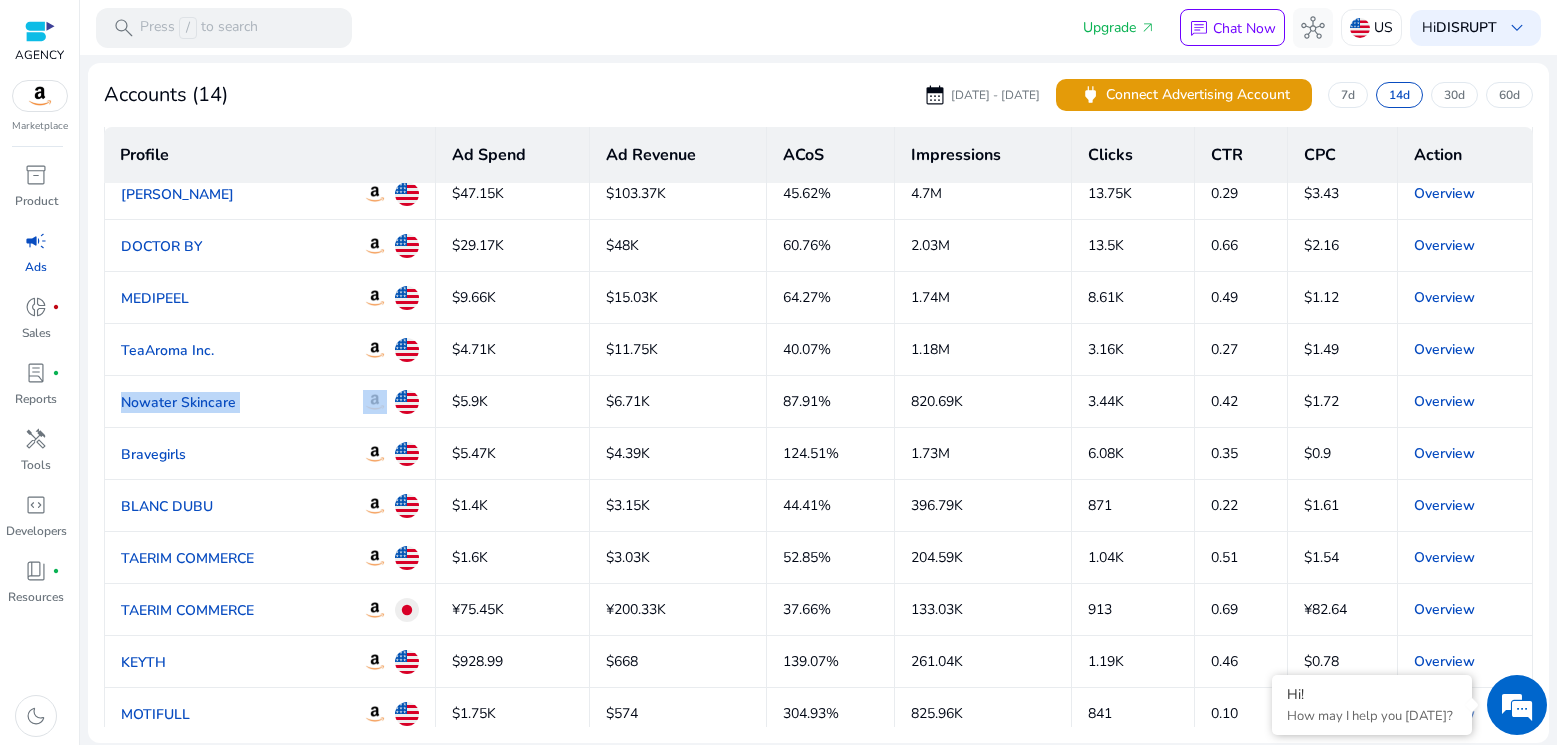 click on "Nowater Skincare" 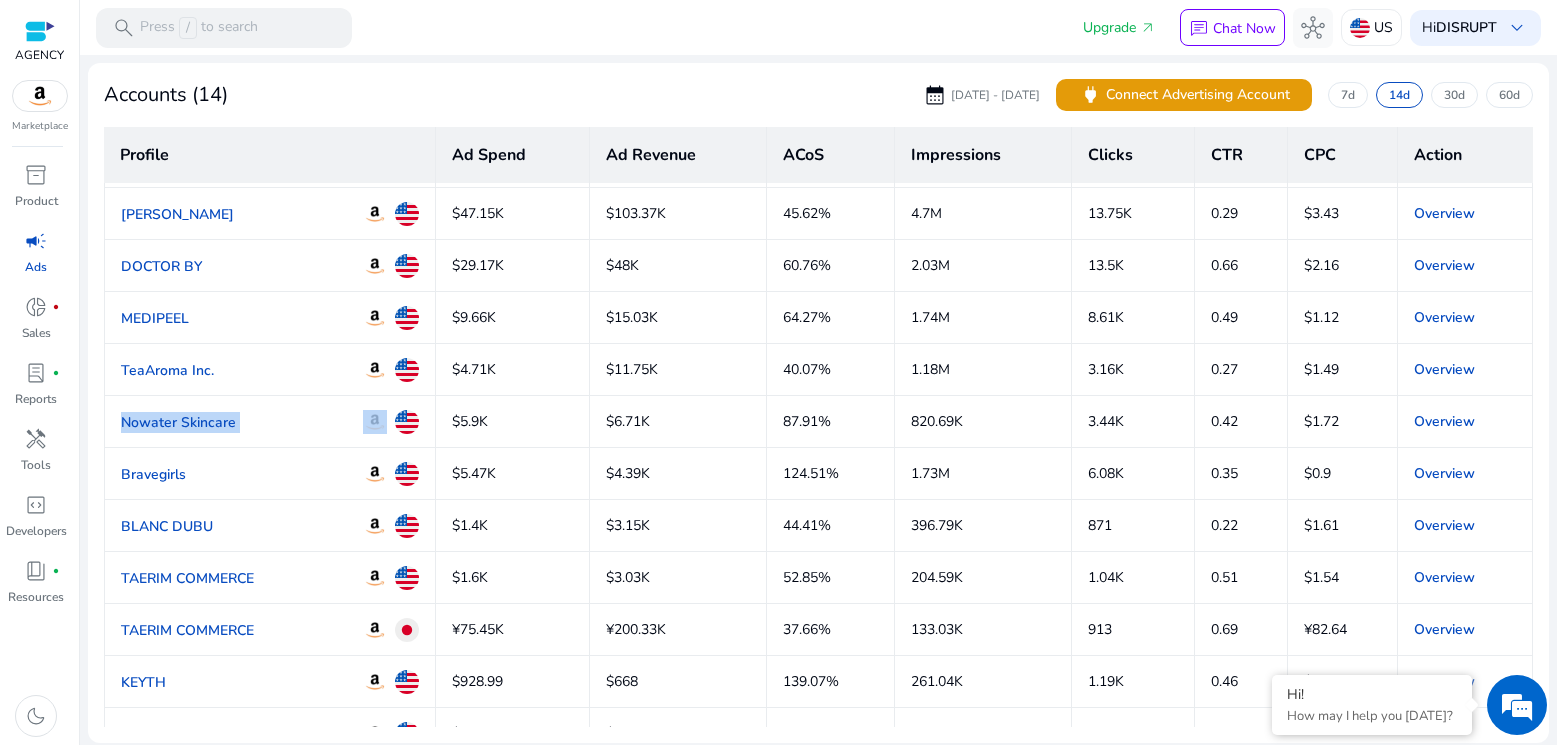 scroll, scrollTop: 46, scrollLeft: 0, axis: vertical 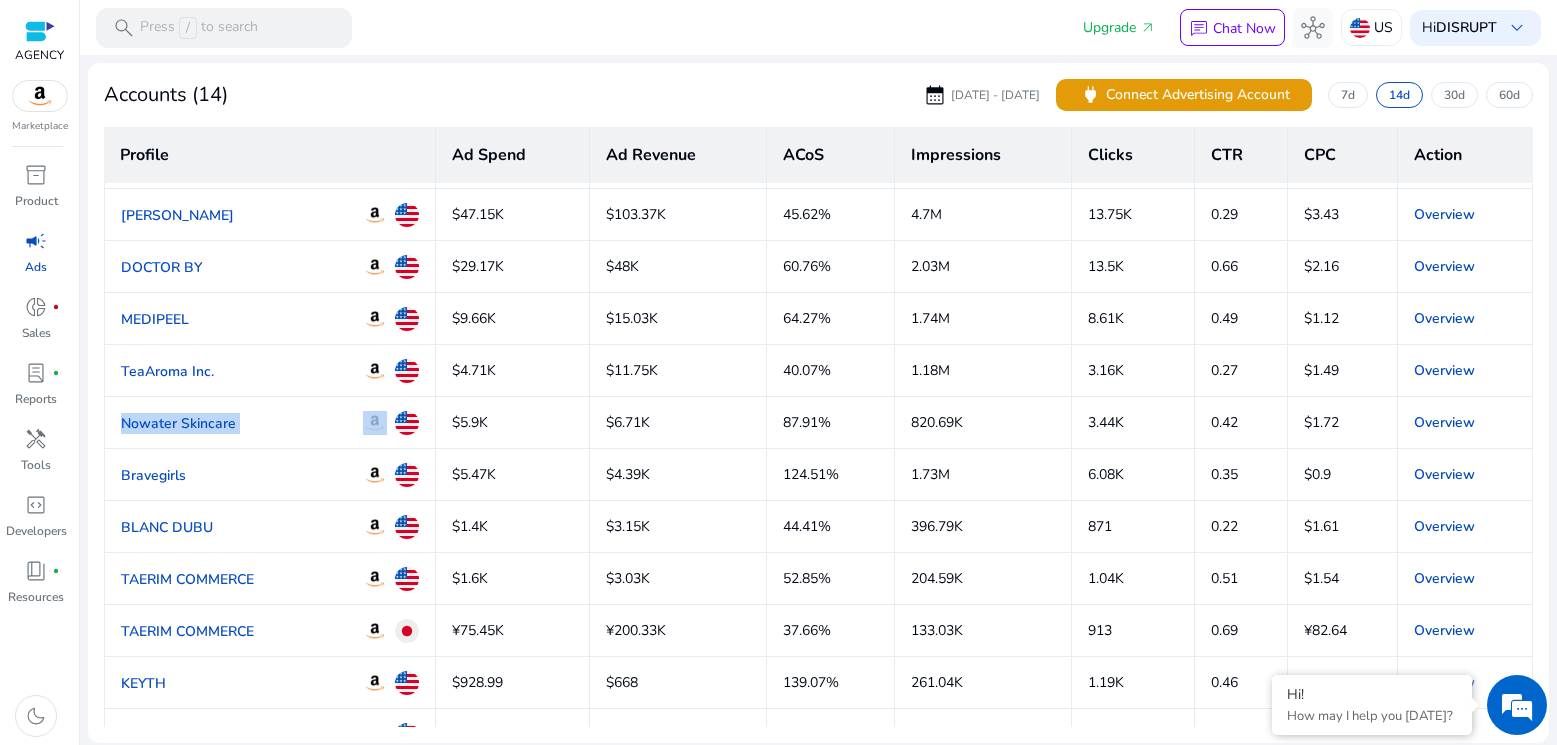 click on "Nowater Skincare" 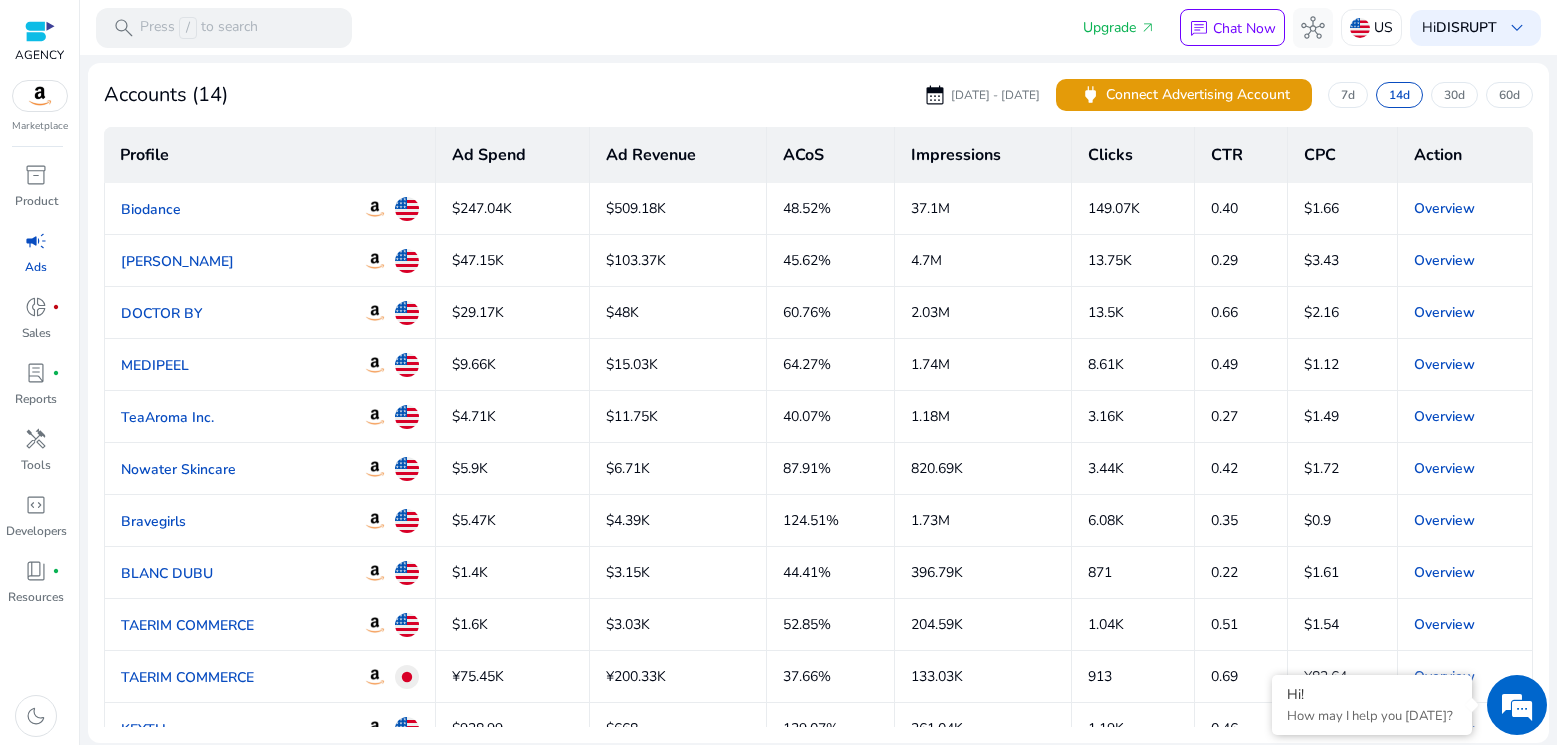 scroll, scrollTop: 0, scrollLeft: 0, axis: both 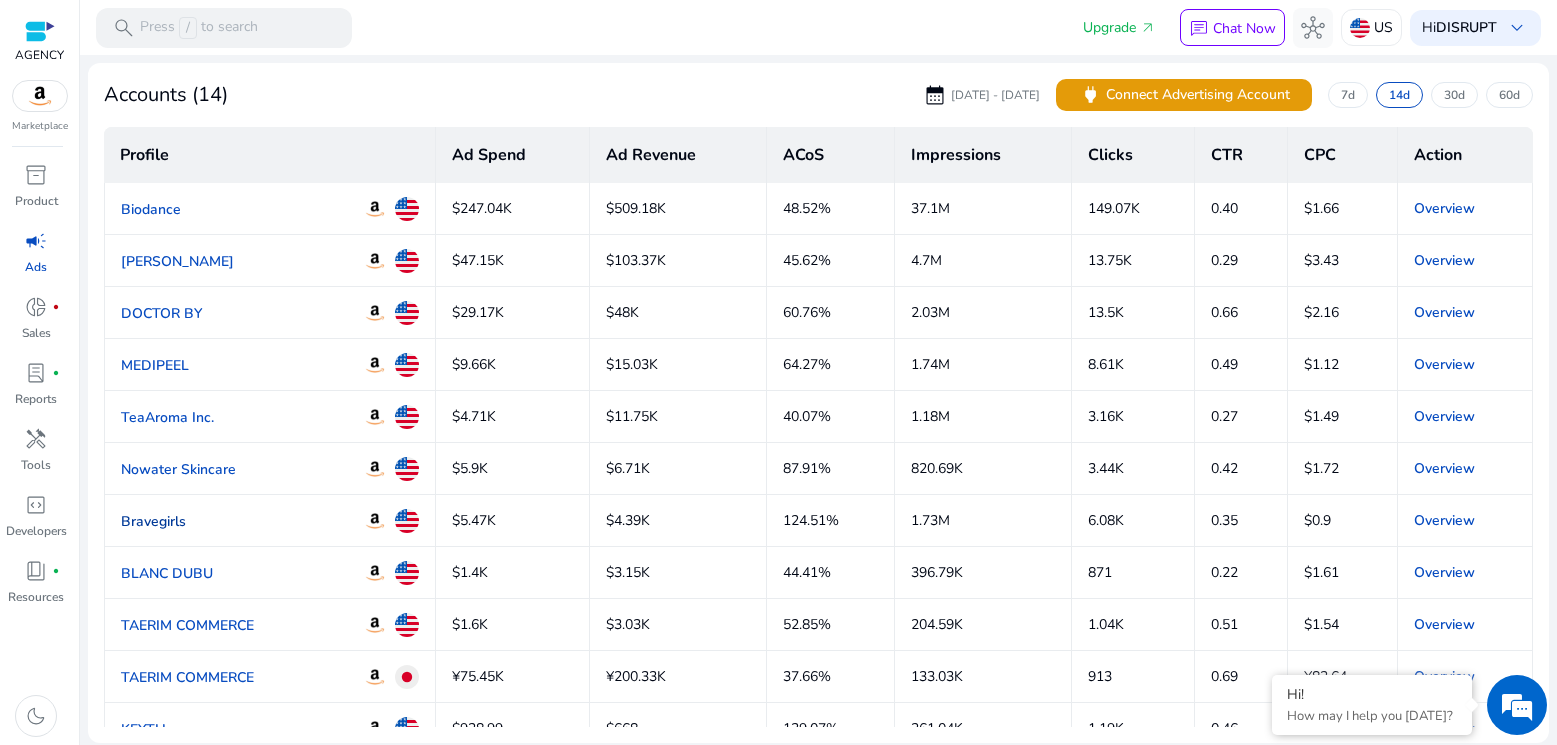 click on "Bravegirls" 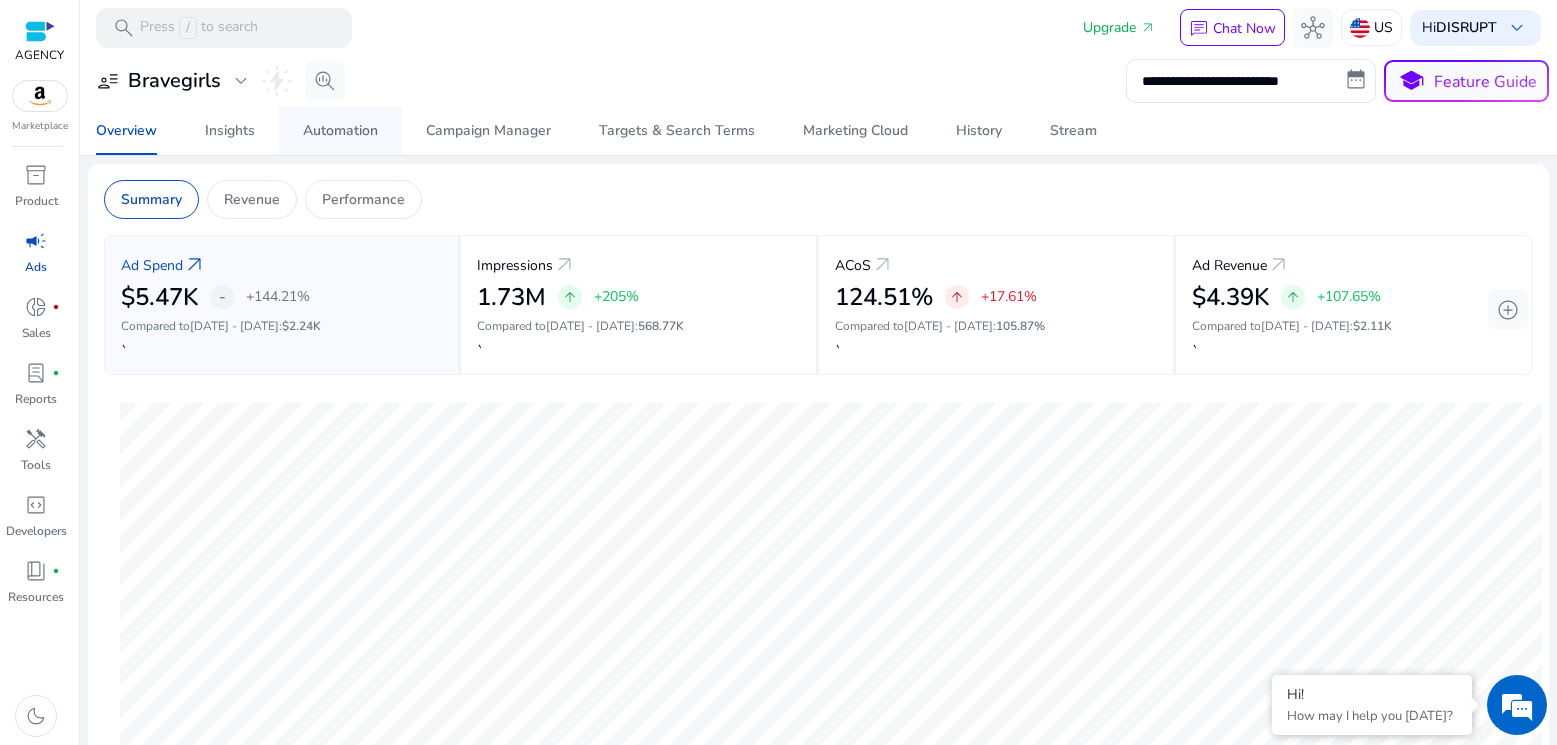 click on "Automation" at bounding box center (340, 131) 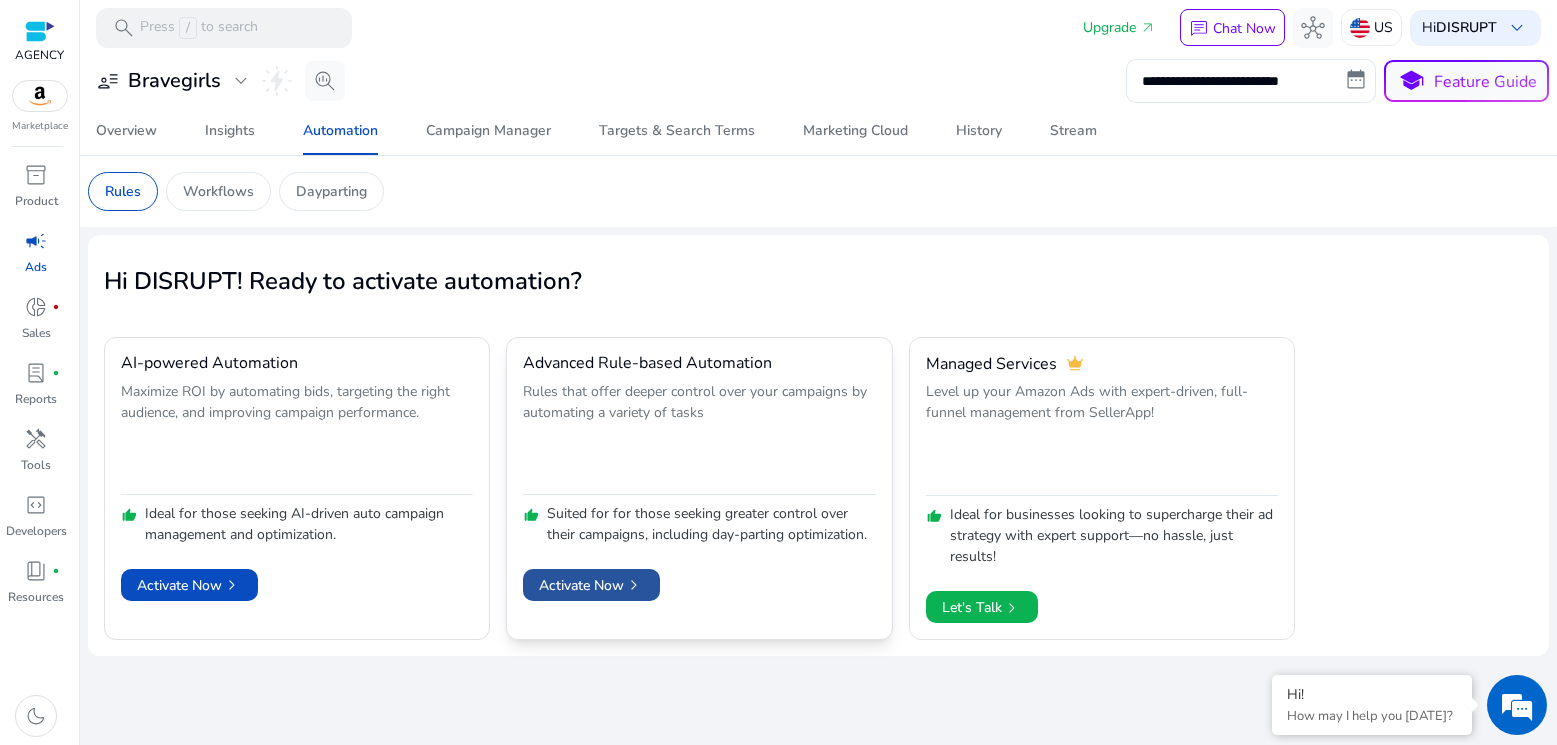 click on "Activate Now   chevron_right" at bounding box center (591, 585) 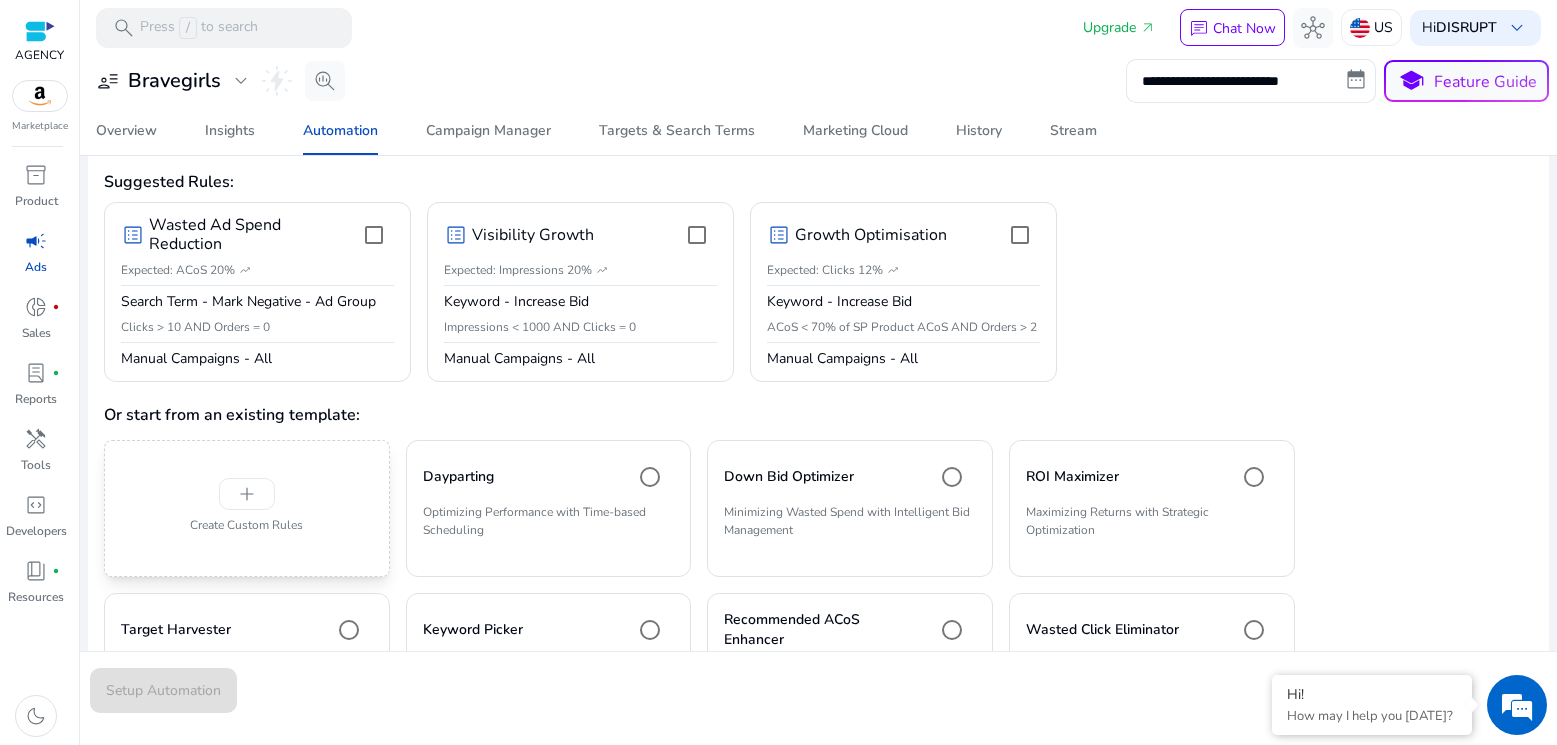 scroll, scrollTop: 239, scrollLeft: 0, axis: vertical 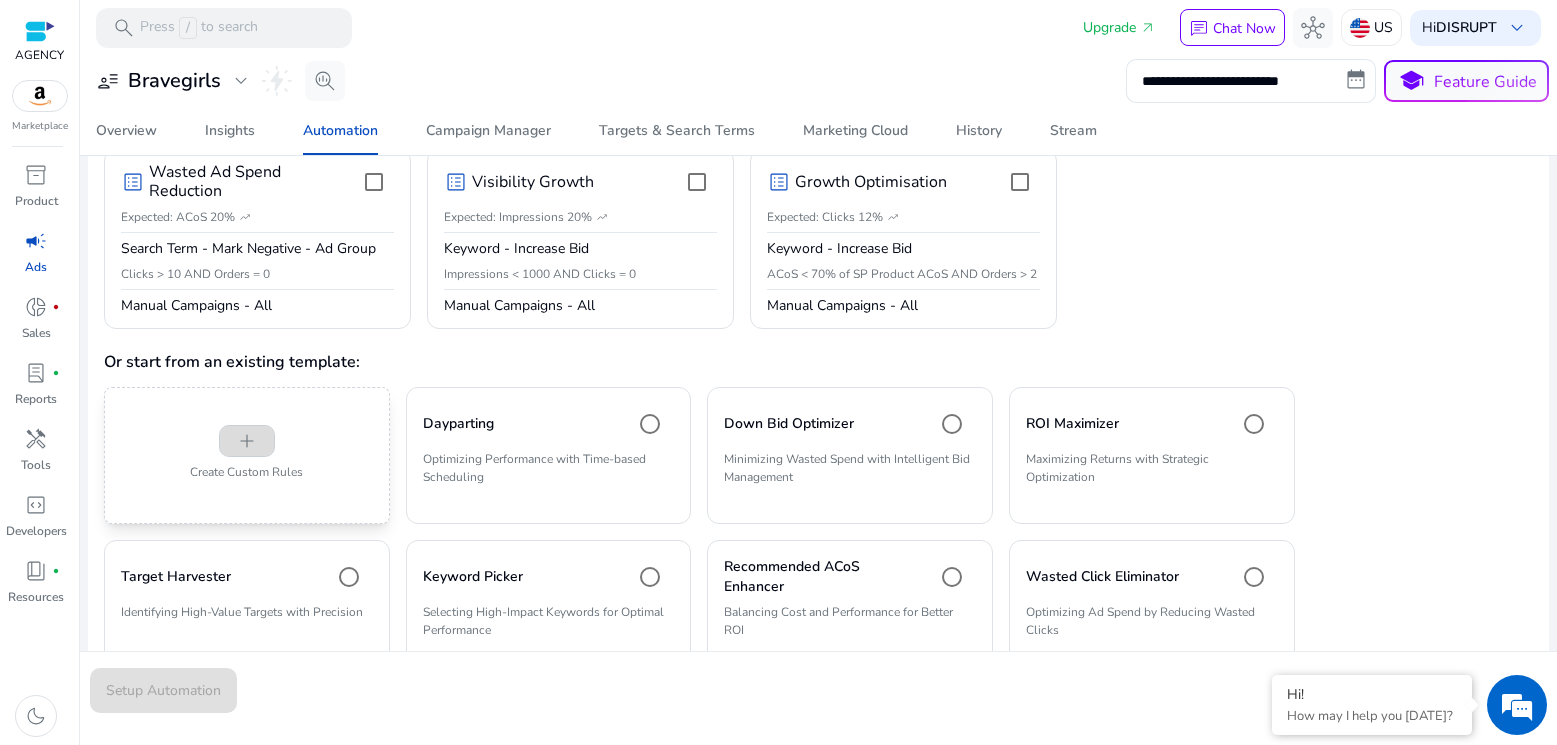 click at bounding box center [247, 441] 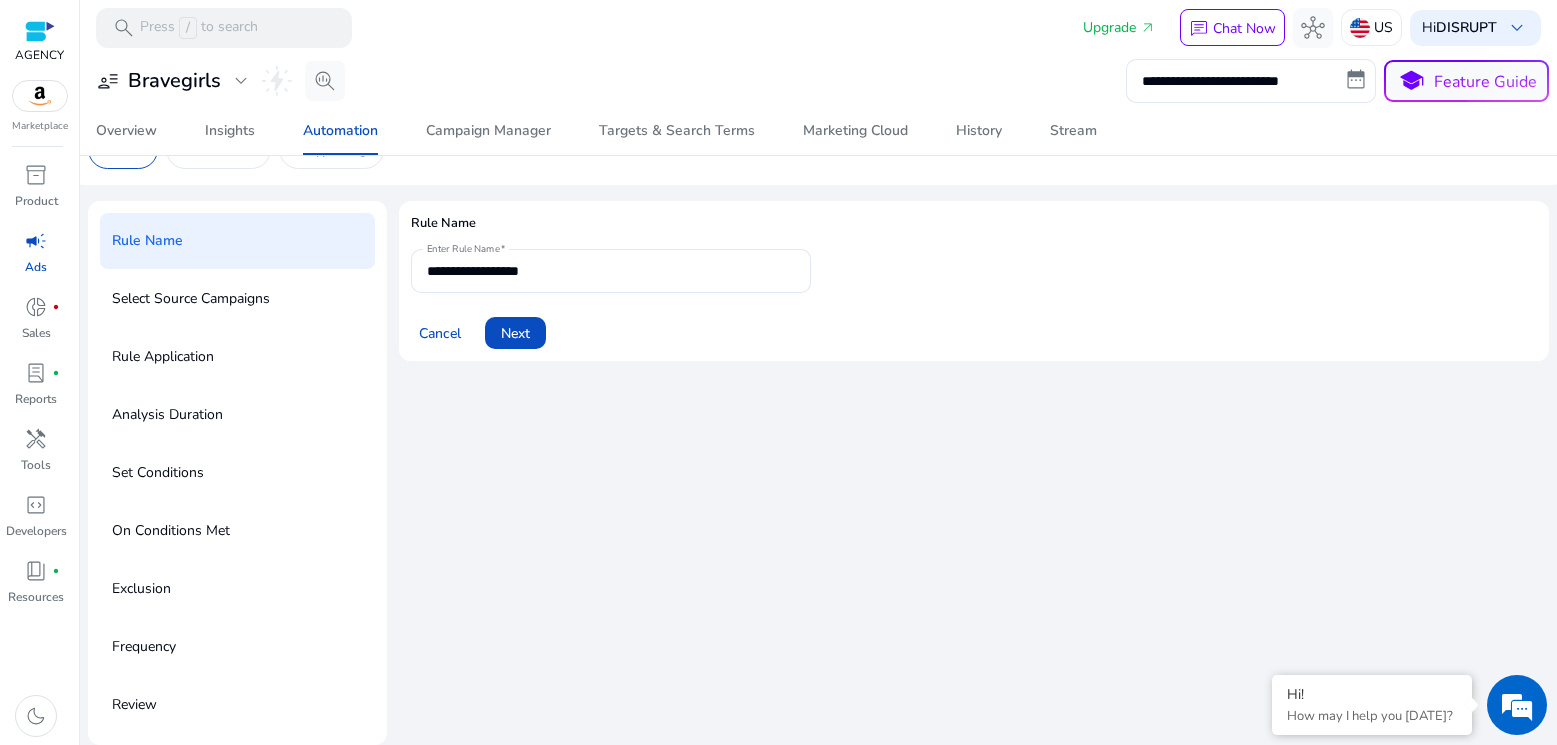 scroll, scrollTop: 0, scrollLeft: 0, axis: both 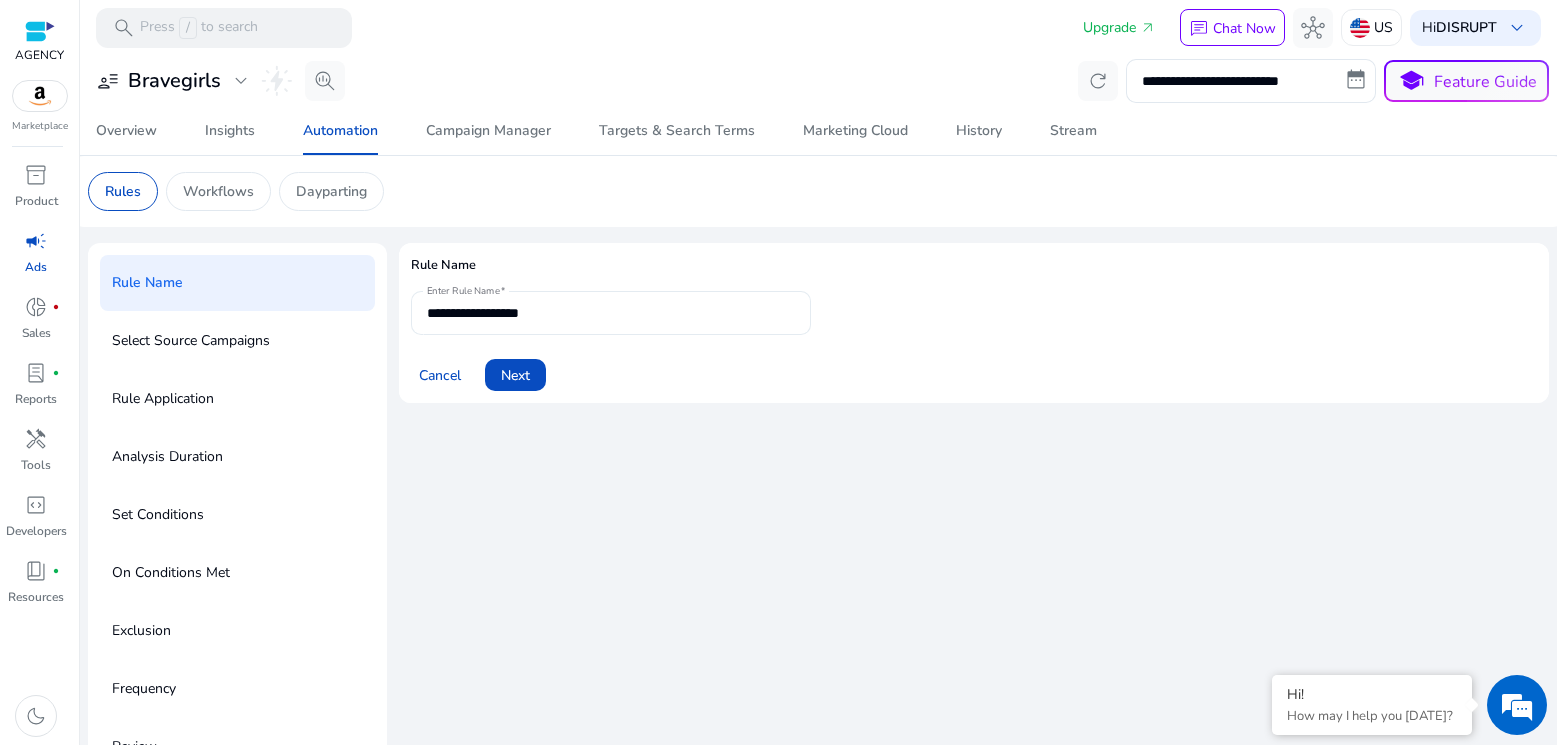 click on "**********" at bounding box center (611, 313) 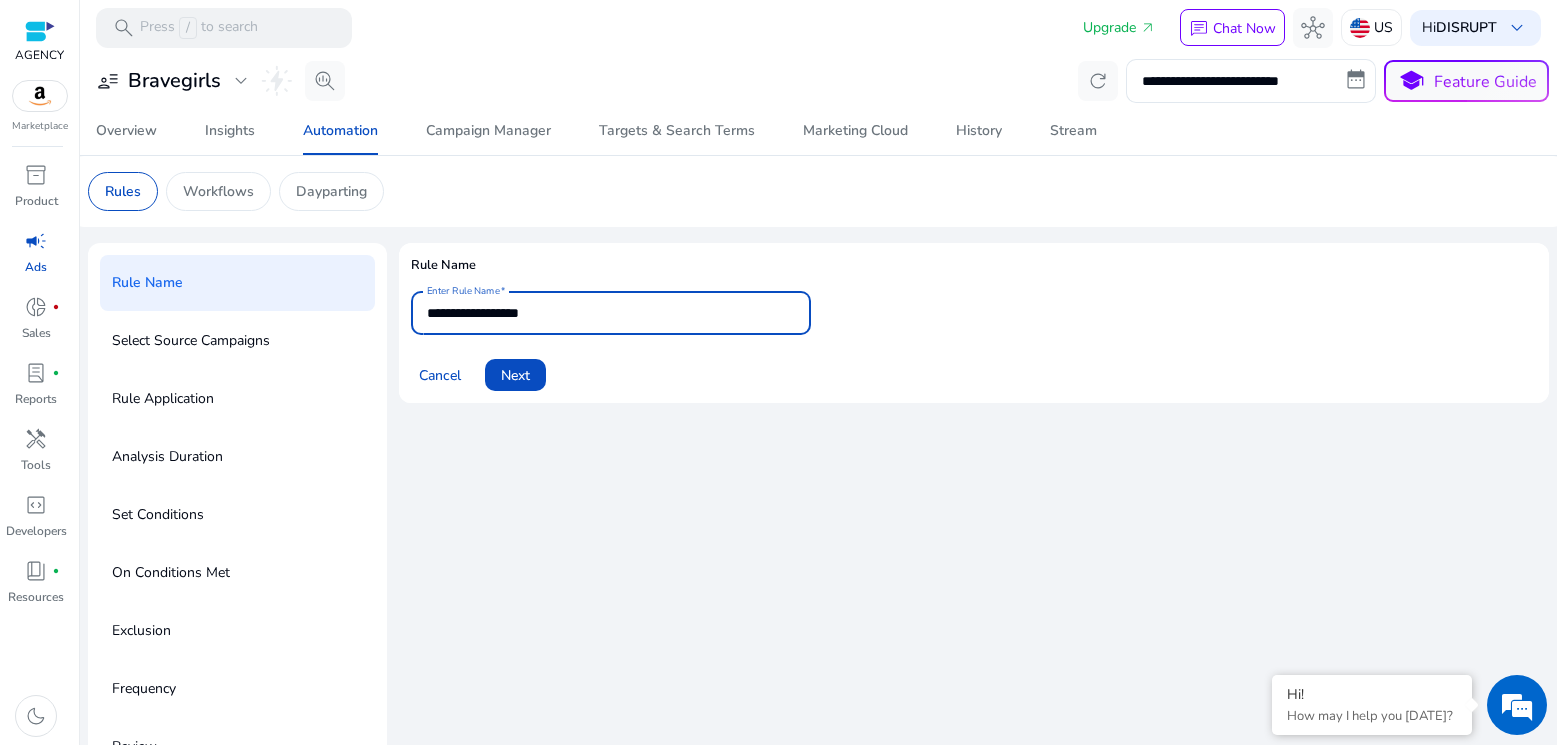 paste on "**********" 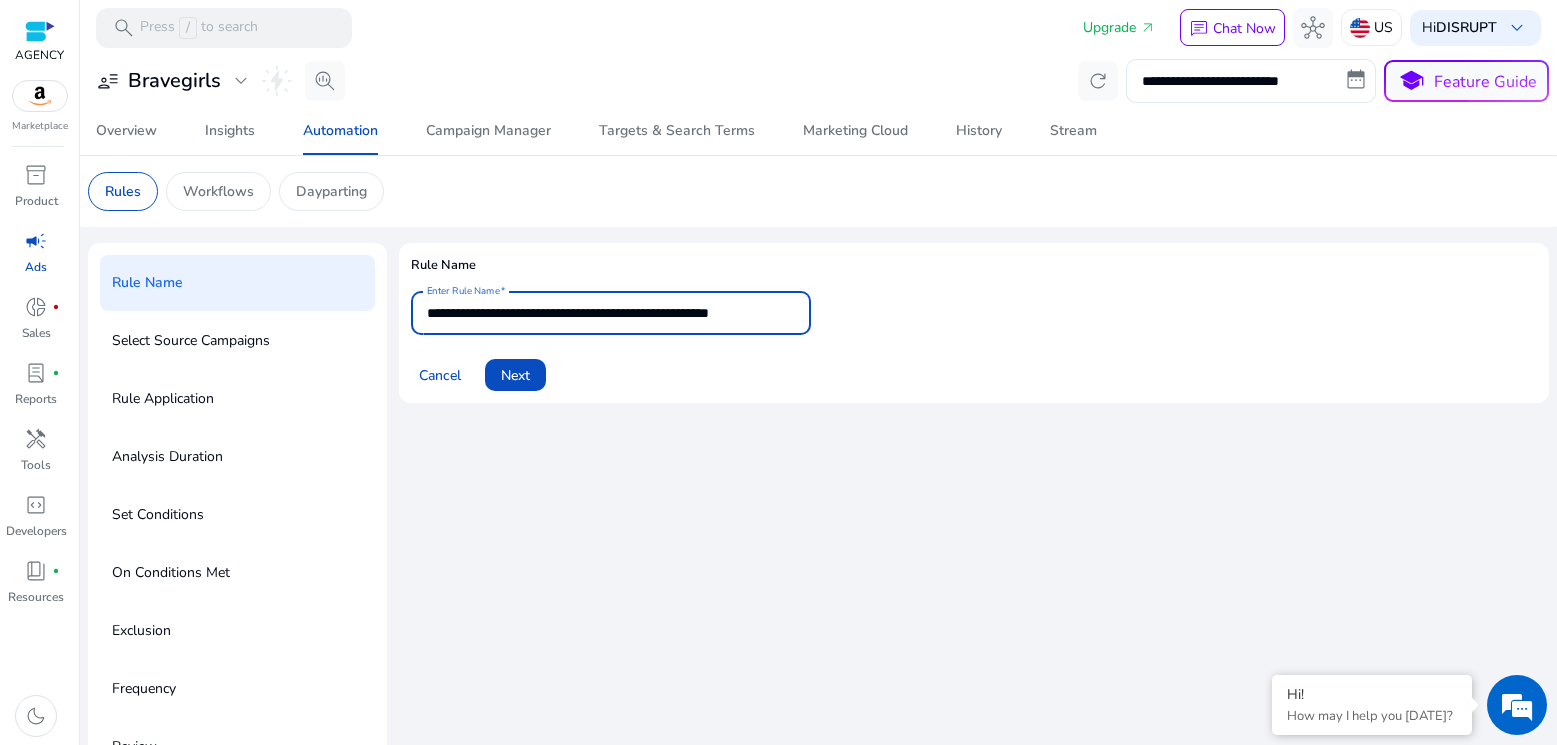 scroll, scrollTop: 0, scrollLeft: 3, axis: horizontal 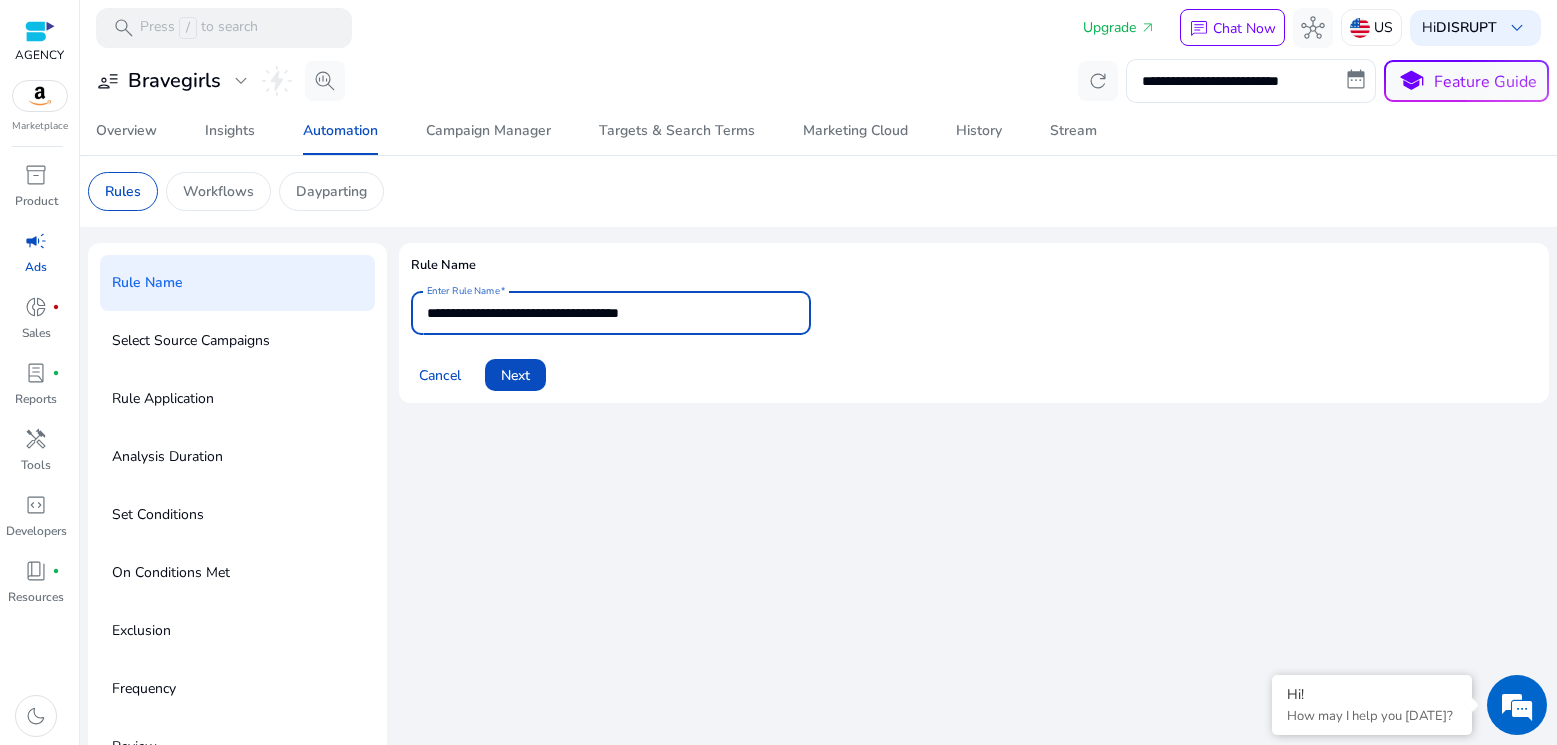 click on "**********" at bounding box center [611, 313] 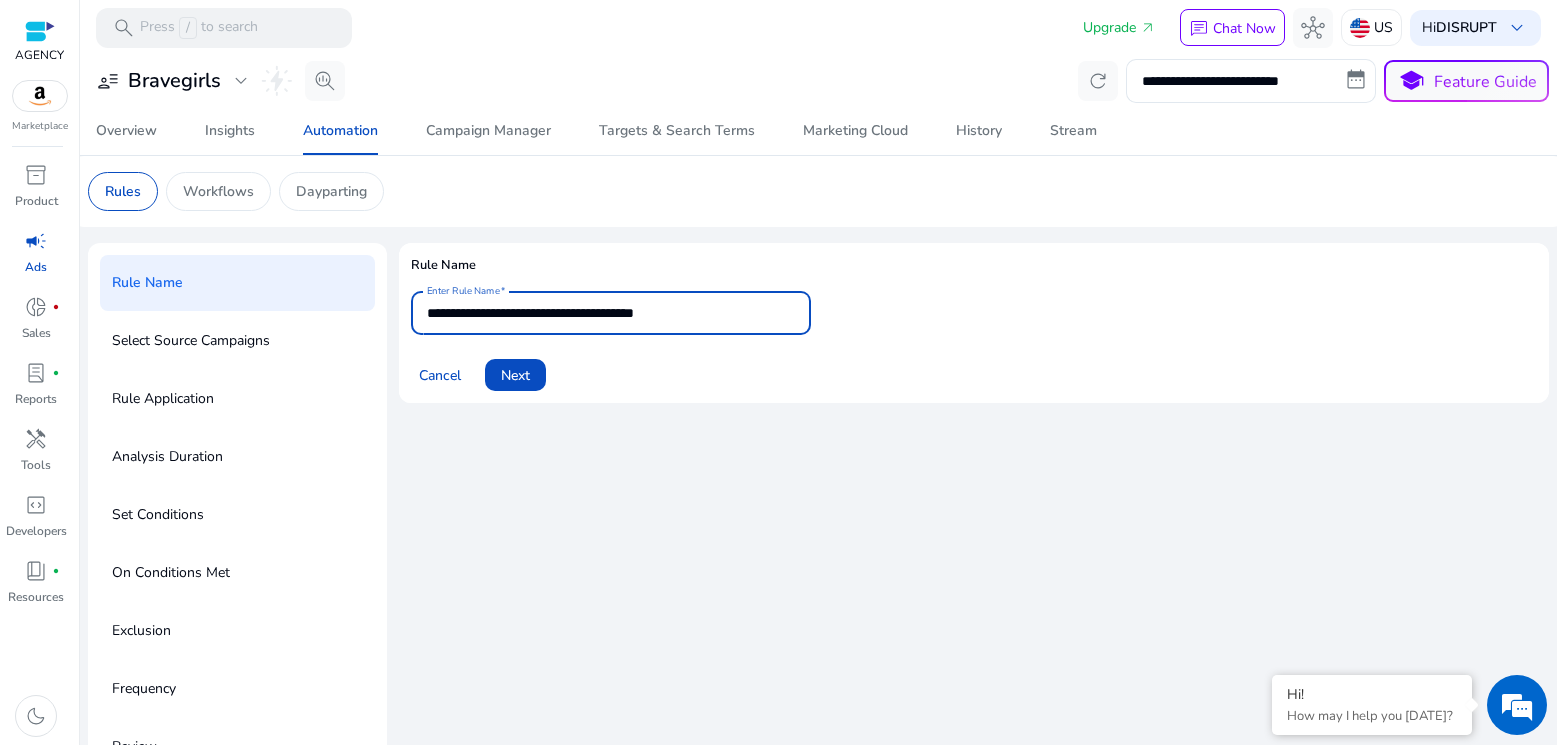 drag, startPoint x: 545, startPoint y: 317, endPoint x: 498, endPoint y: 316, distance: 47.010635 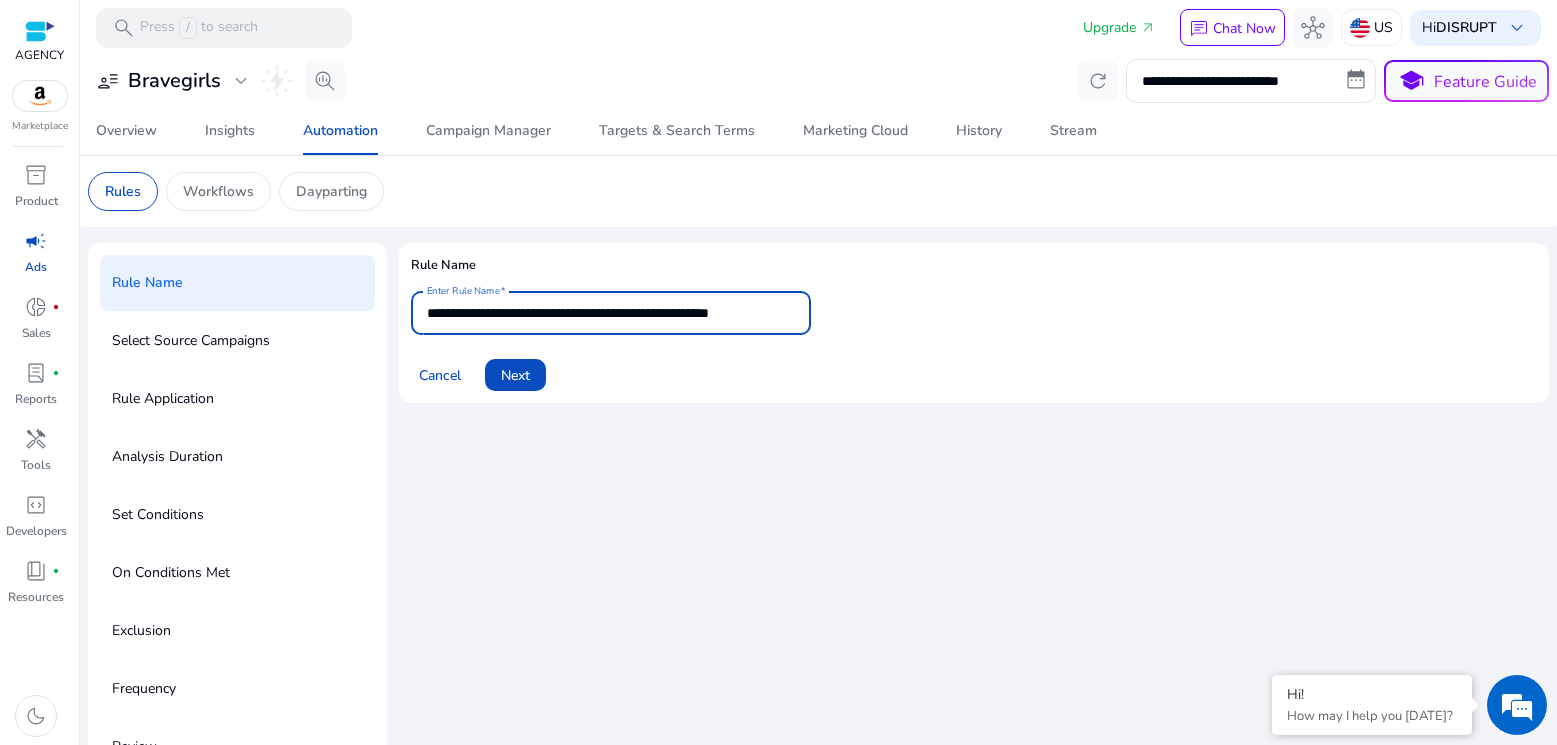 click on "**********" at bounding box center [611, 313] 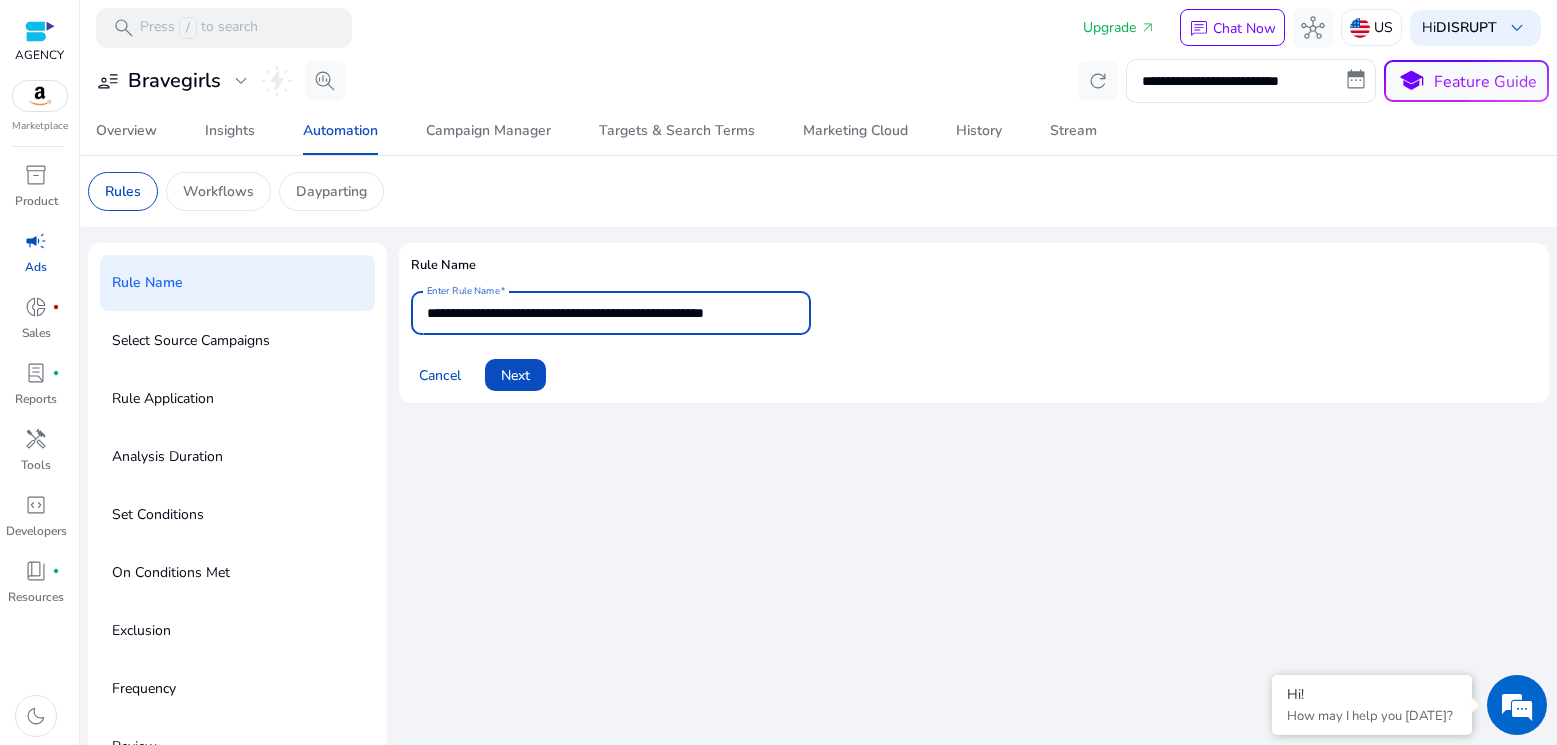drag, startPoint x: 482, startPoint y: 317, endPoint x: 393, endPoint y: 312, distance: 89.140335 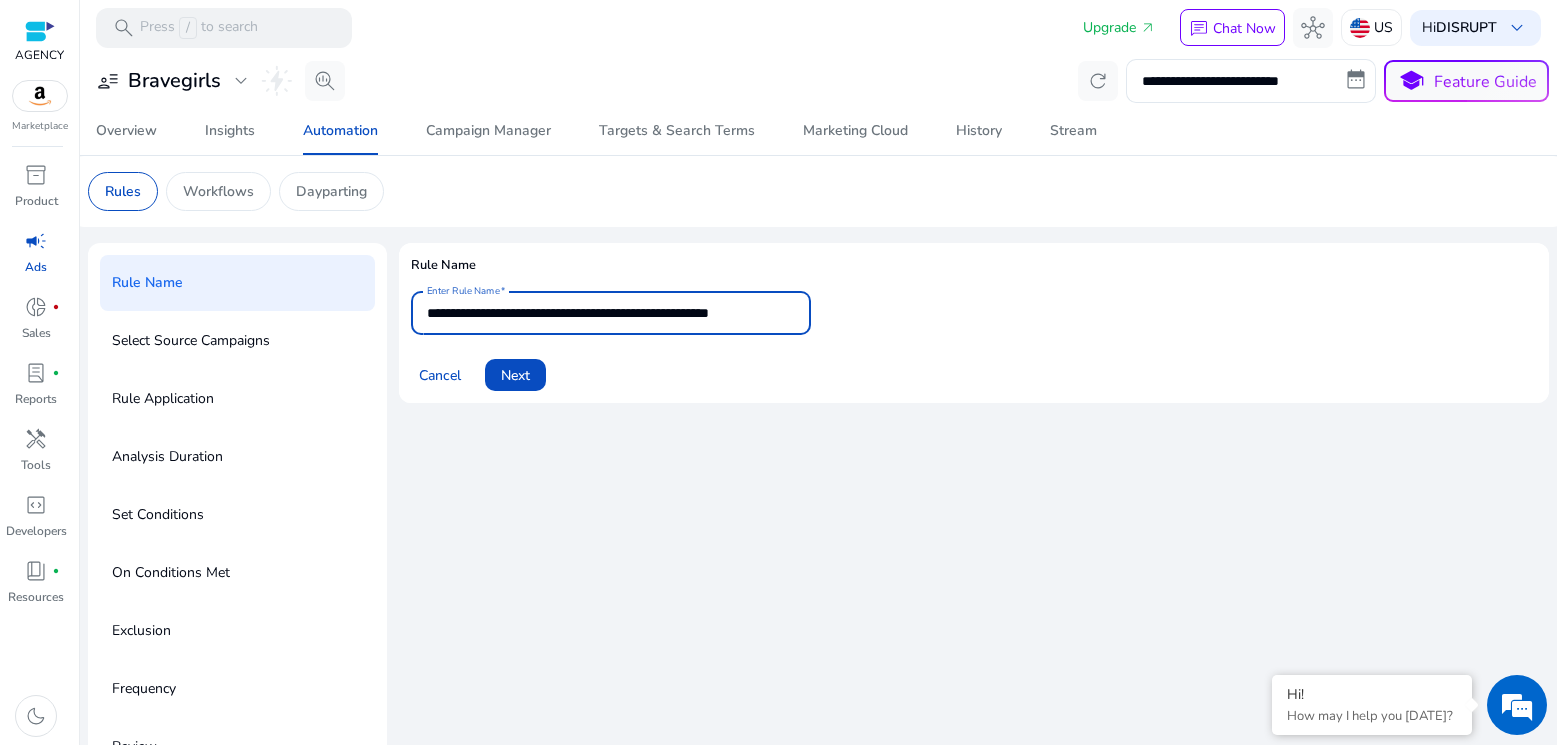 type on "**********" 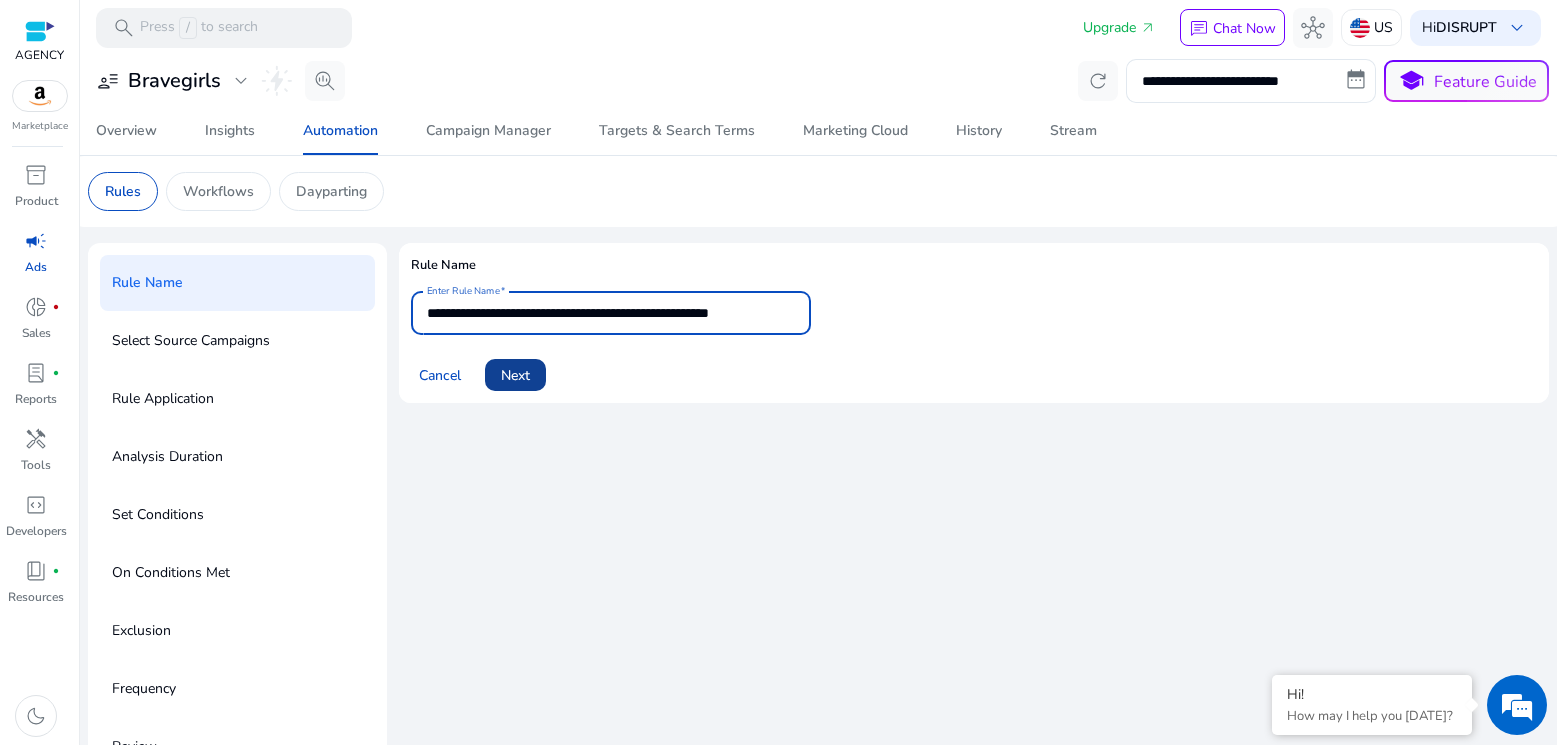 drag, startPoint x: 480, startPoint y: 364, endPoint x: 496, endPoint y: 383, distance: 24.839485 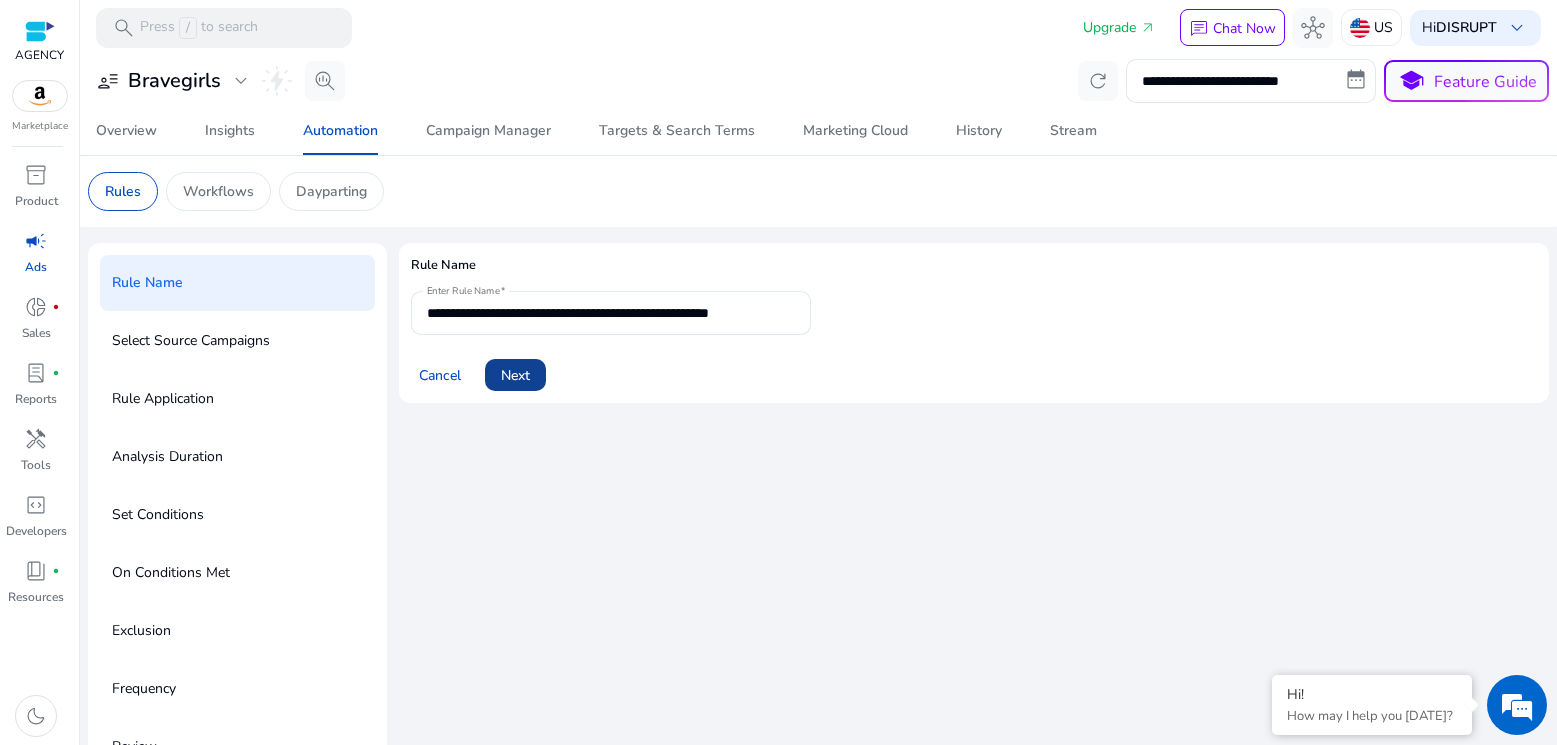 click 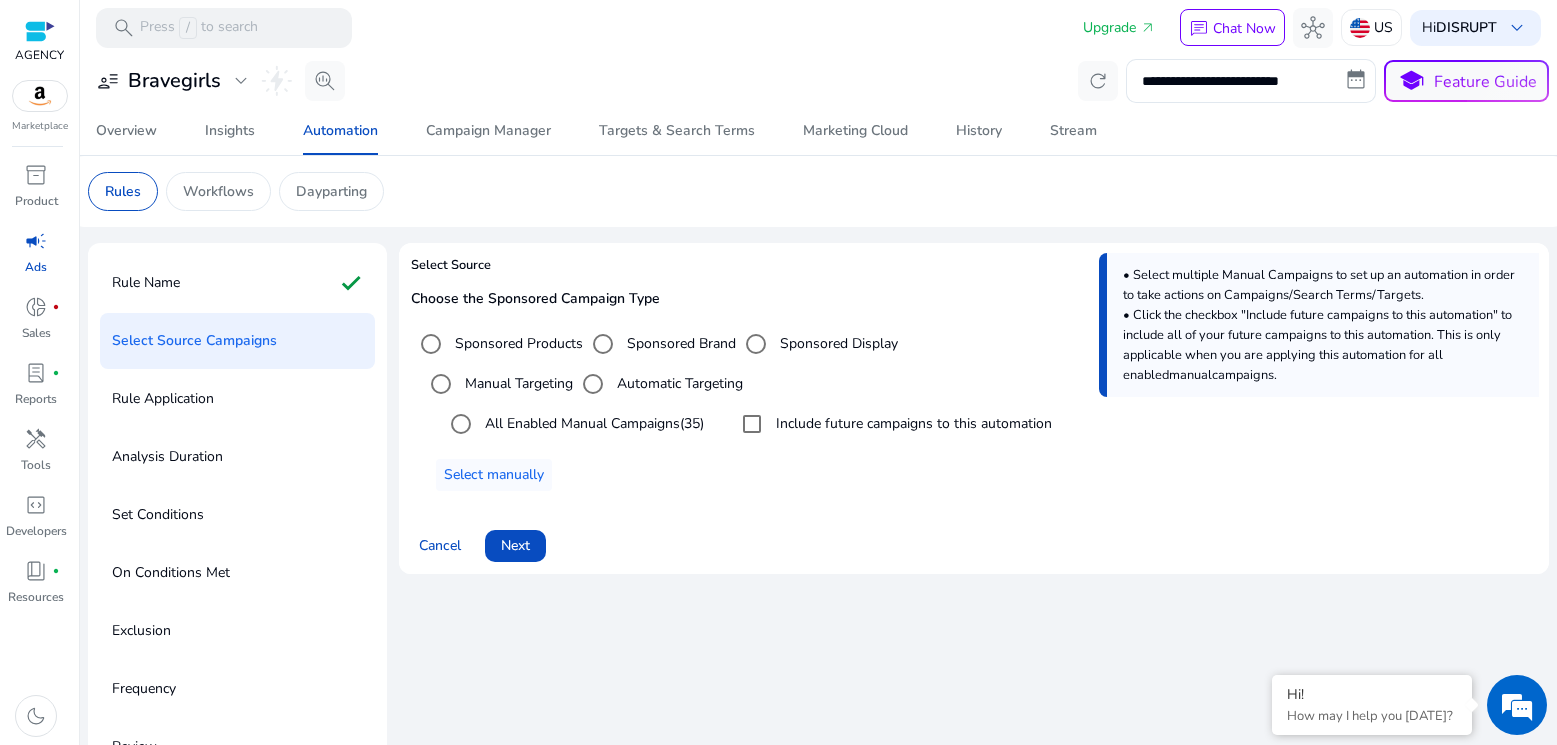 click on "Cancel   Next" at bounding box center (974, 534) 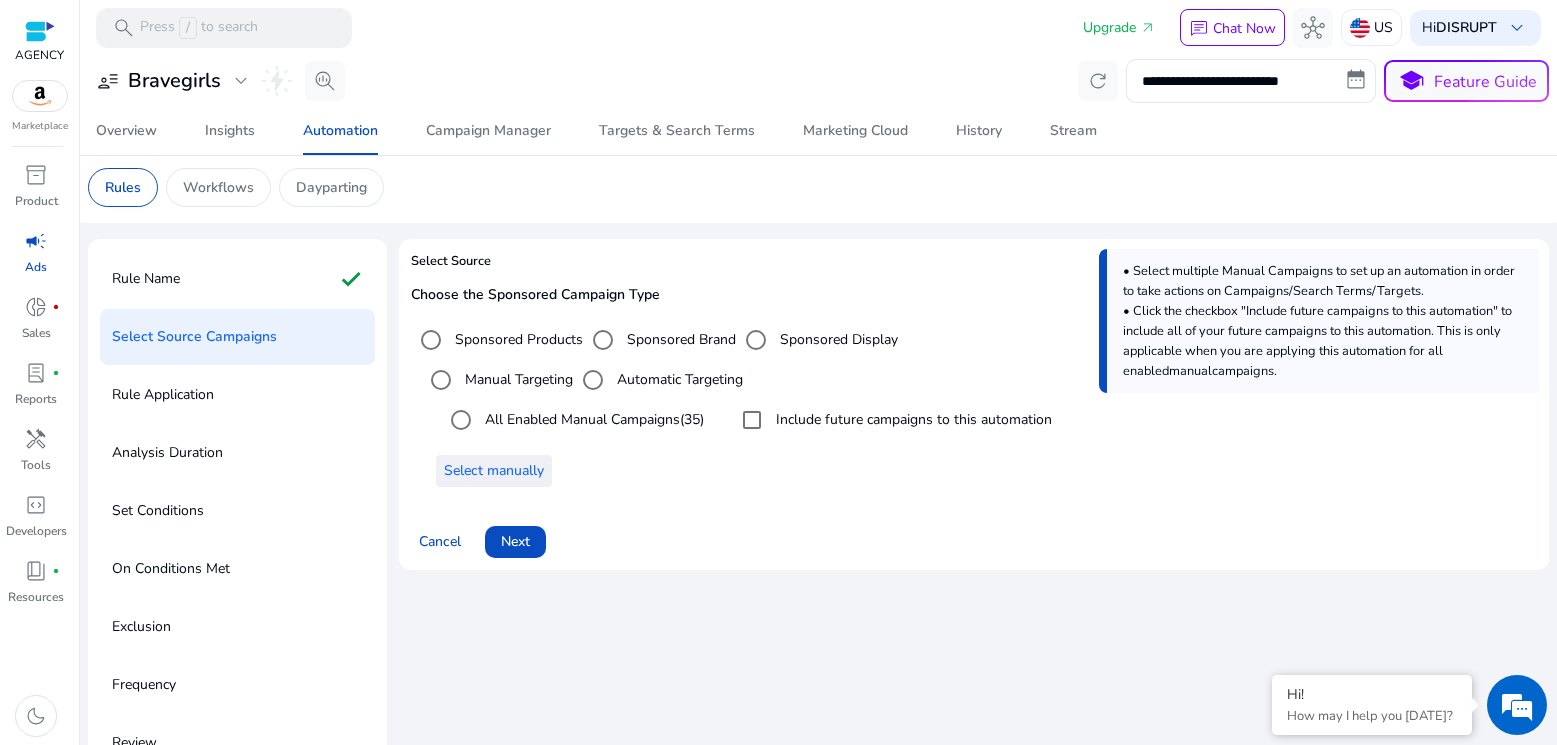 click on "Select manually" at bounding box center [494, 470] 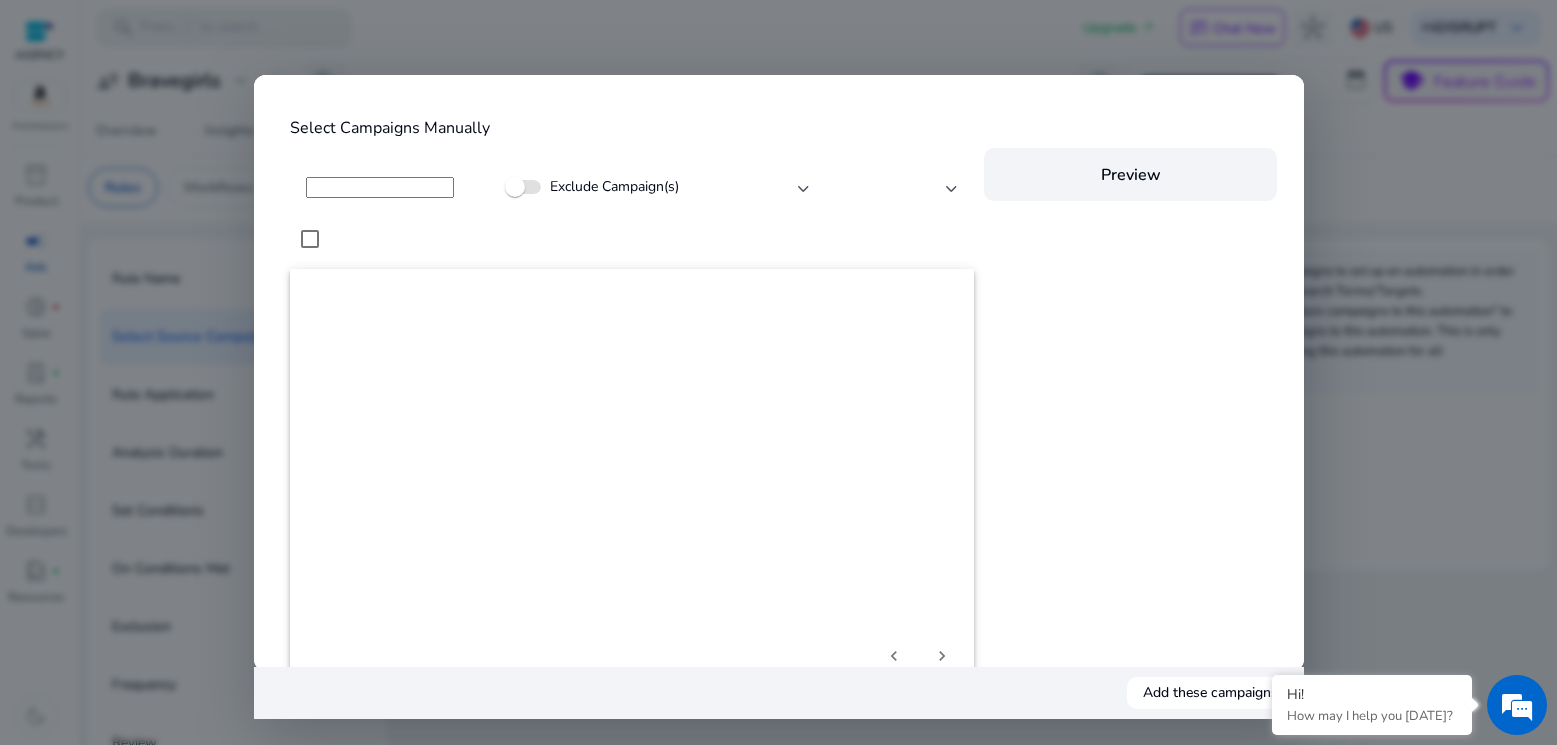 click at bounding box center [632, 436] 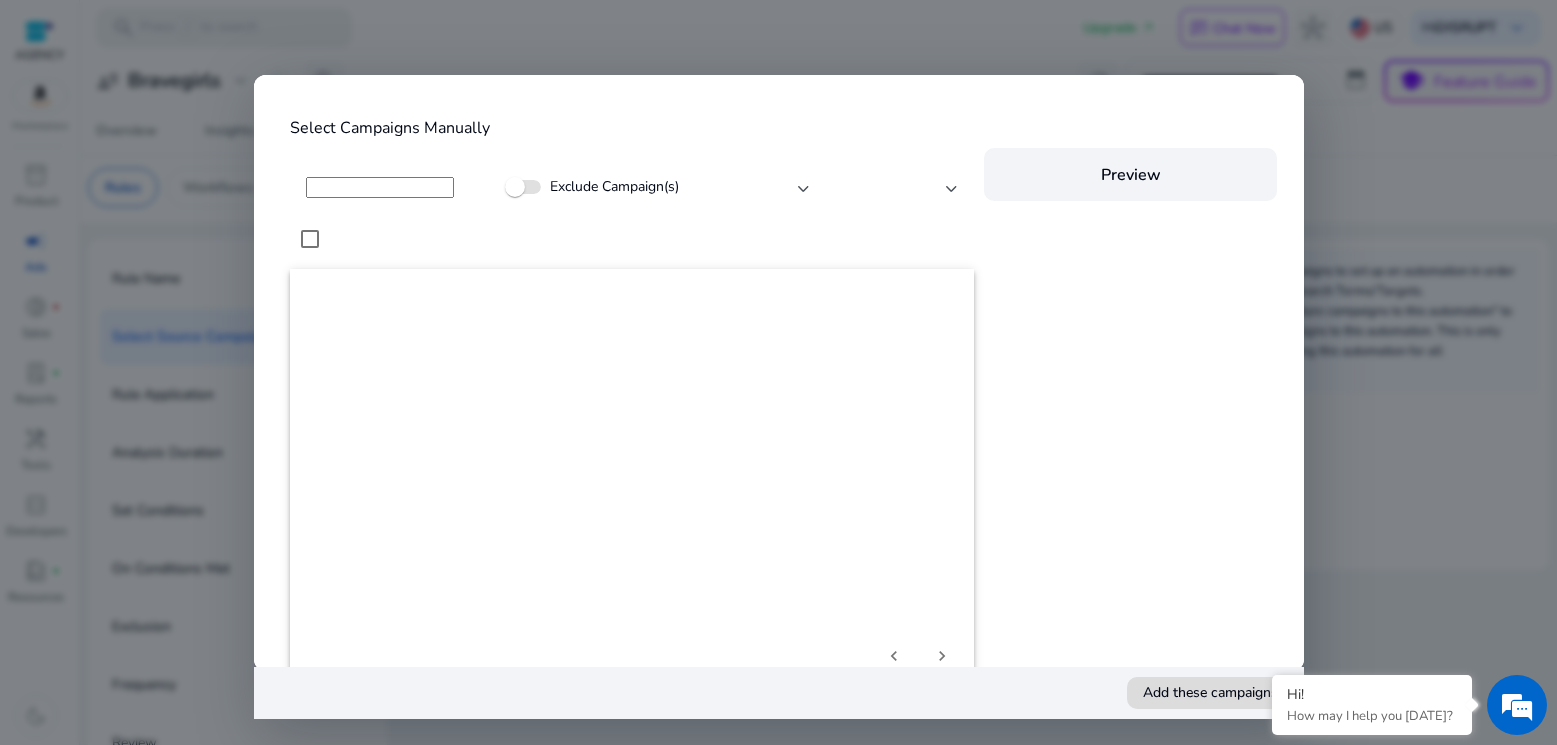 click 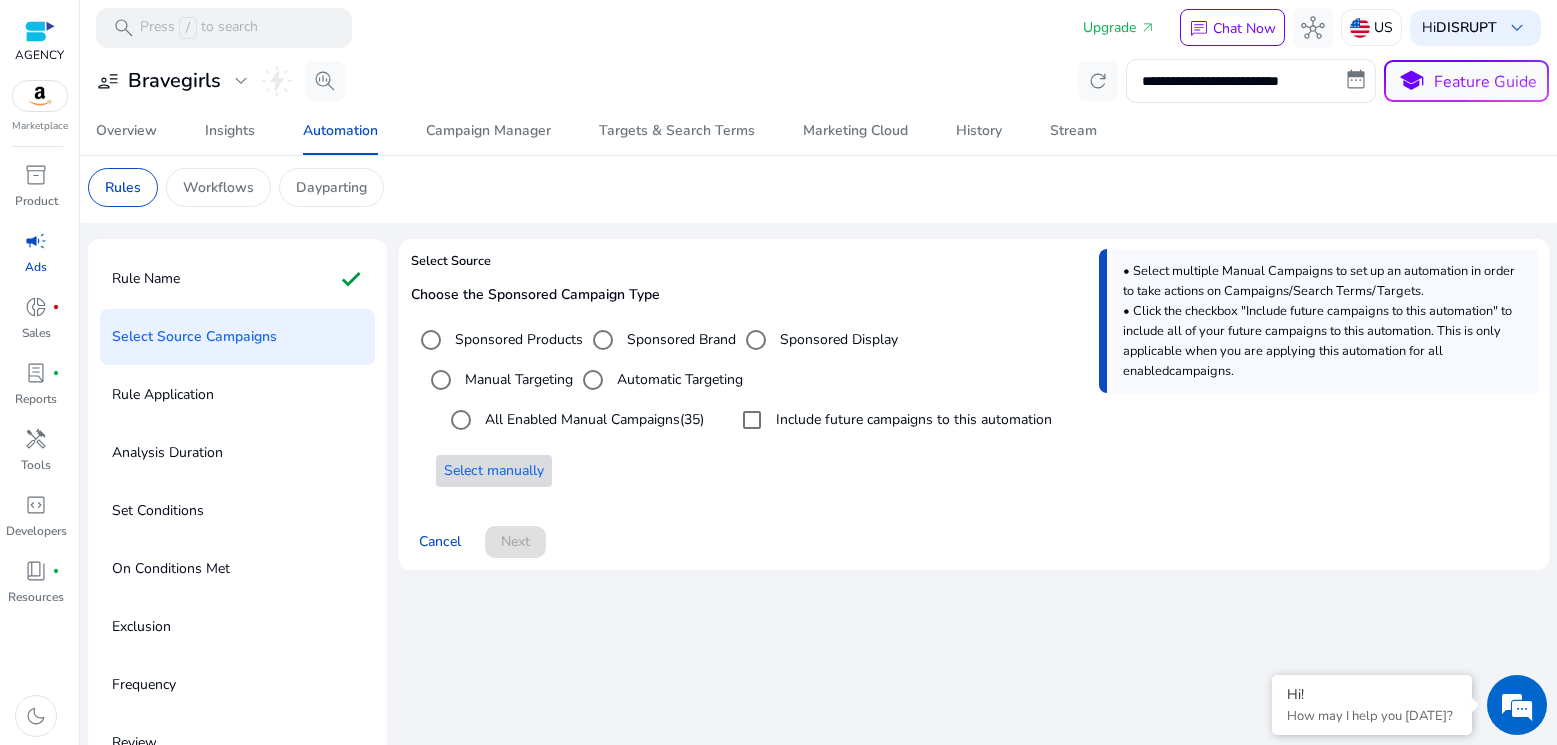click at bounding box center (494, 471) 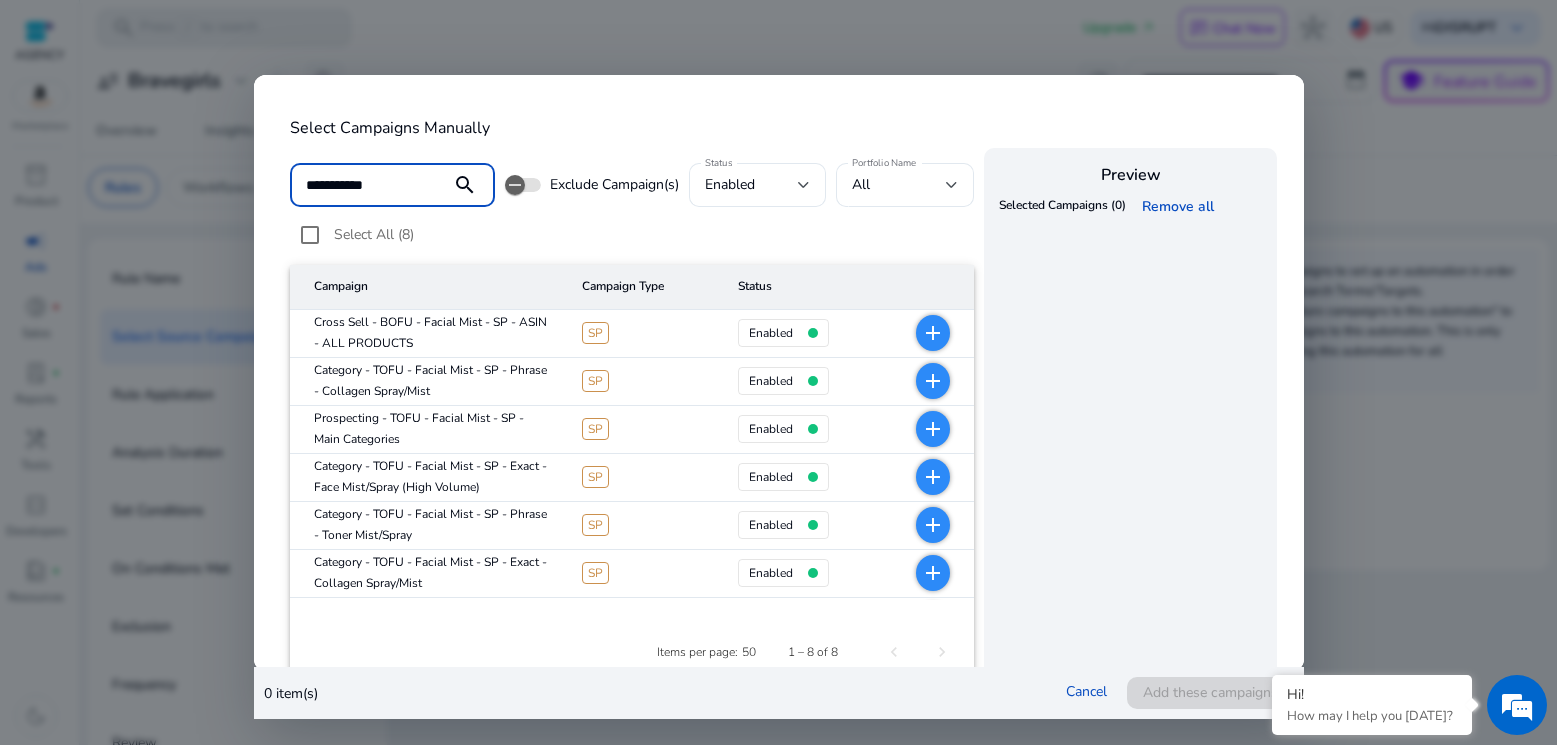 type on "**********" 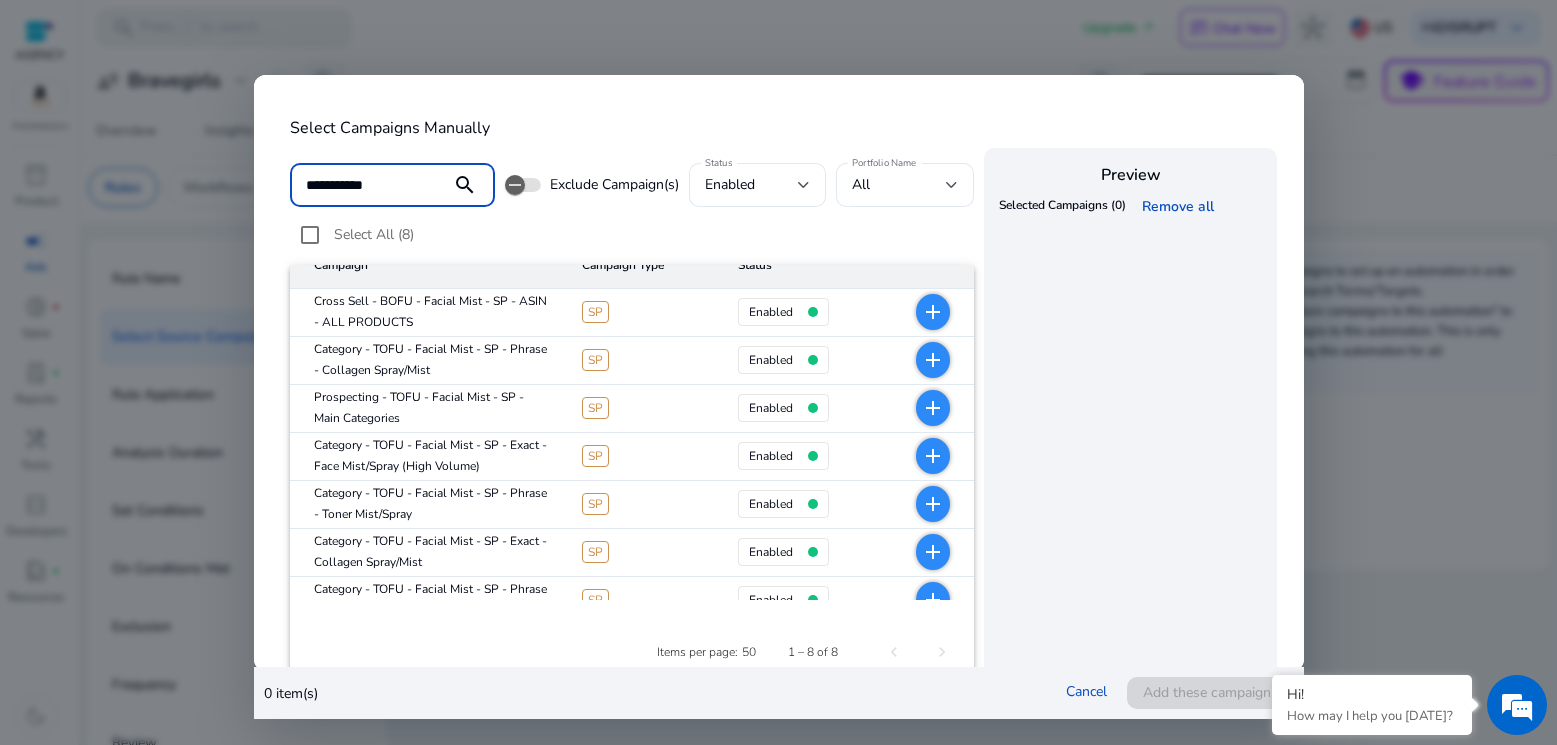 scroll, scrollTop: 0, scrollLeft: 0, axis: both 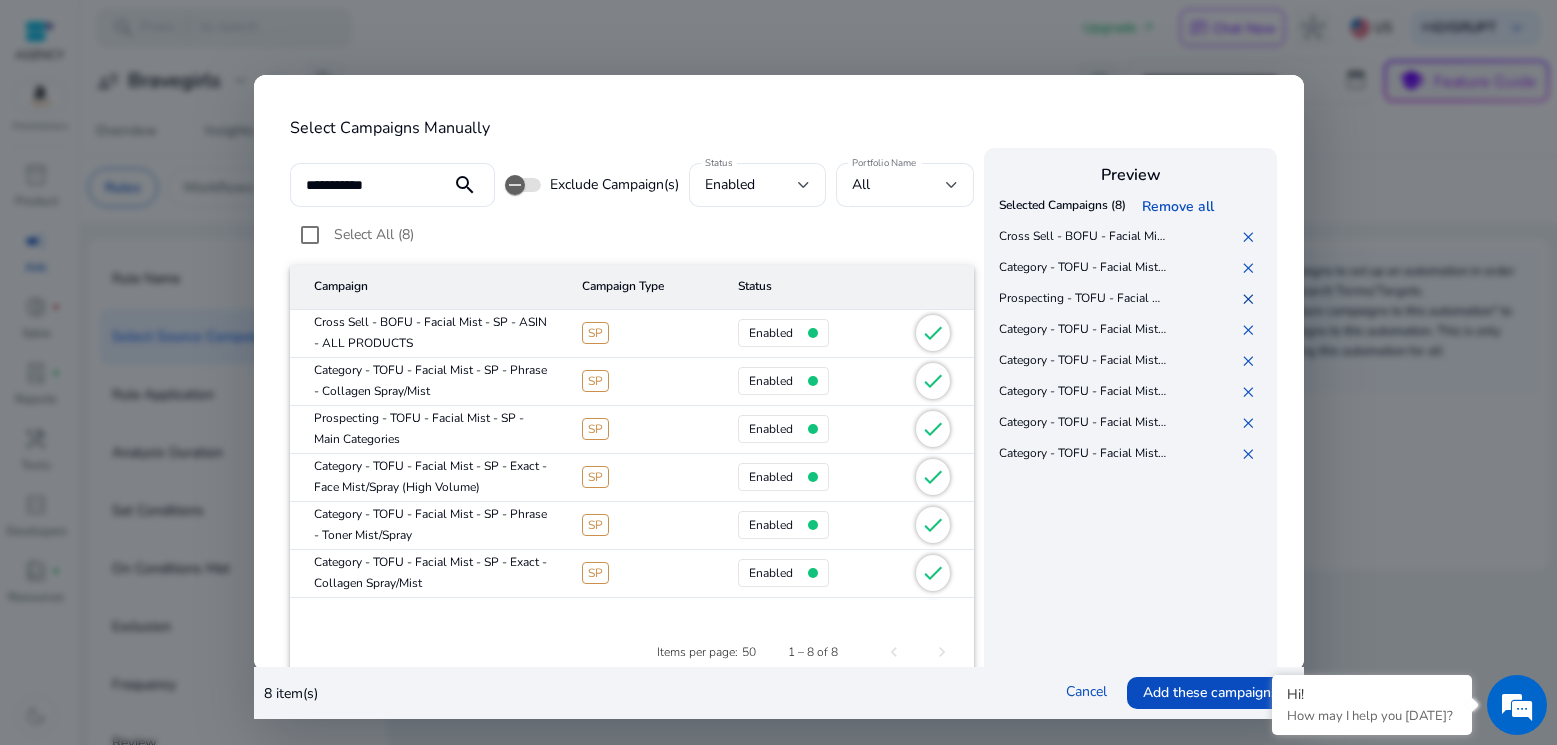click on "✕" at bounding box center [1252, 299] 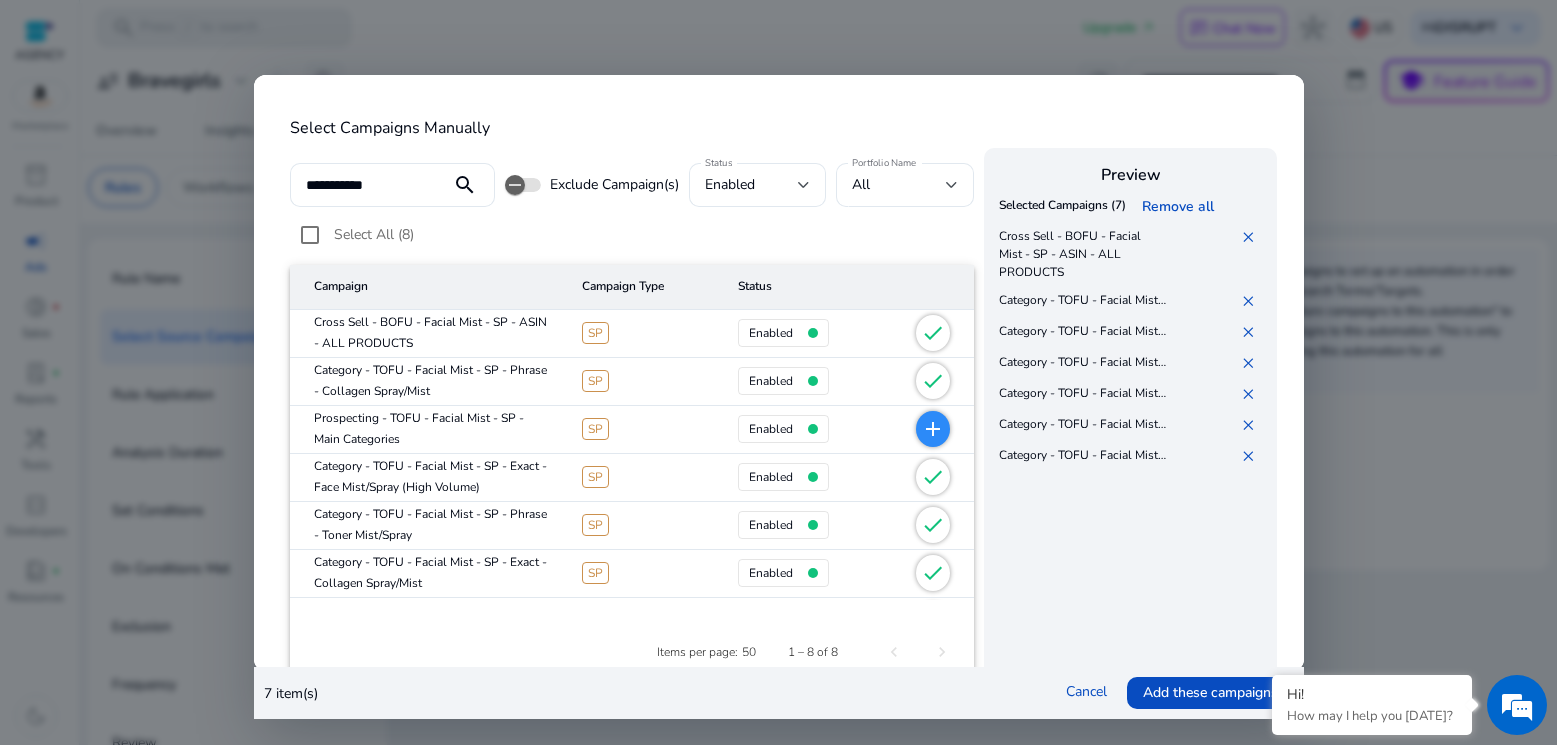 click on "Cross Sell - BOFU - Facial Mist - SP - ASIN - ALL PRODUCTS" at bounding box center (1082, 254) 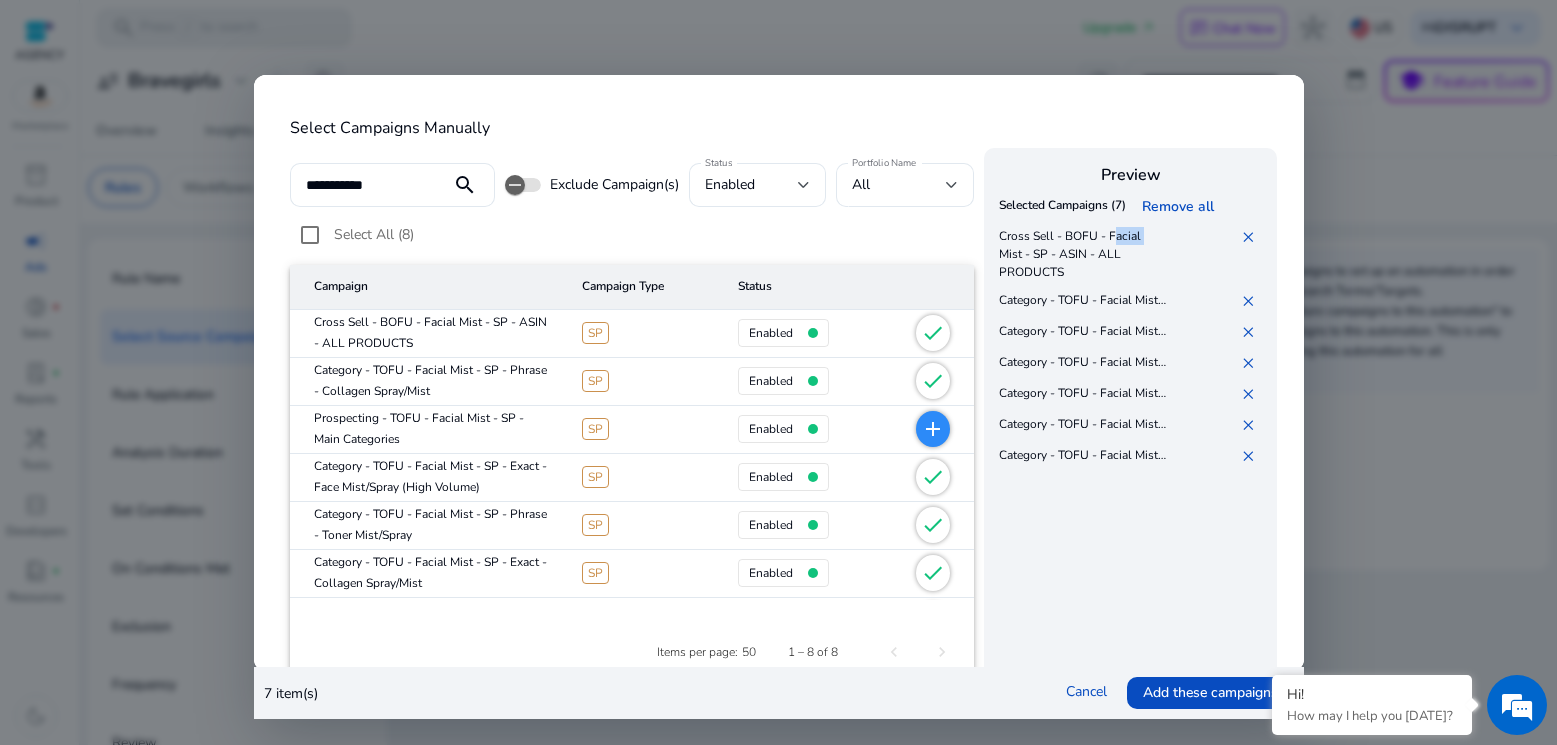 click on "Cross Sell - BOFU - Facial Mist - SP - ASIN - ALL PRODUCTS" at bounding box center (1082, 254) 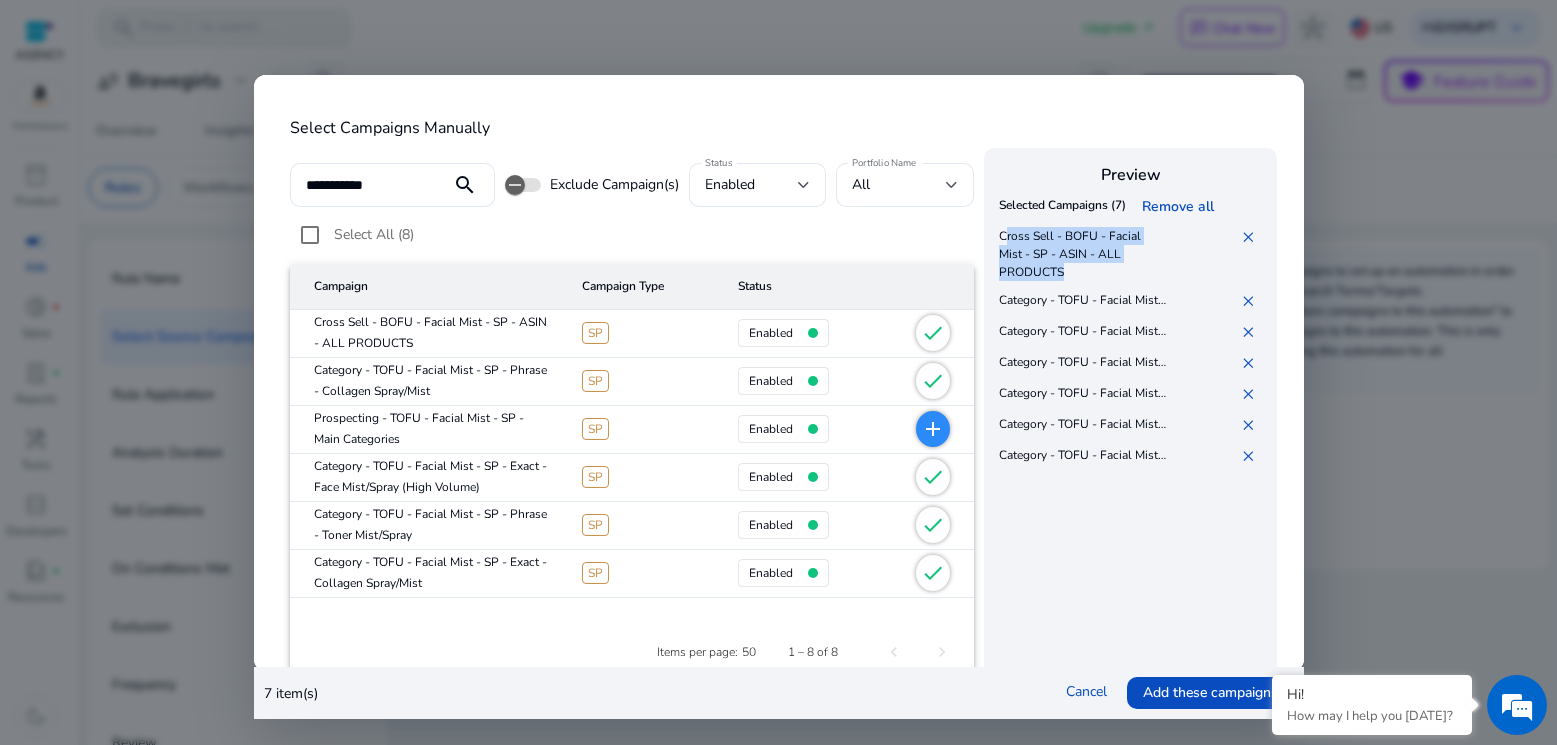 click on "Cross Sell - BOFU - Facial Mist - SP - ASIN - ALL PRODUCTS" at bounding box center (1082, 254) 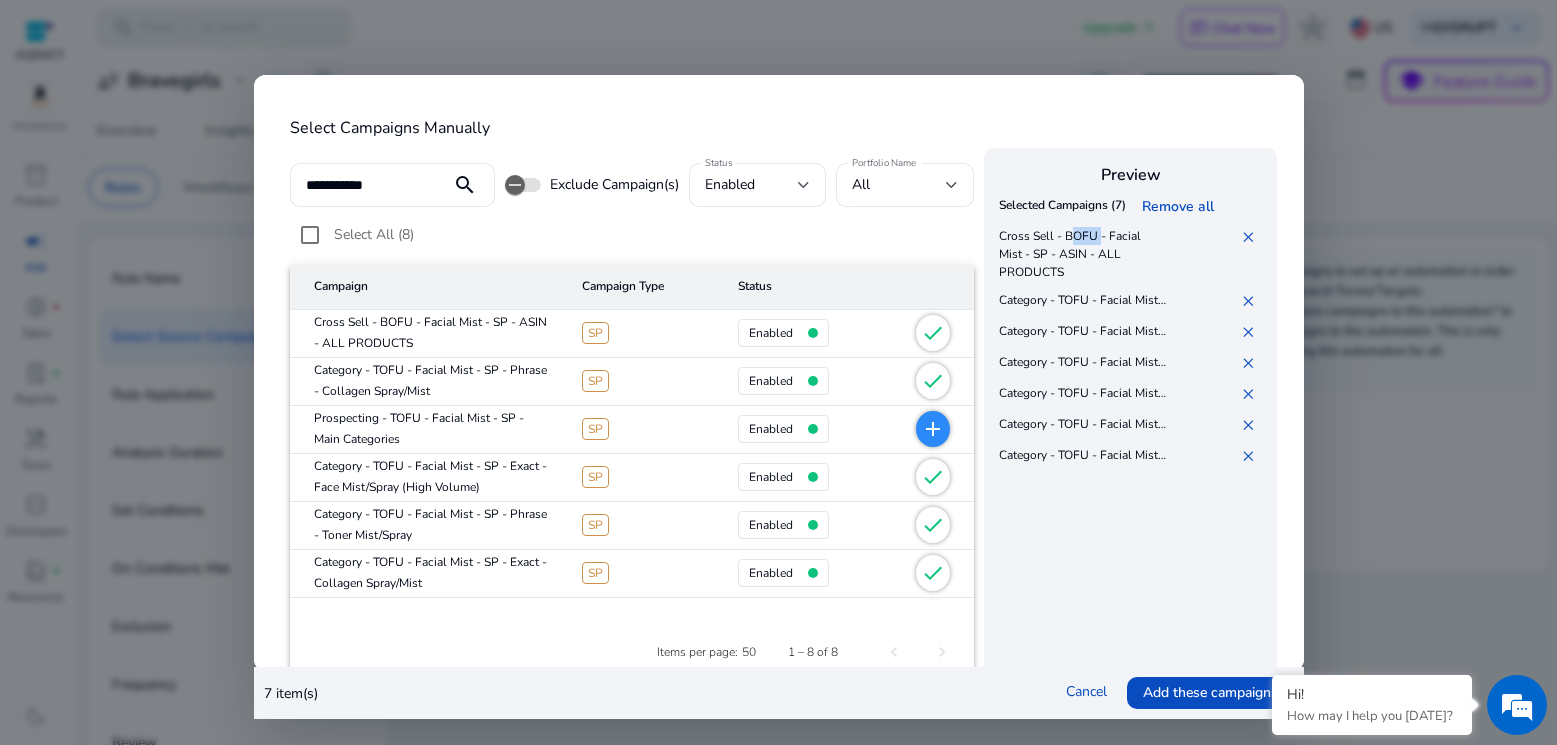 drag, startPoint x: 1067, startPoint y: 236, endPoint x: 1098, endPoint y: 233, distance: 31.144823 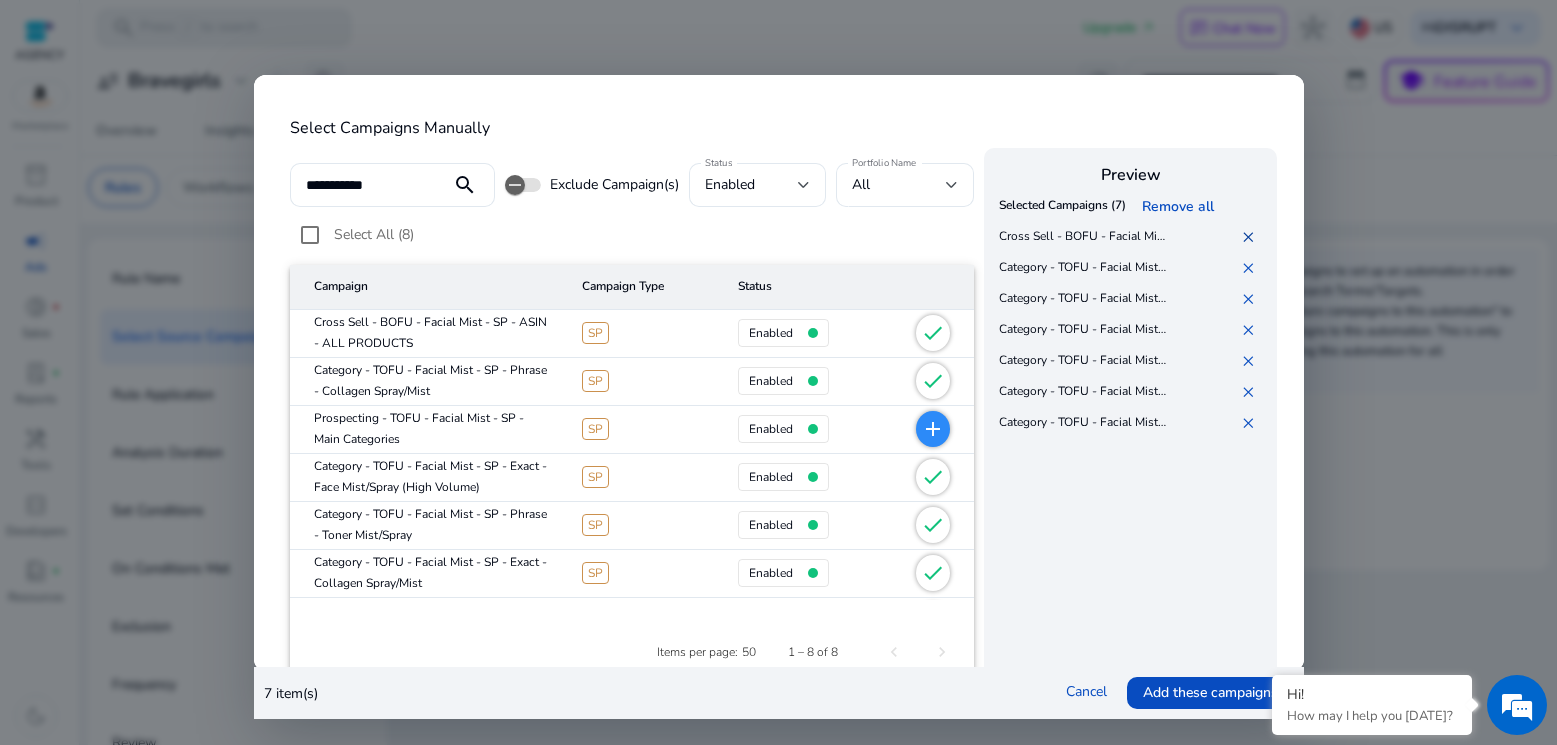 click on "✕" at bounding box center (1252, 237) 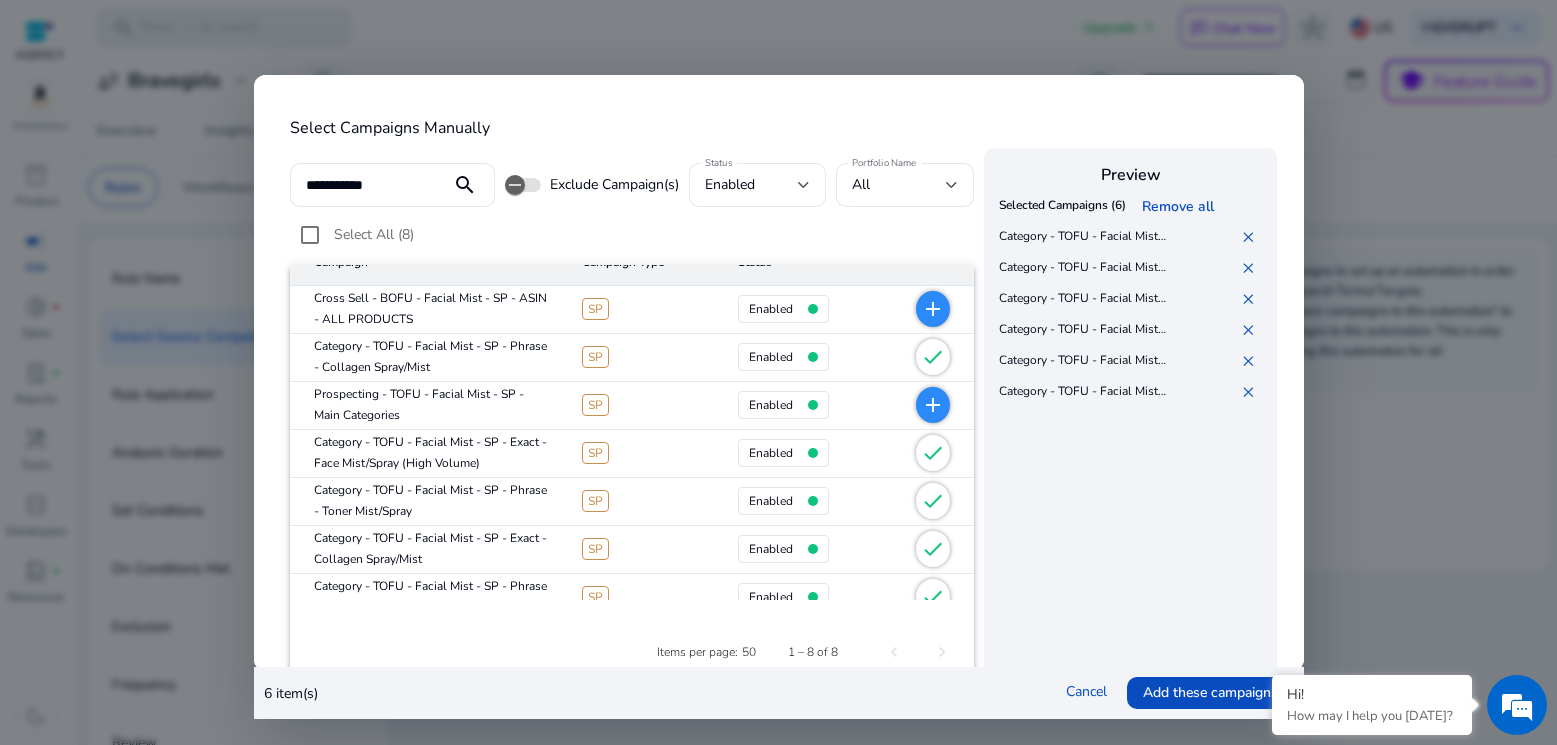 scroll, scrollTop: 0, scrollLeft: 0, axis: both 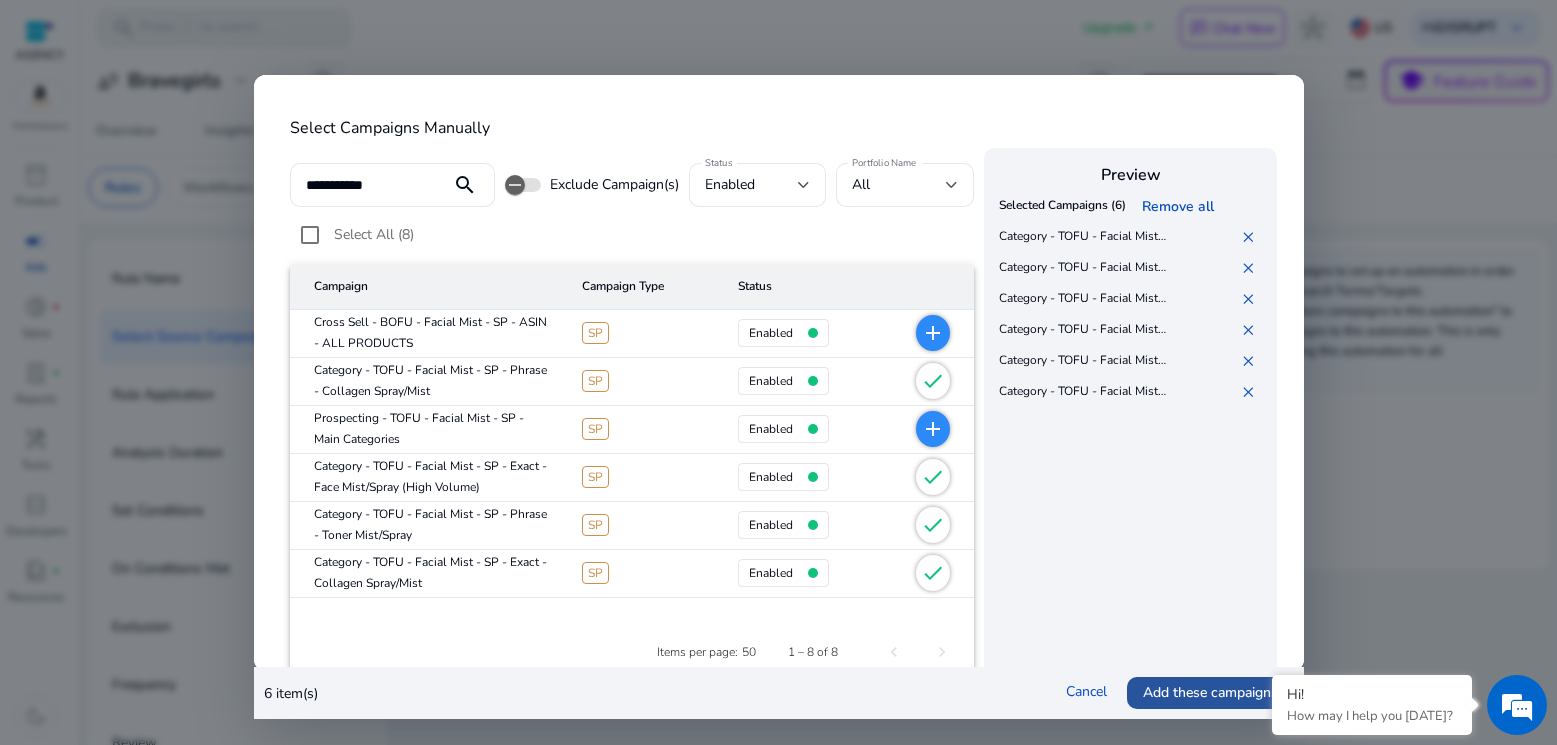 click on "Add these campaigns" 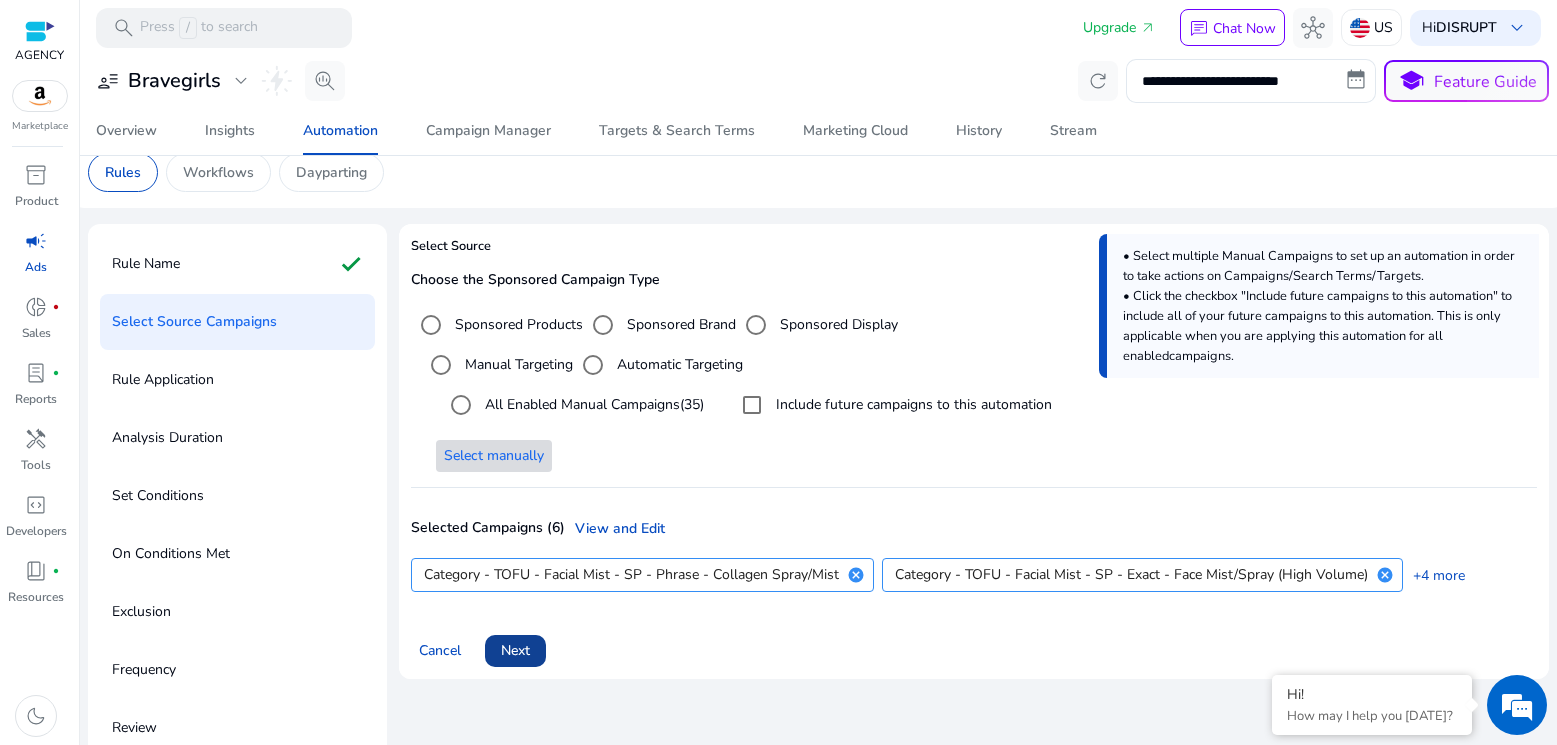 scroll, scrollTop: 42, scrollLeft: 0, axis: vertical 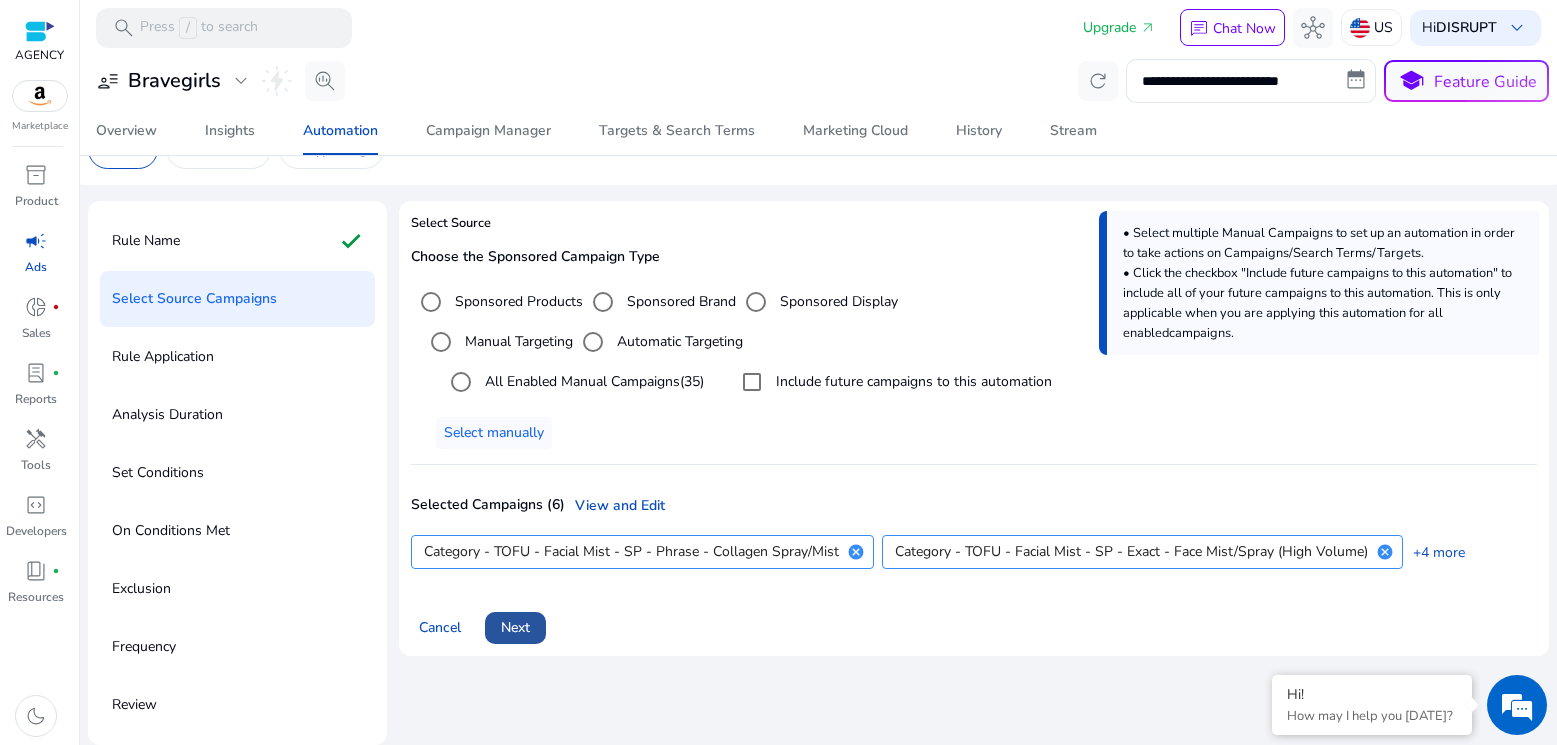 click at bounding box center (515, 628) 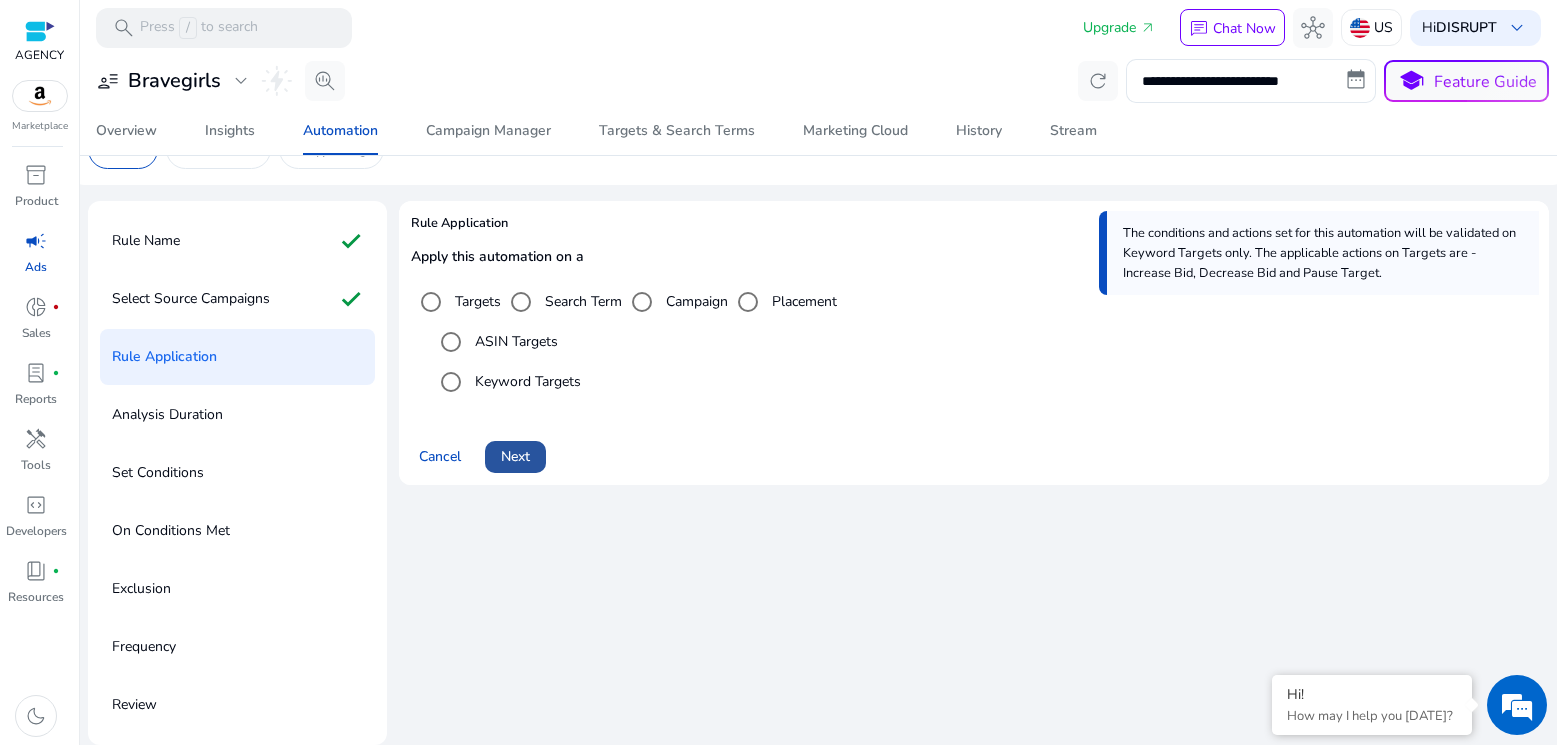 click on "Next" at bounding box center (515, 456) 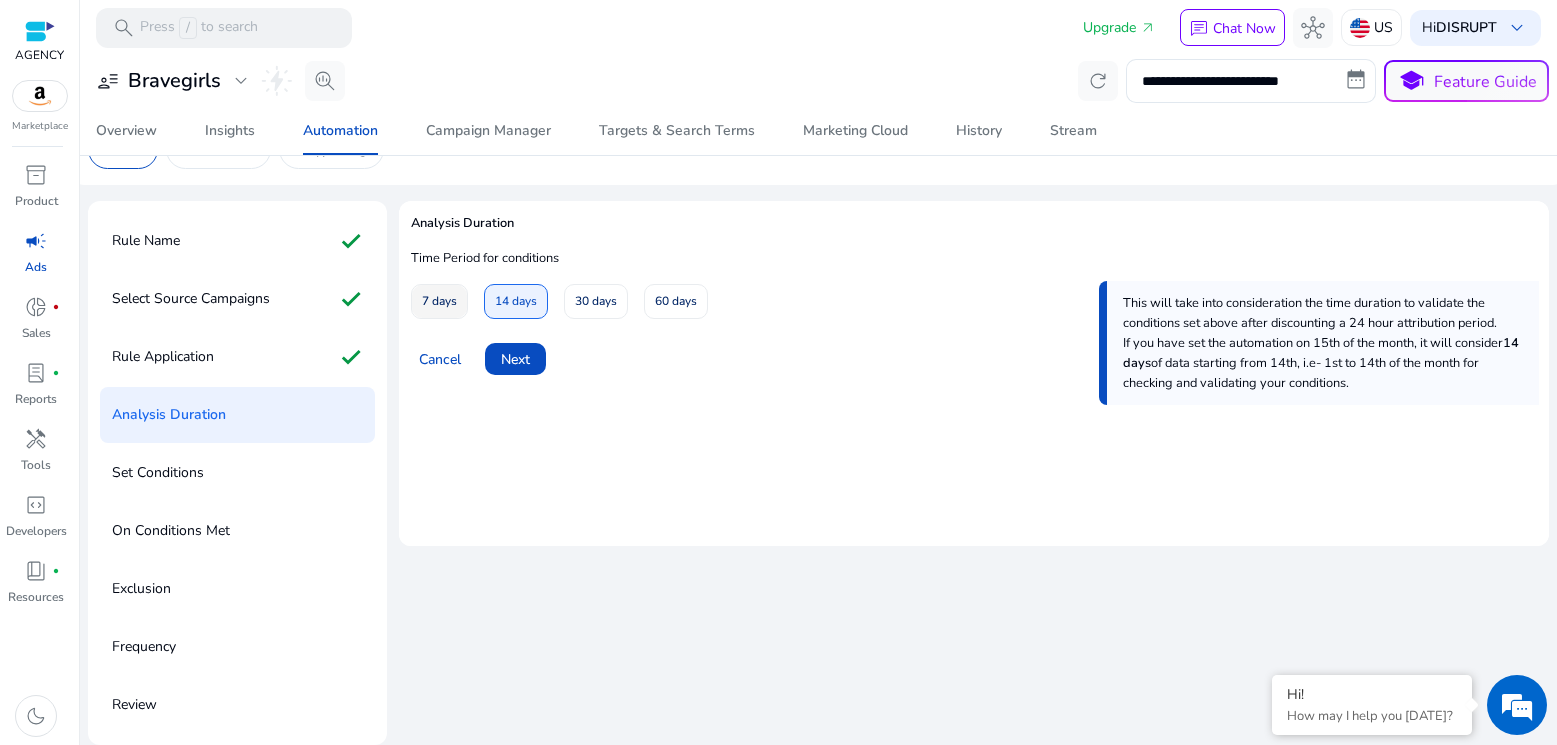 click on "7 days" at bounding box center [439, 301] 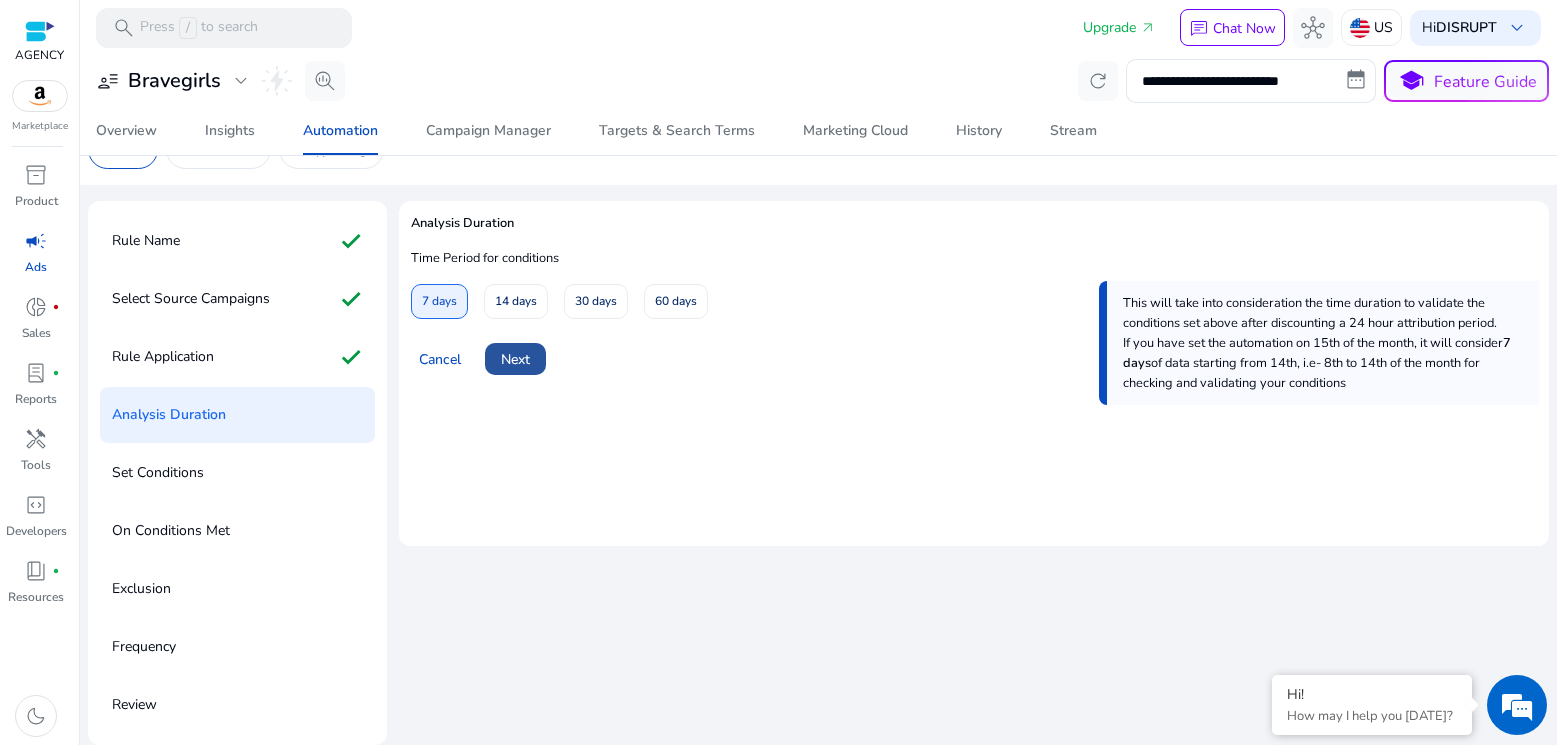 click at bounding box center (515, 359) 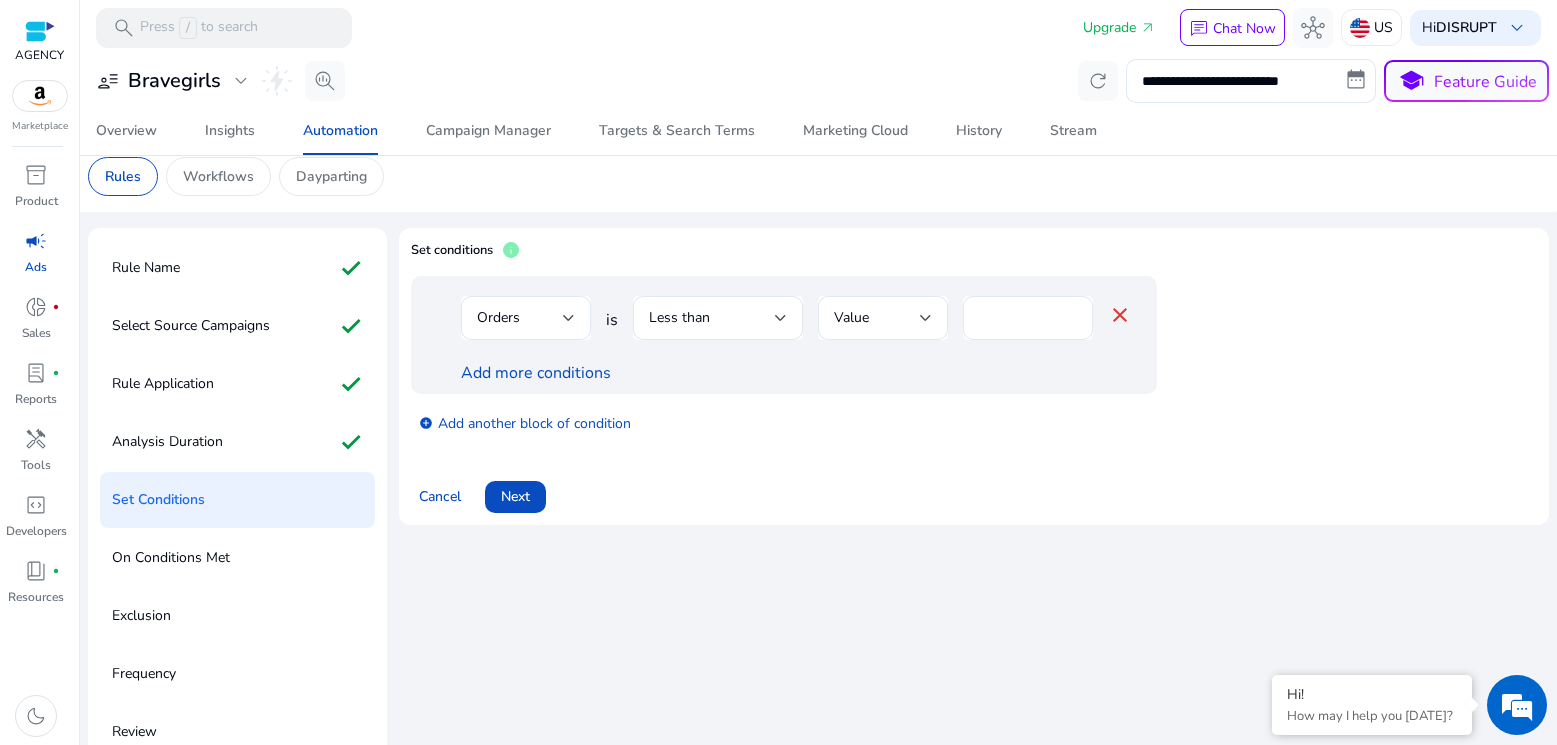 scroll, scrollTop: 0, scrollLeft: 0, axis: both 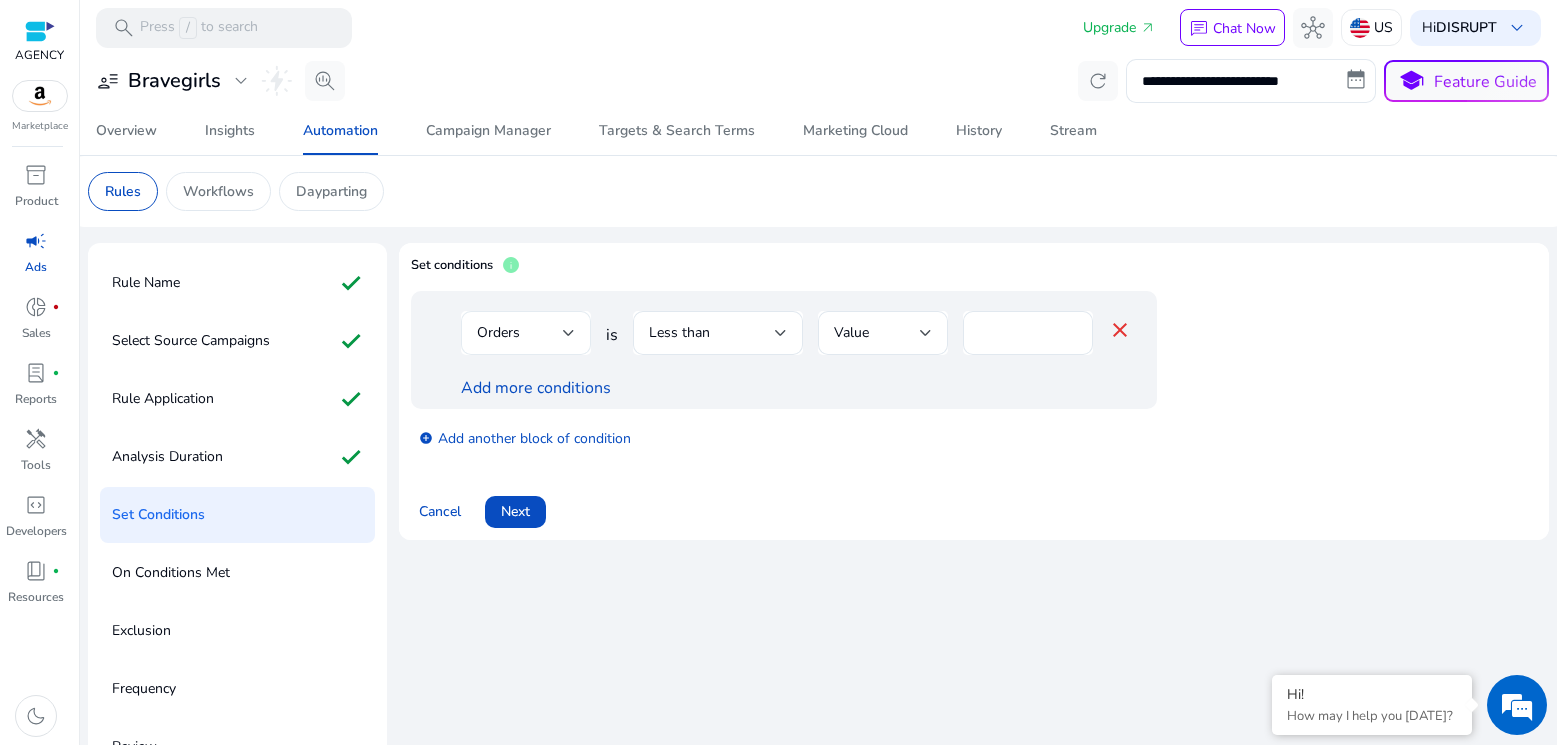 click on "Orders" at bounding box center (520, 333) 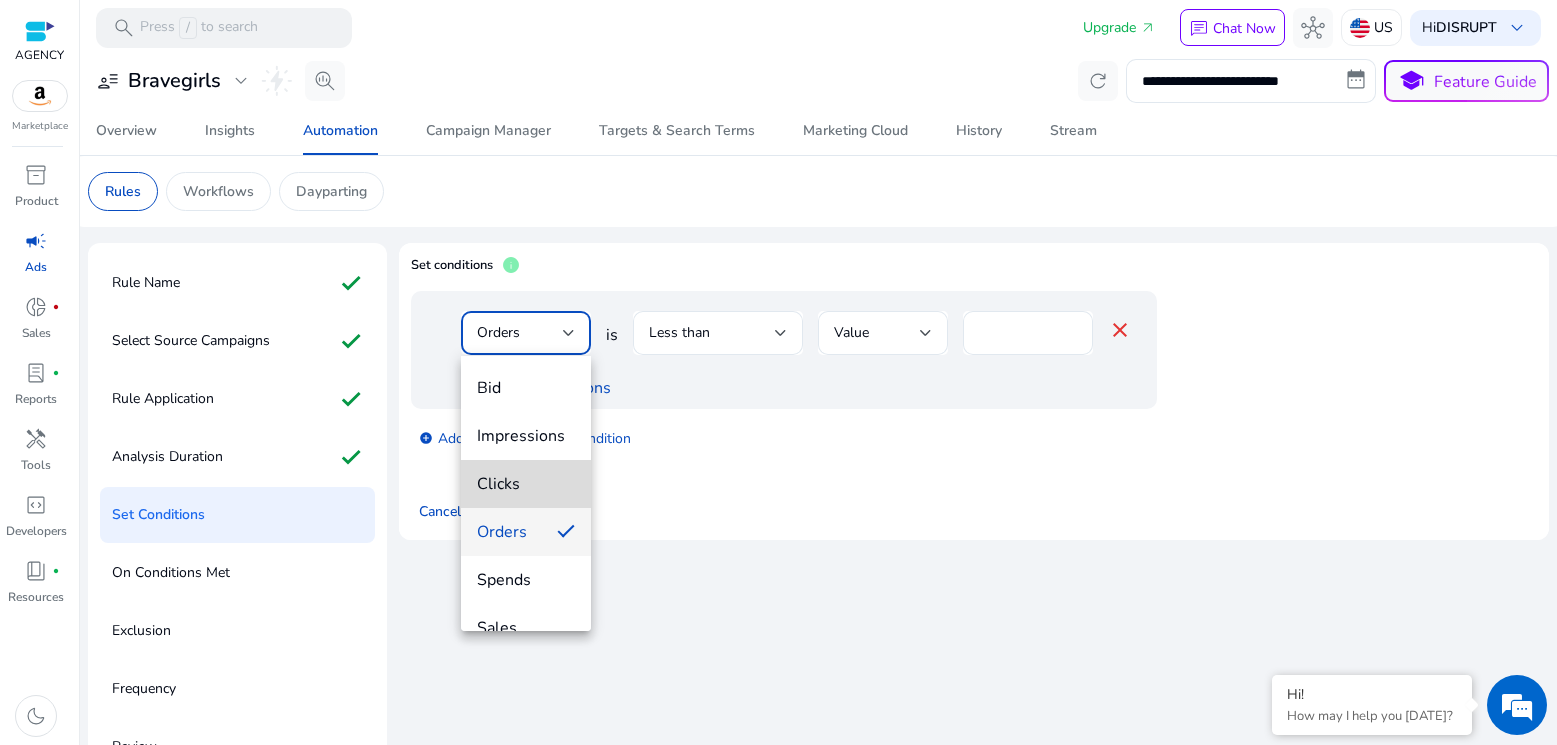 click on "Clicks" at bounding box center (526, 484) 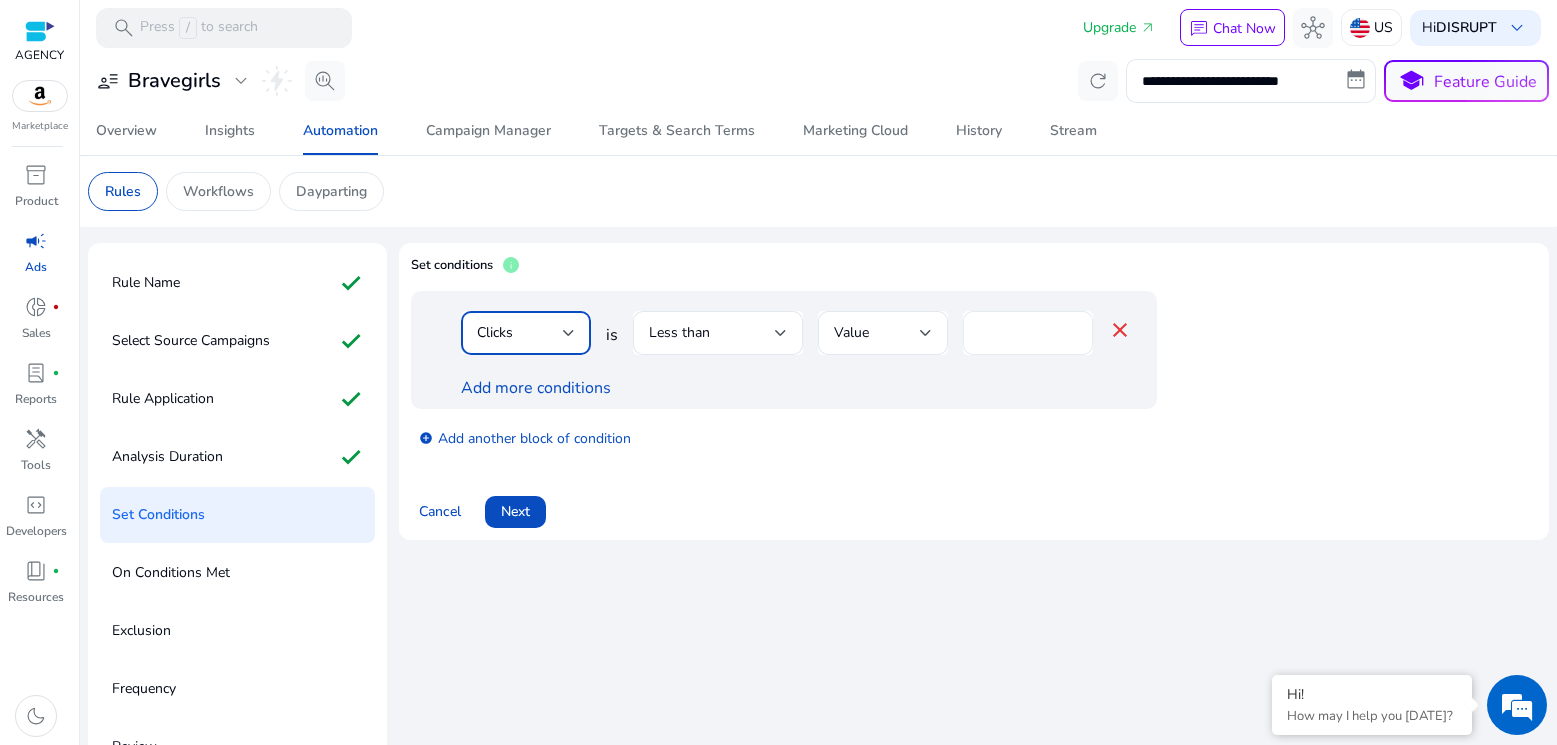 click on "*" at bounding box center (1028, 333) 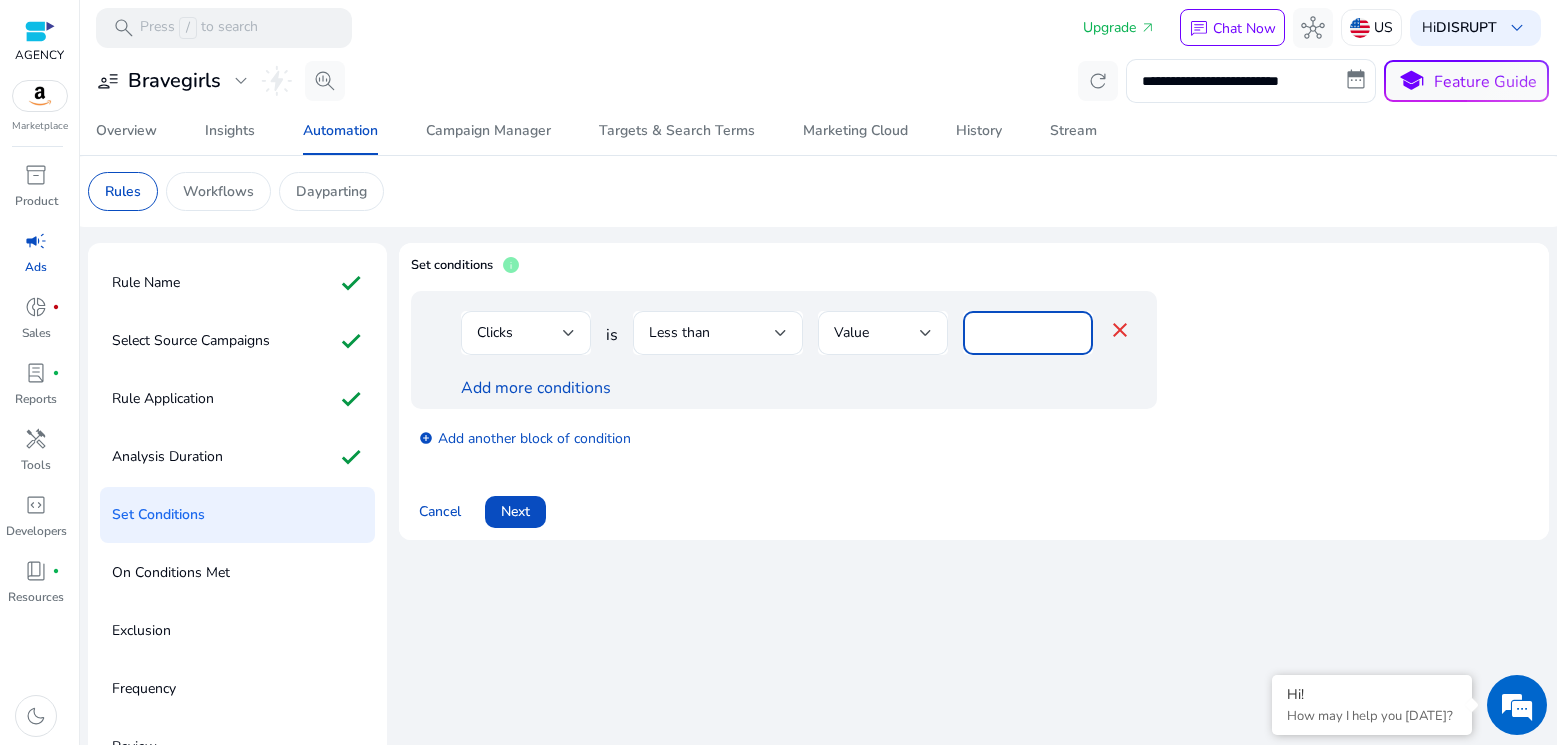 type on "*" 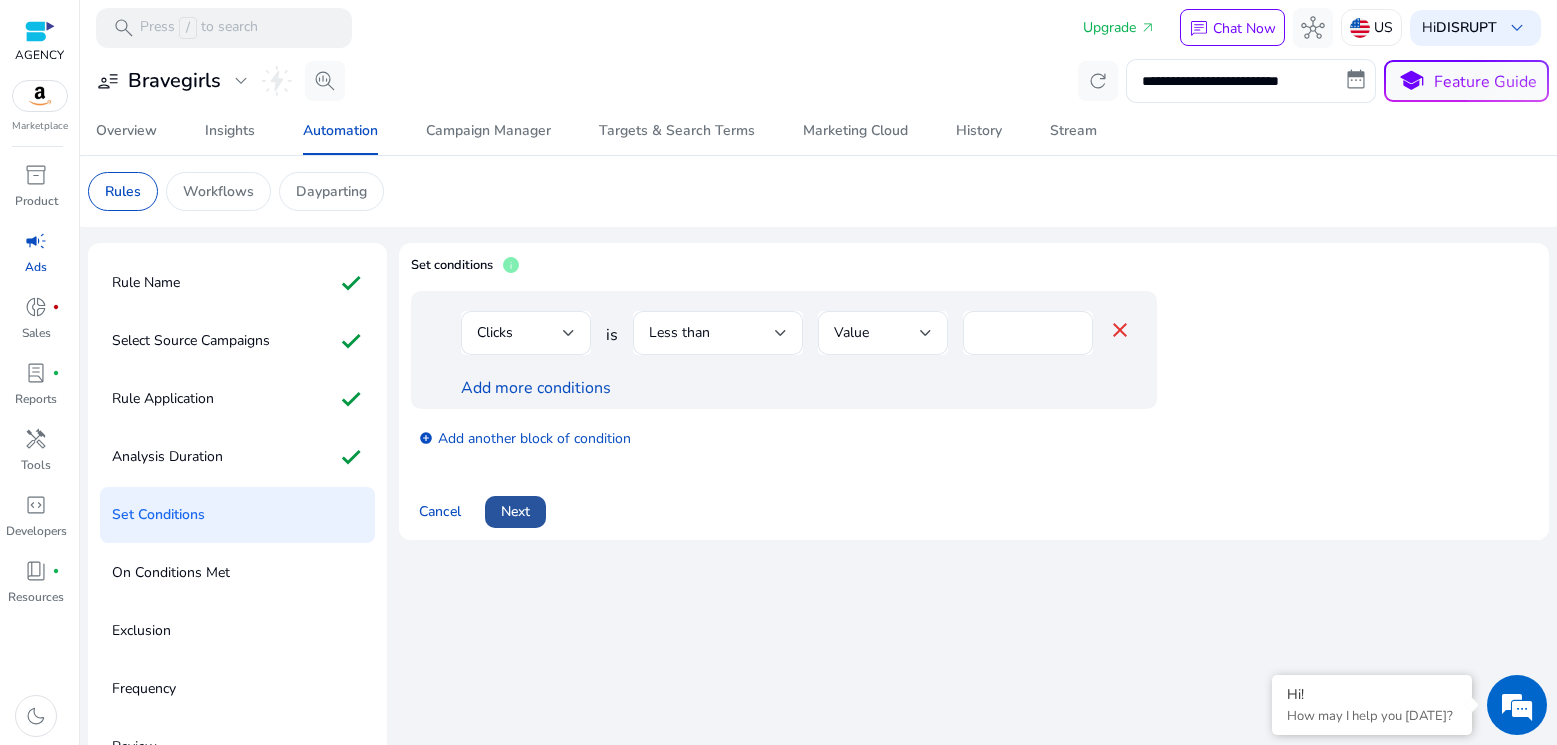 click on "Next" at bounding box center (515, 511) 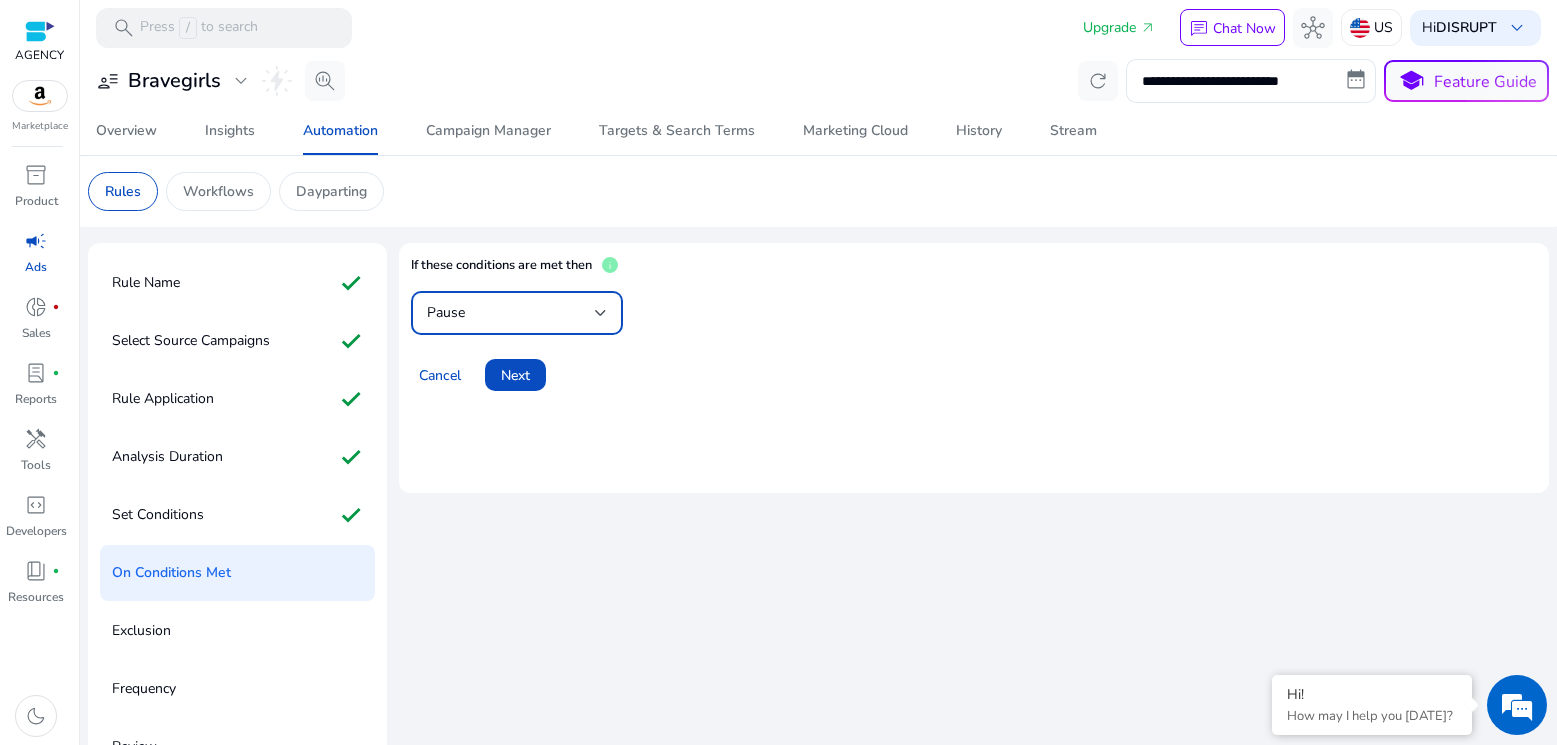 click on "Pause" at bounding box center [511, 313] 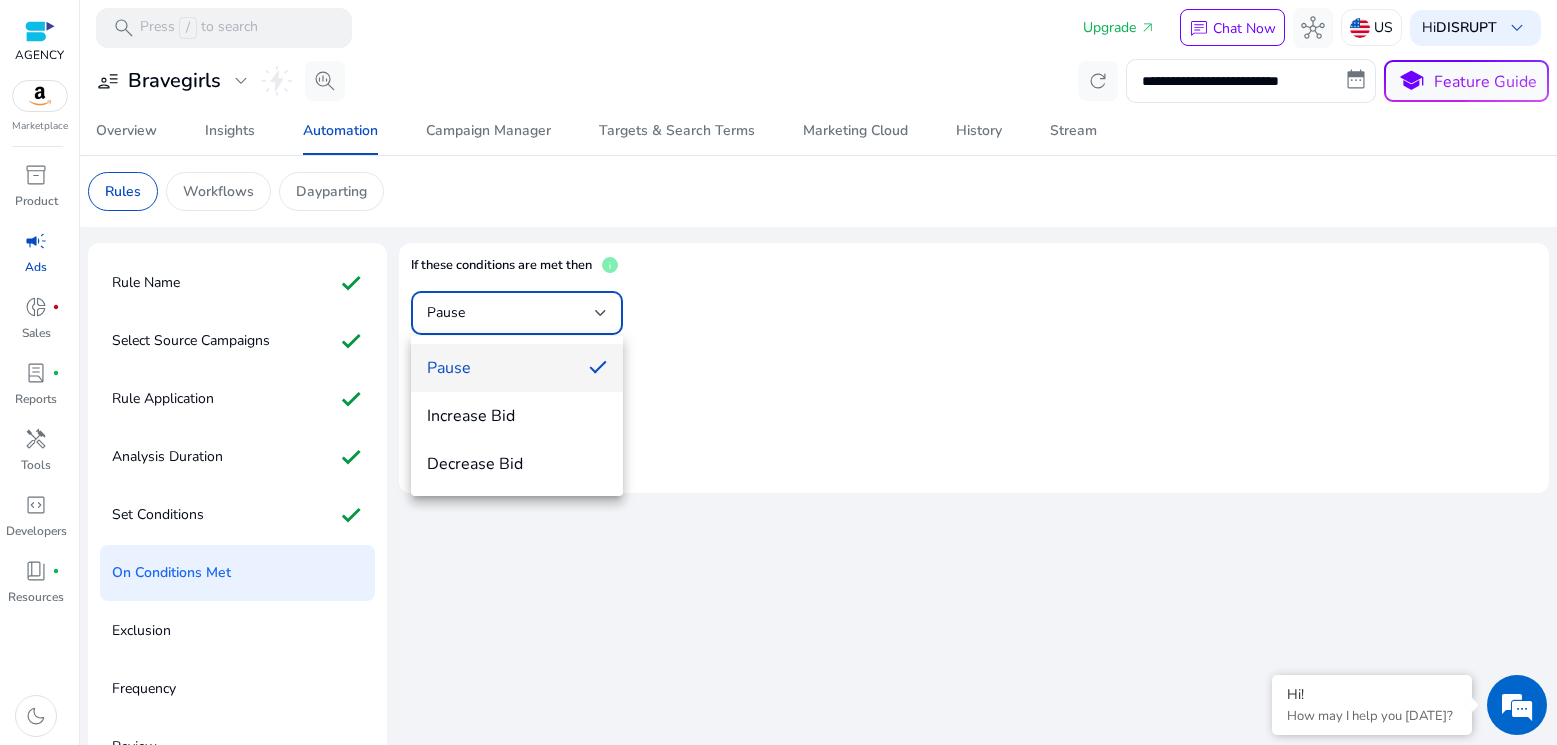 drag, startPoint x: 480, startPoint y: 259, endPoint x: 608, endPoint y: 258, distance: 128.0039 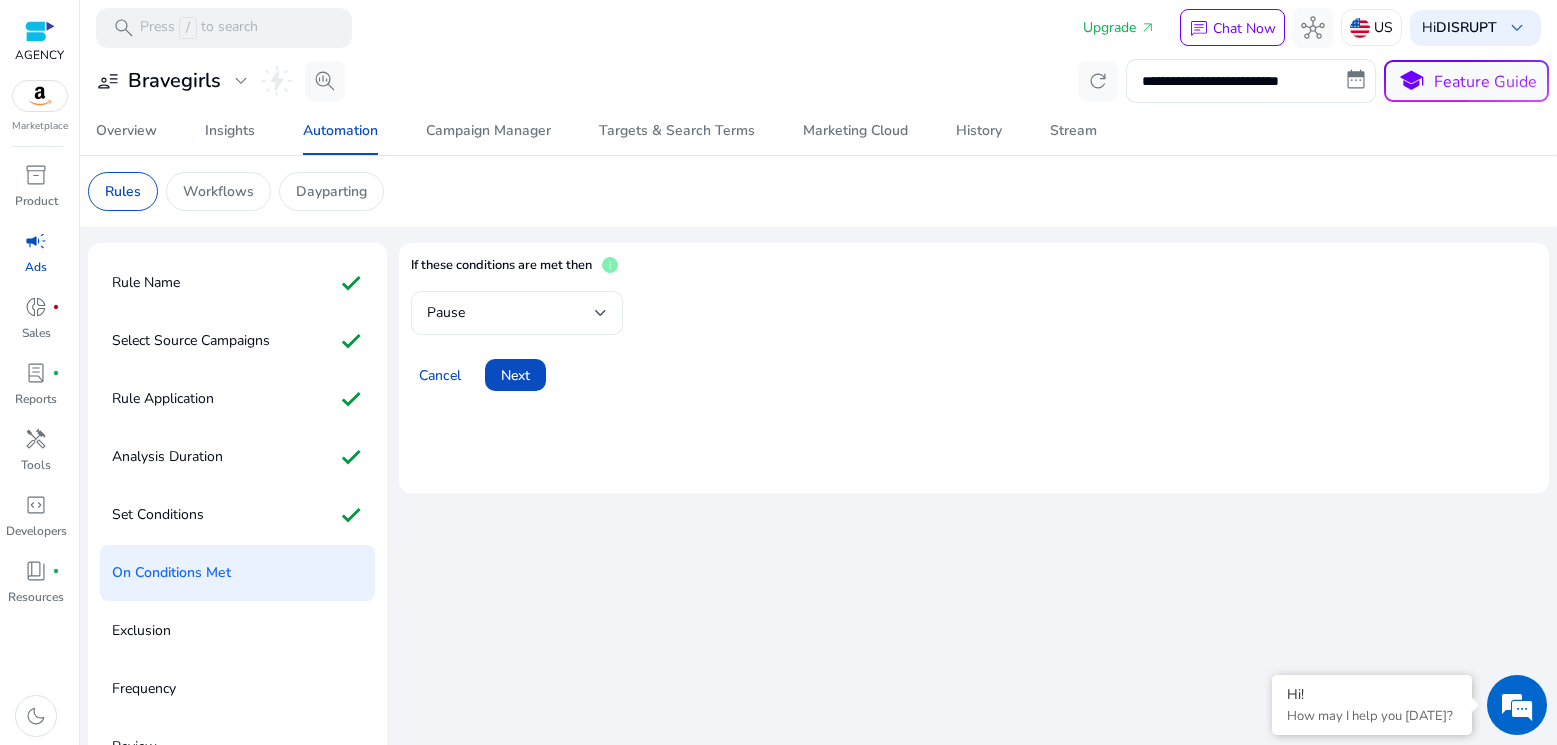 click on "Pause" at bounding box center (517, 313) 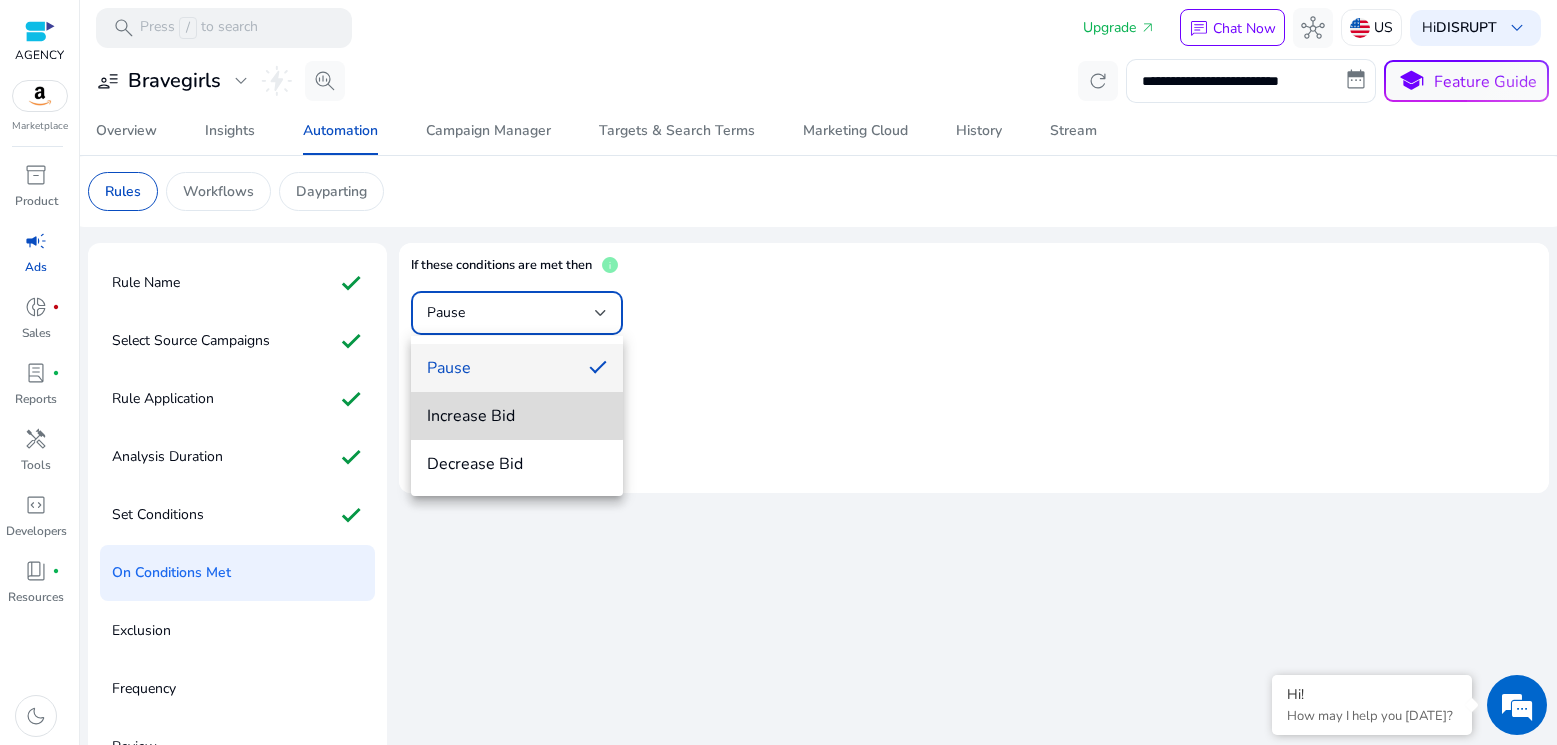 click on "Increase Bid" at bounding box center [517, 416] 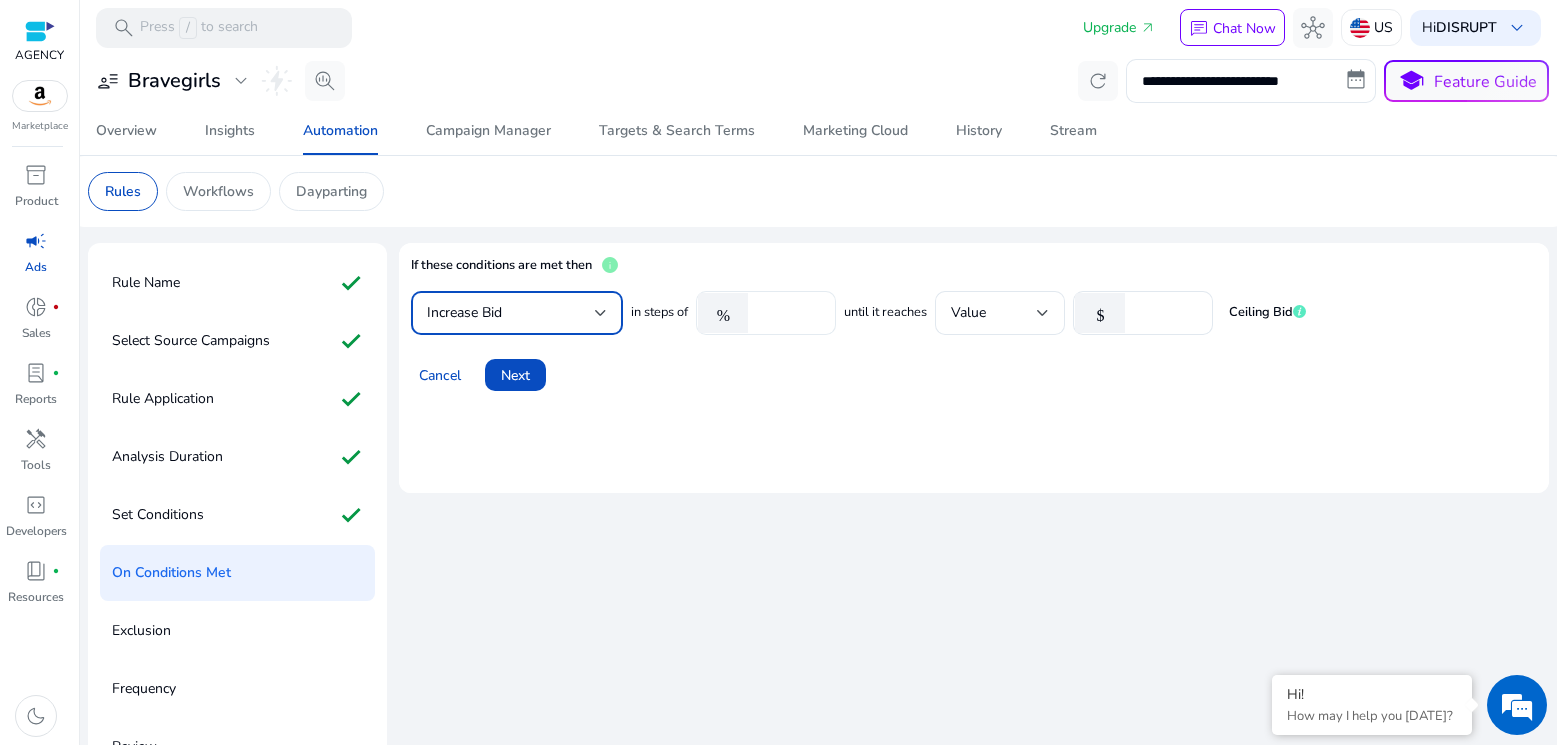 click on "****" at bounding box center [789, 313] 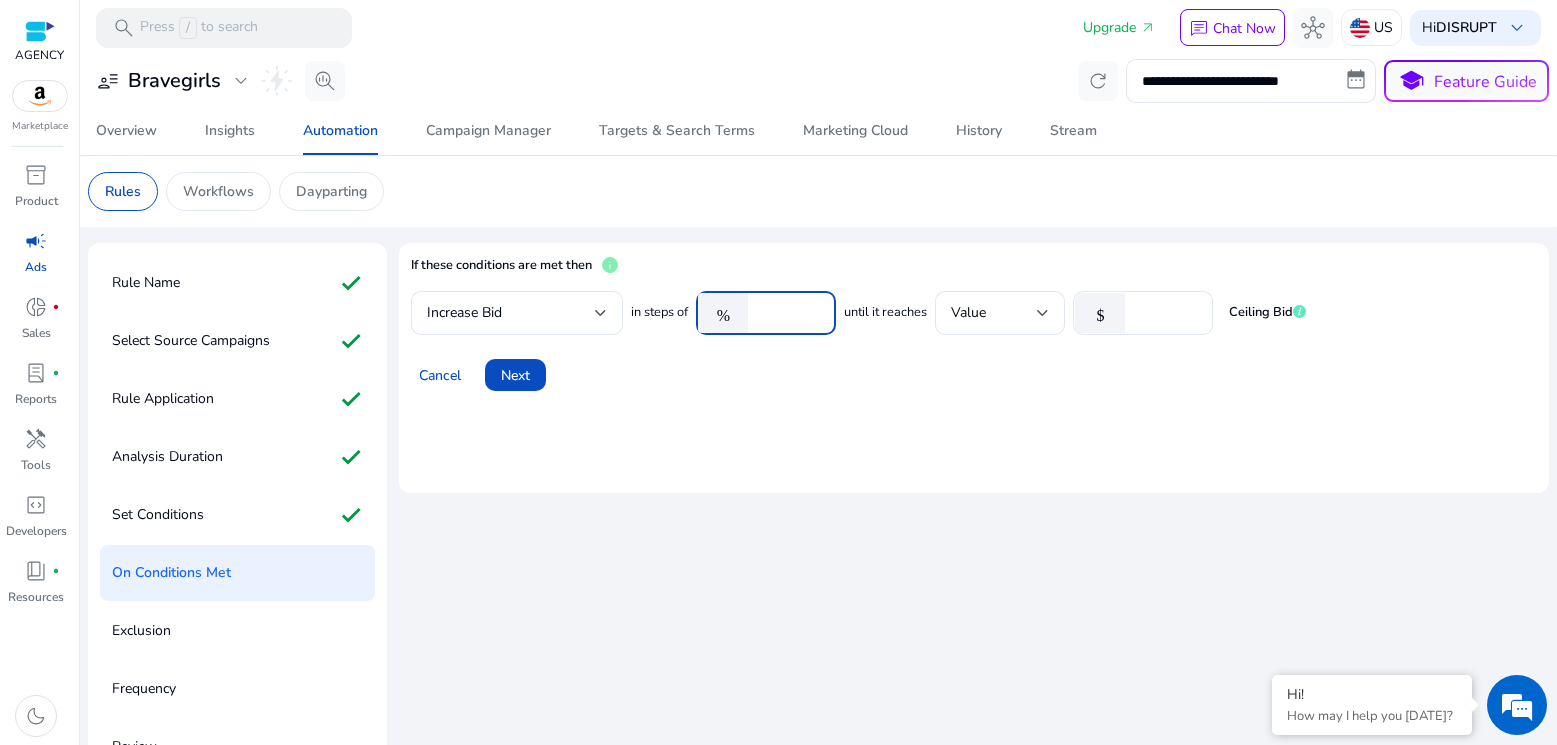type on "*****" 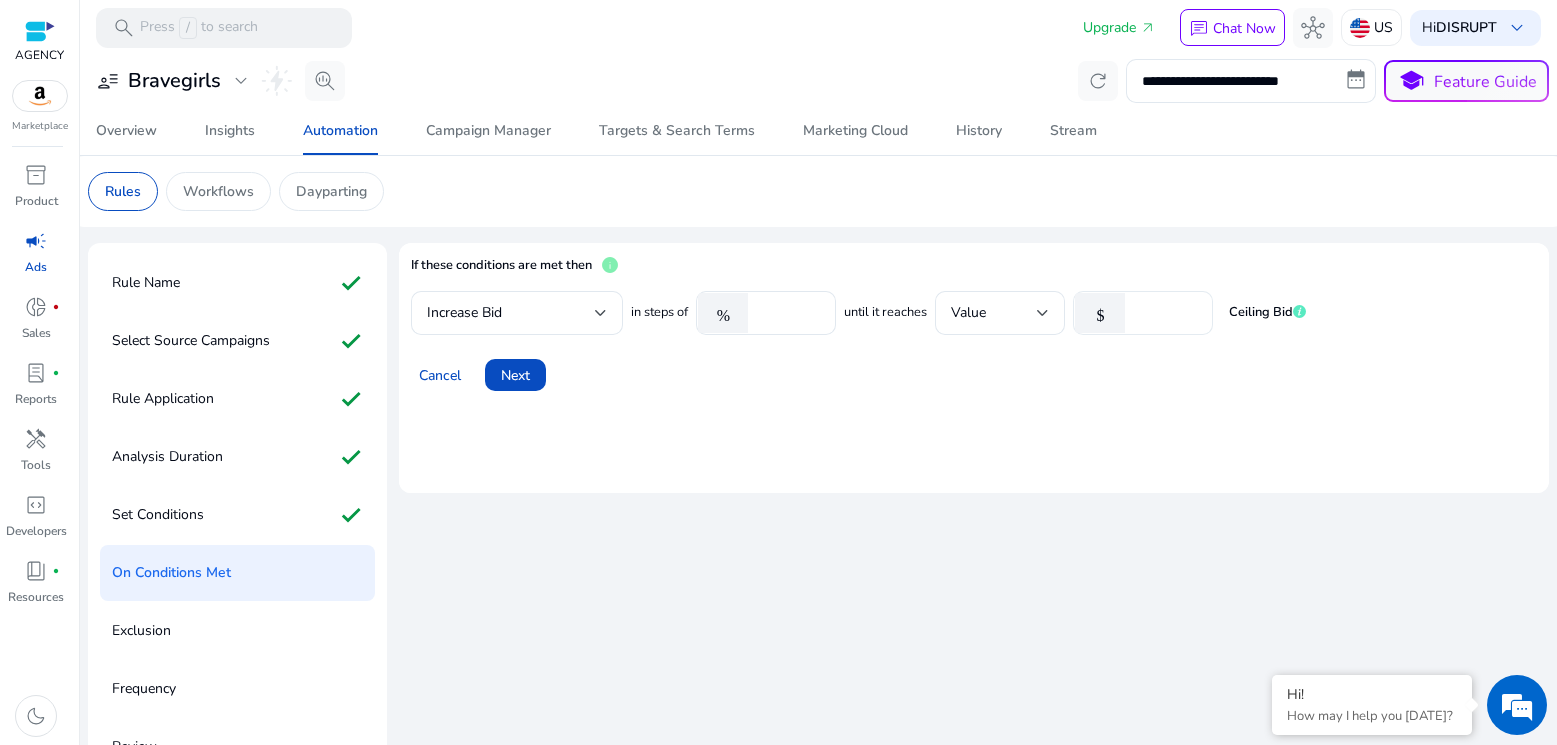 click on "$ ****" at bounding box center (1143, 313) 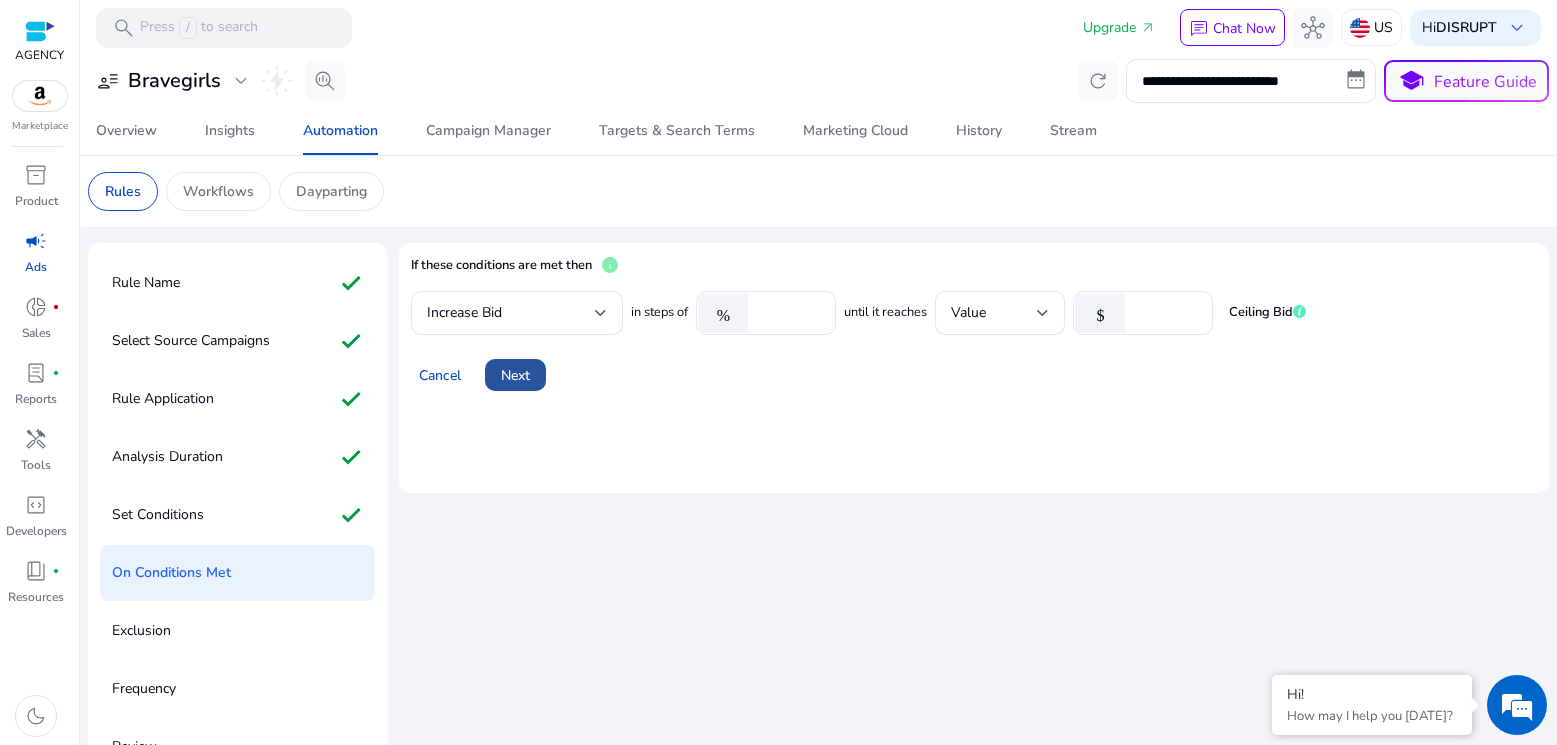click on "Next" at bounding box center [515, 375] 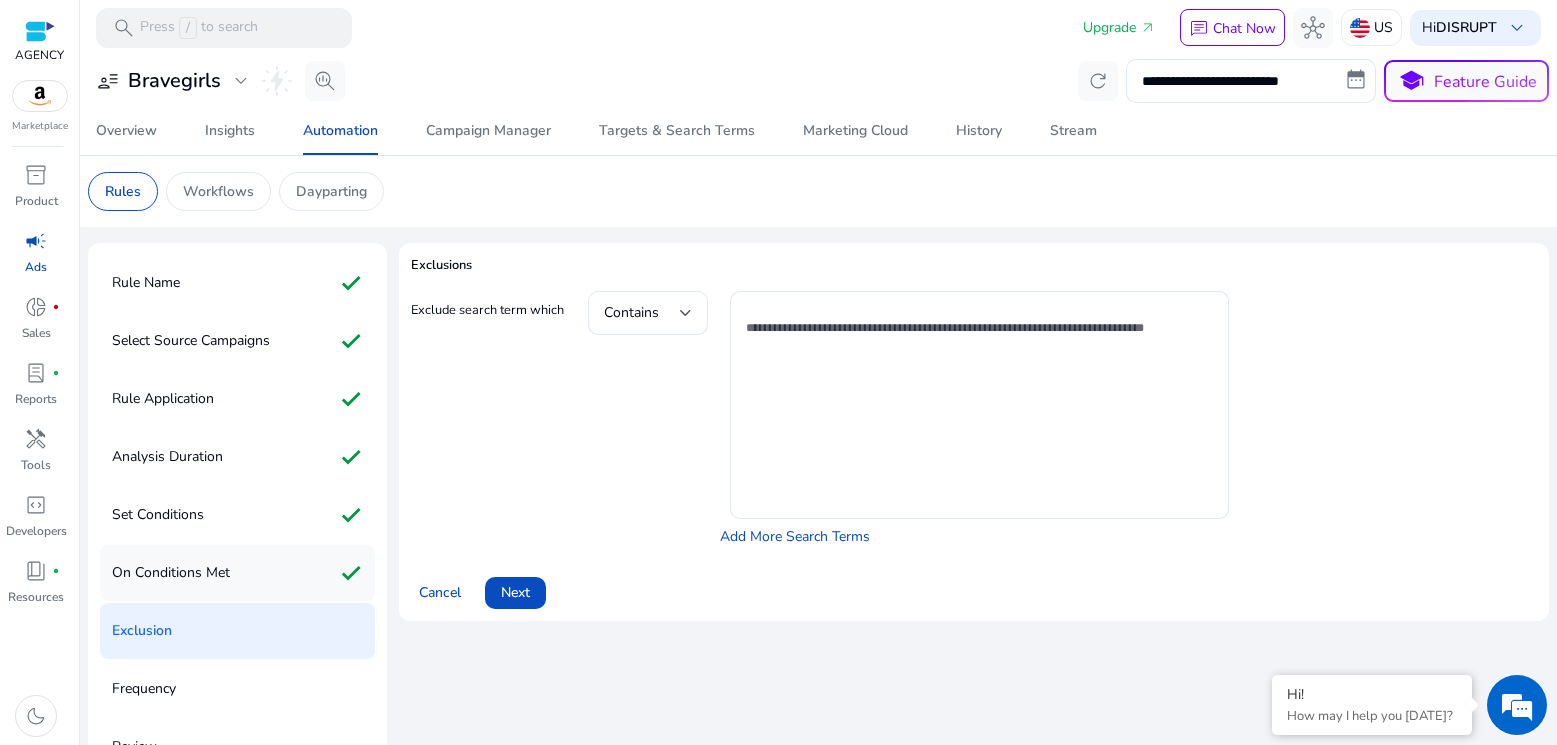 click on "On Conditions Met check" 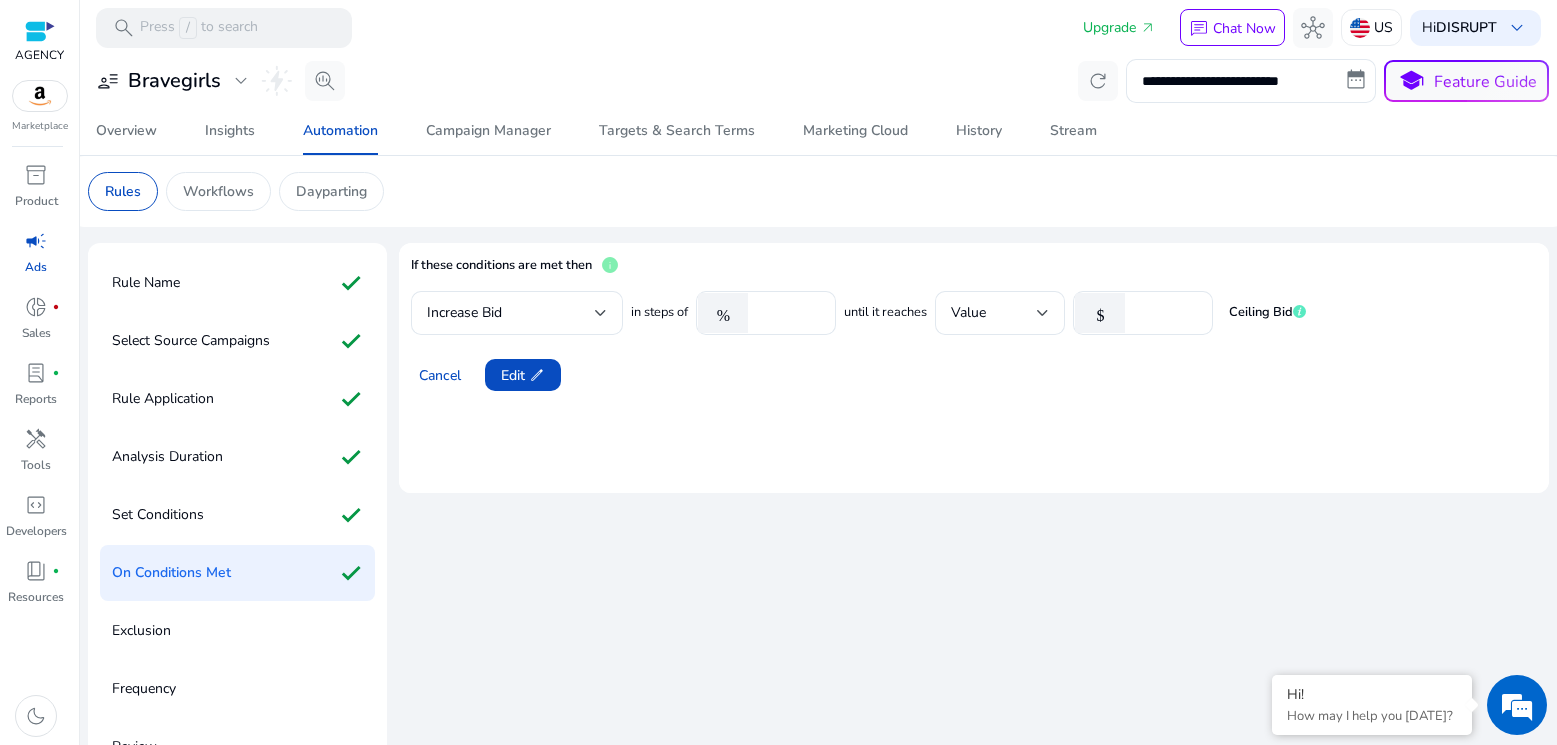 click on "Exclusion" 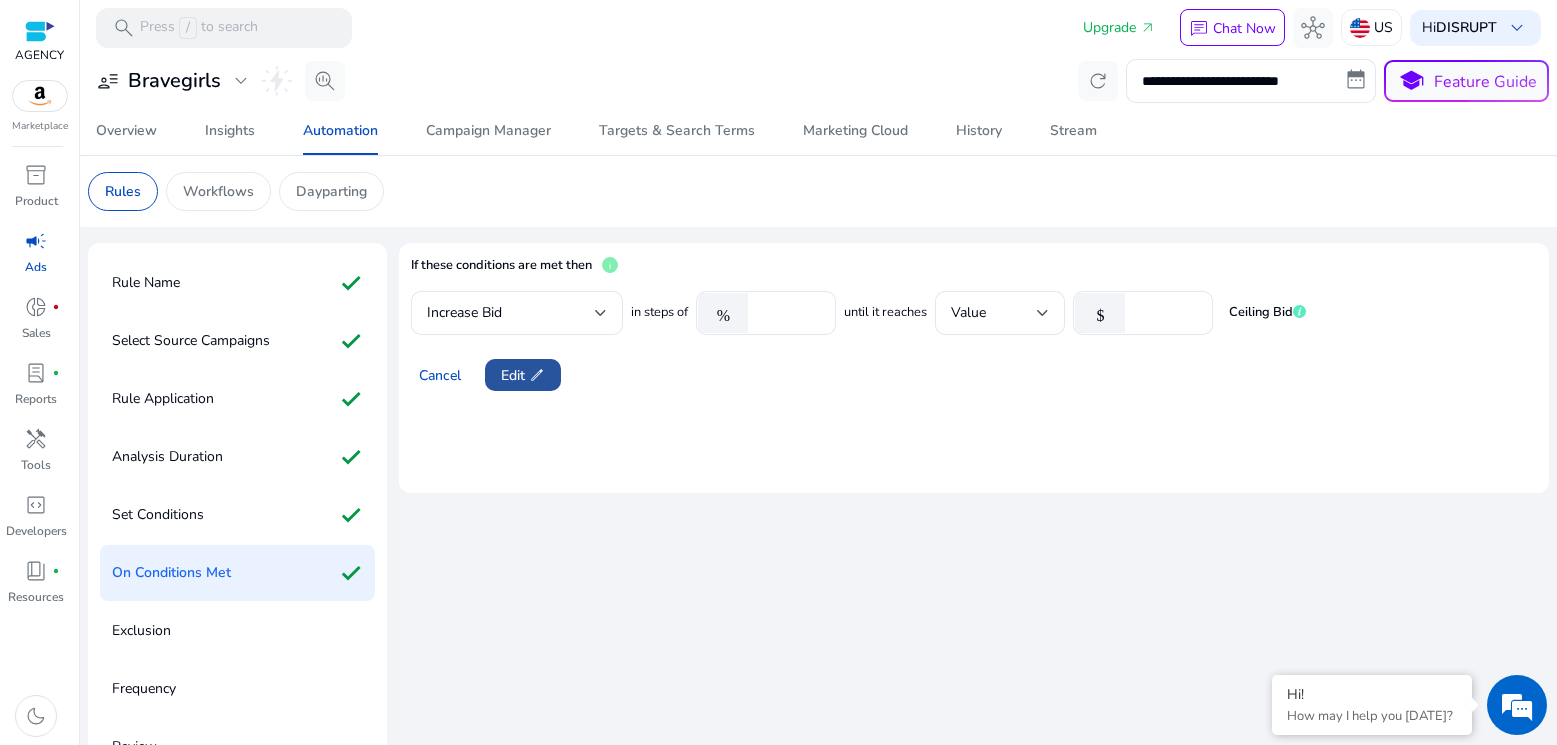 click on "Edit   edit" at bounding box center [523, 375] 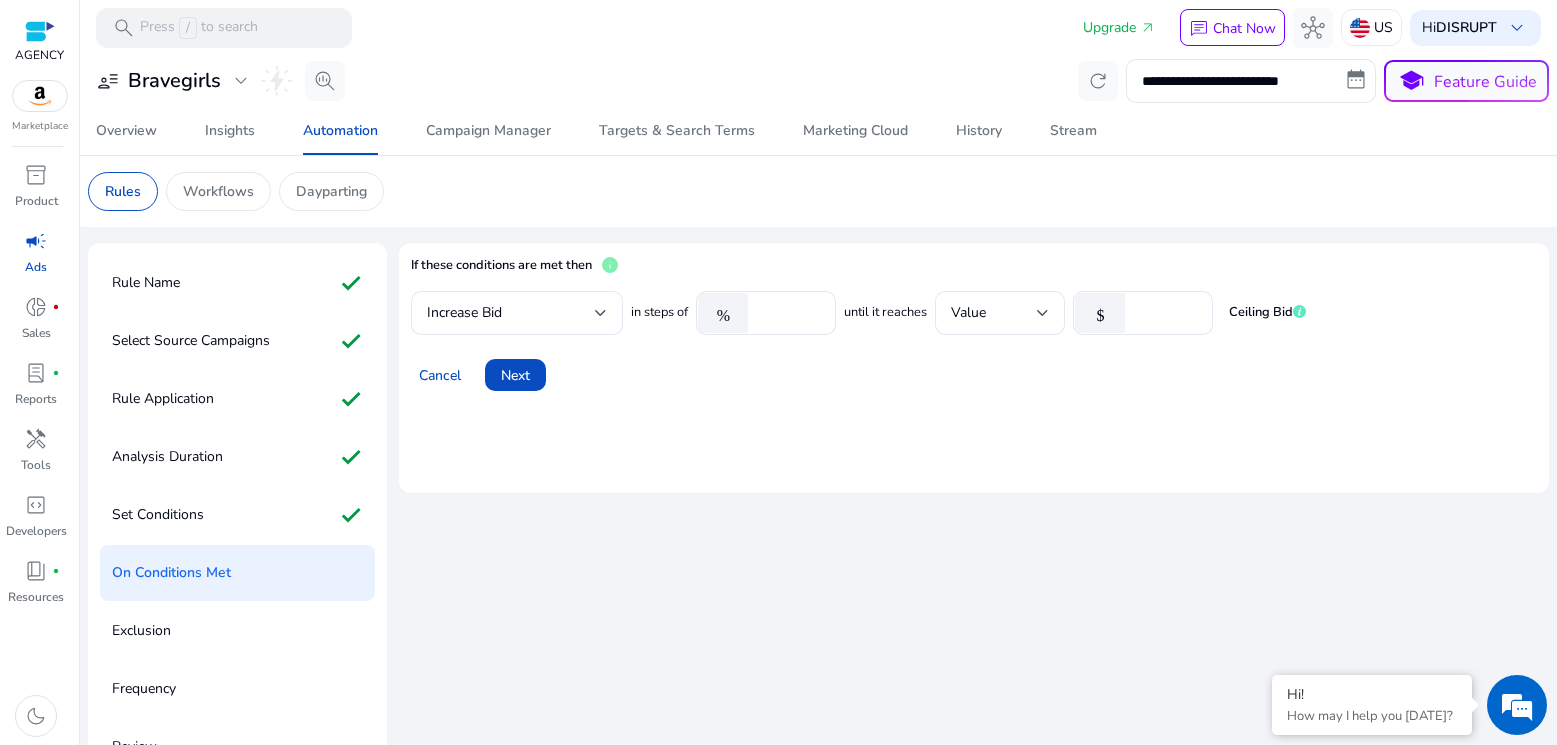 click on "Next" at bounding box center [515, 375] 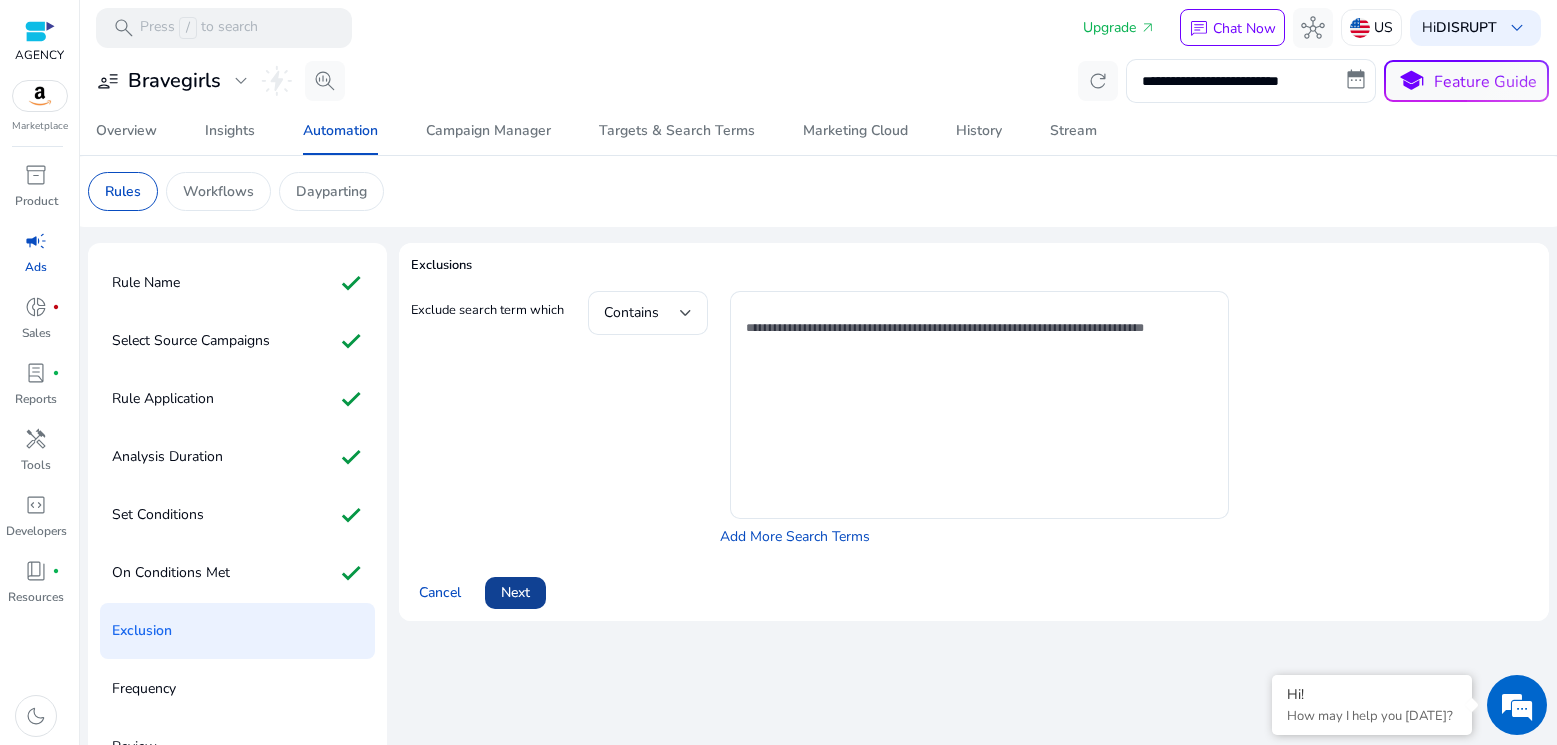 click on "Next" at bounding box center [515, 592] 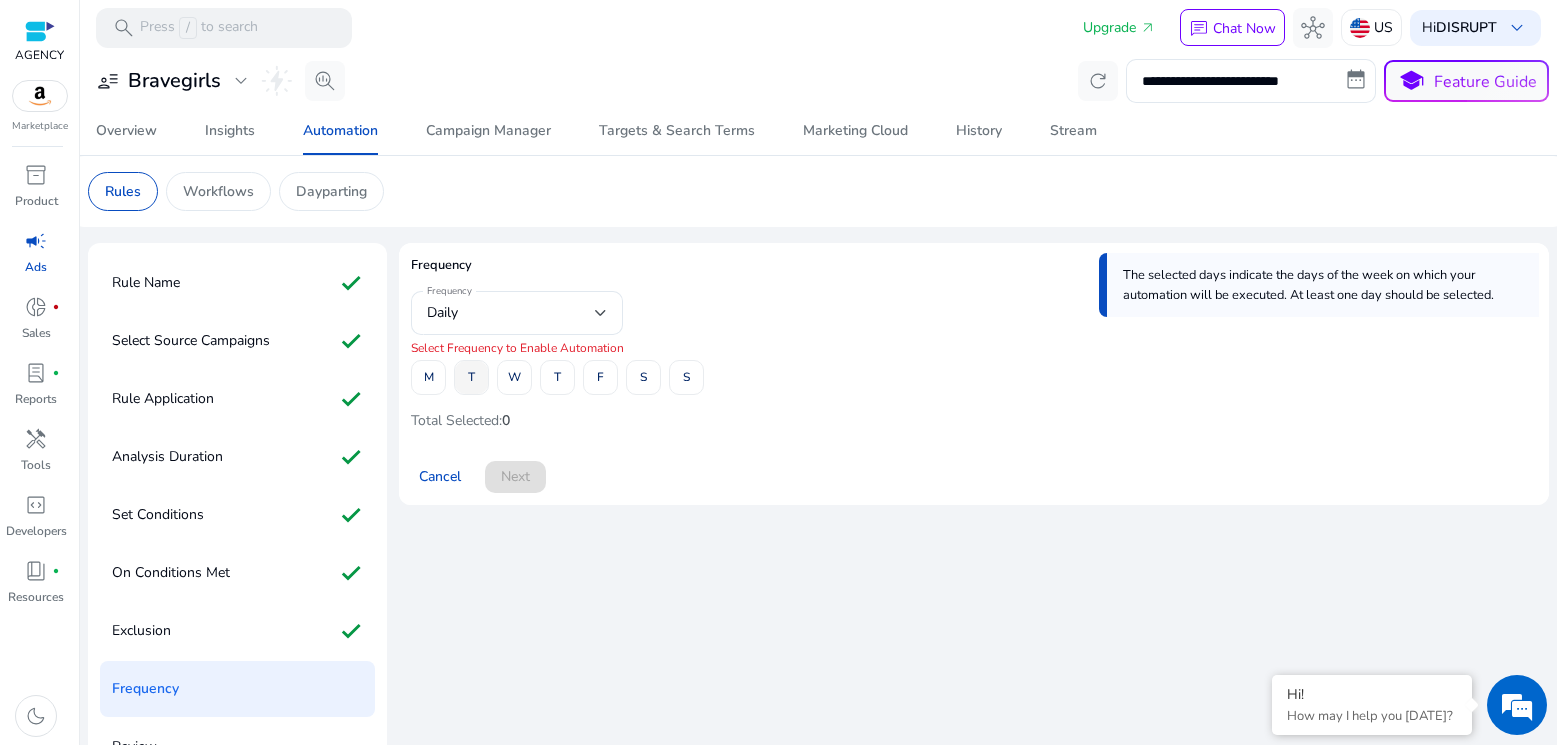 click at bounding box center [428, 378] 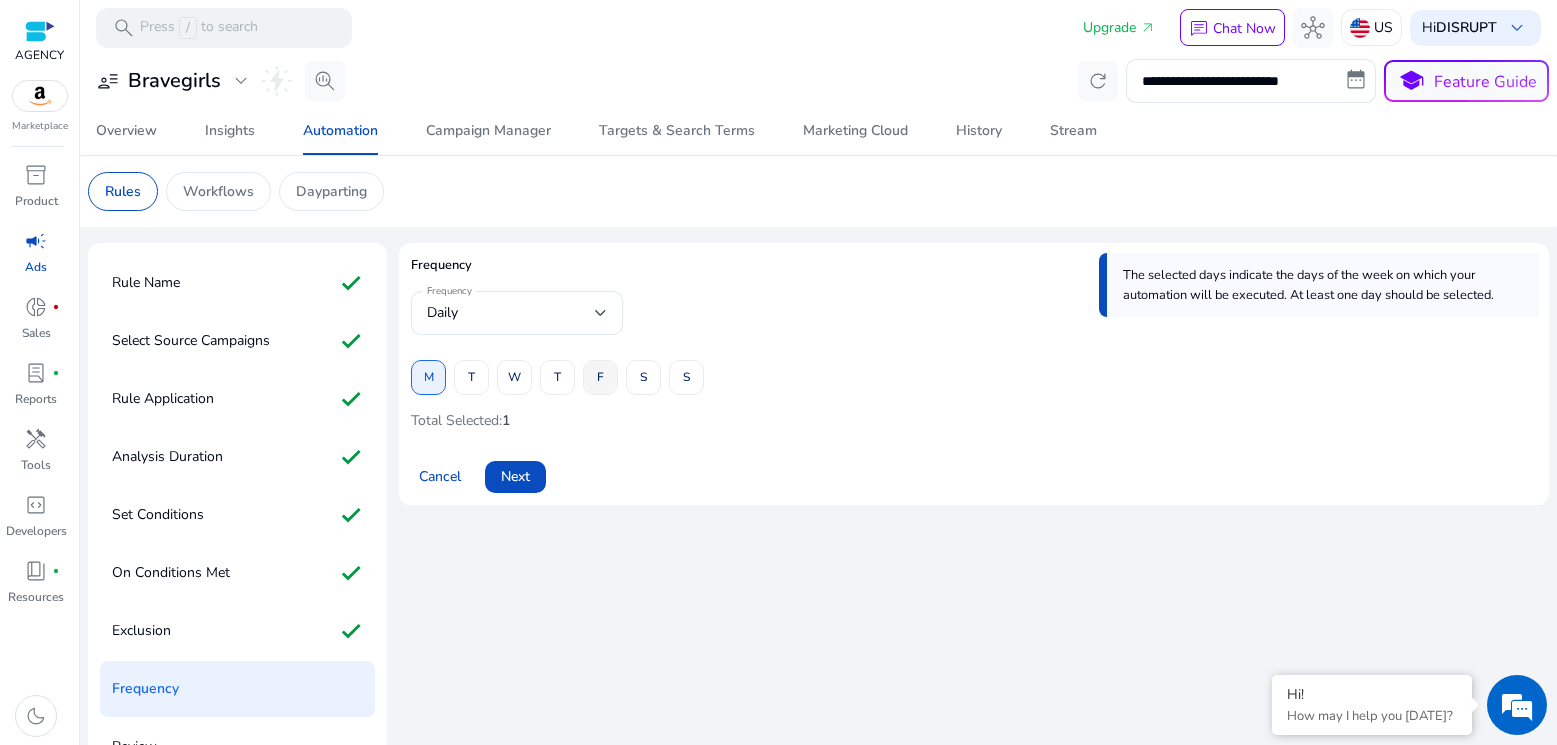 drag, startPoint x: 516, startPoint y: 383, endPoint x: 589, endPoint y: 387, distance: 73.109505 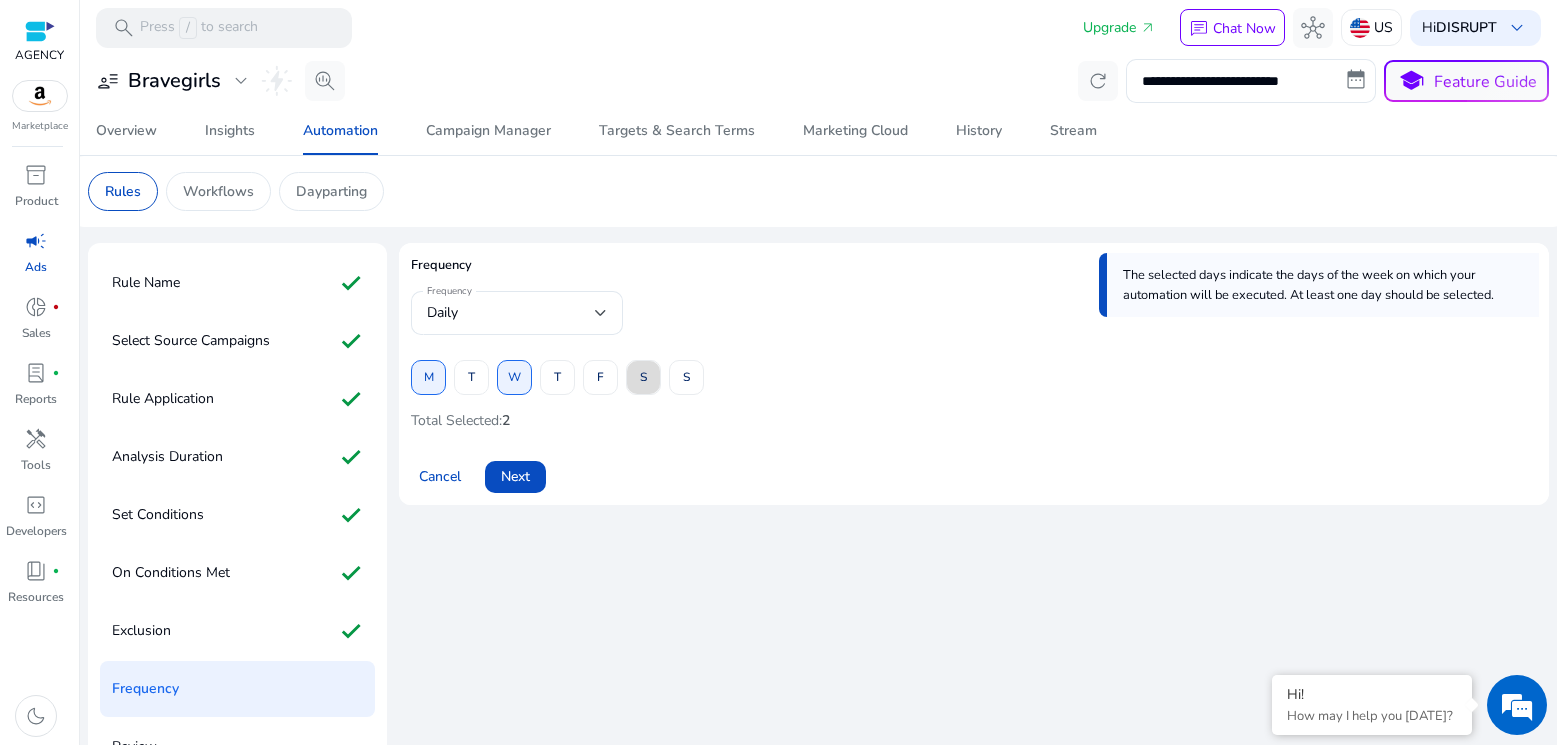 click at bounding box center [643, 378] 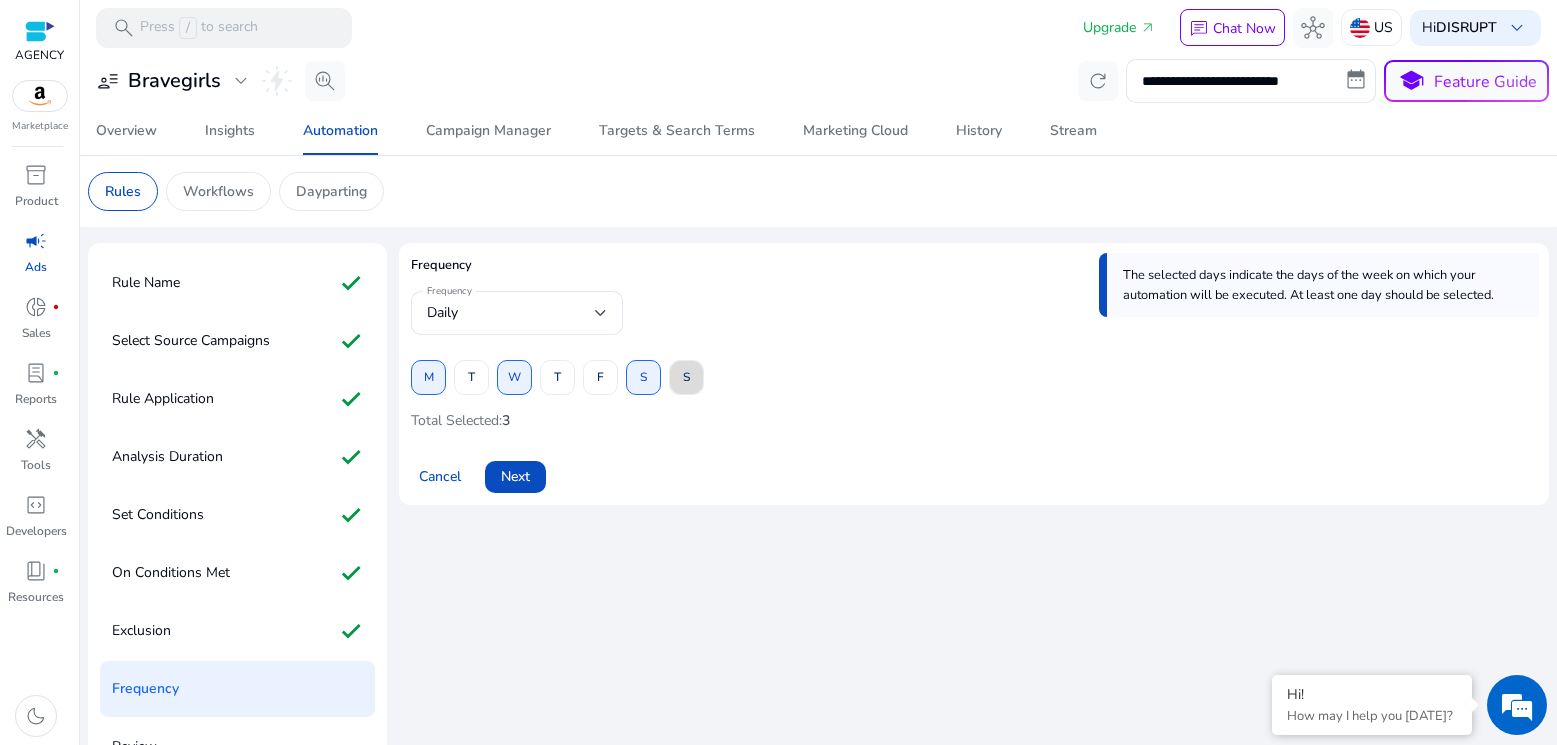 click at bounding box center (686, 378) 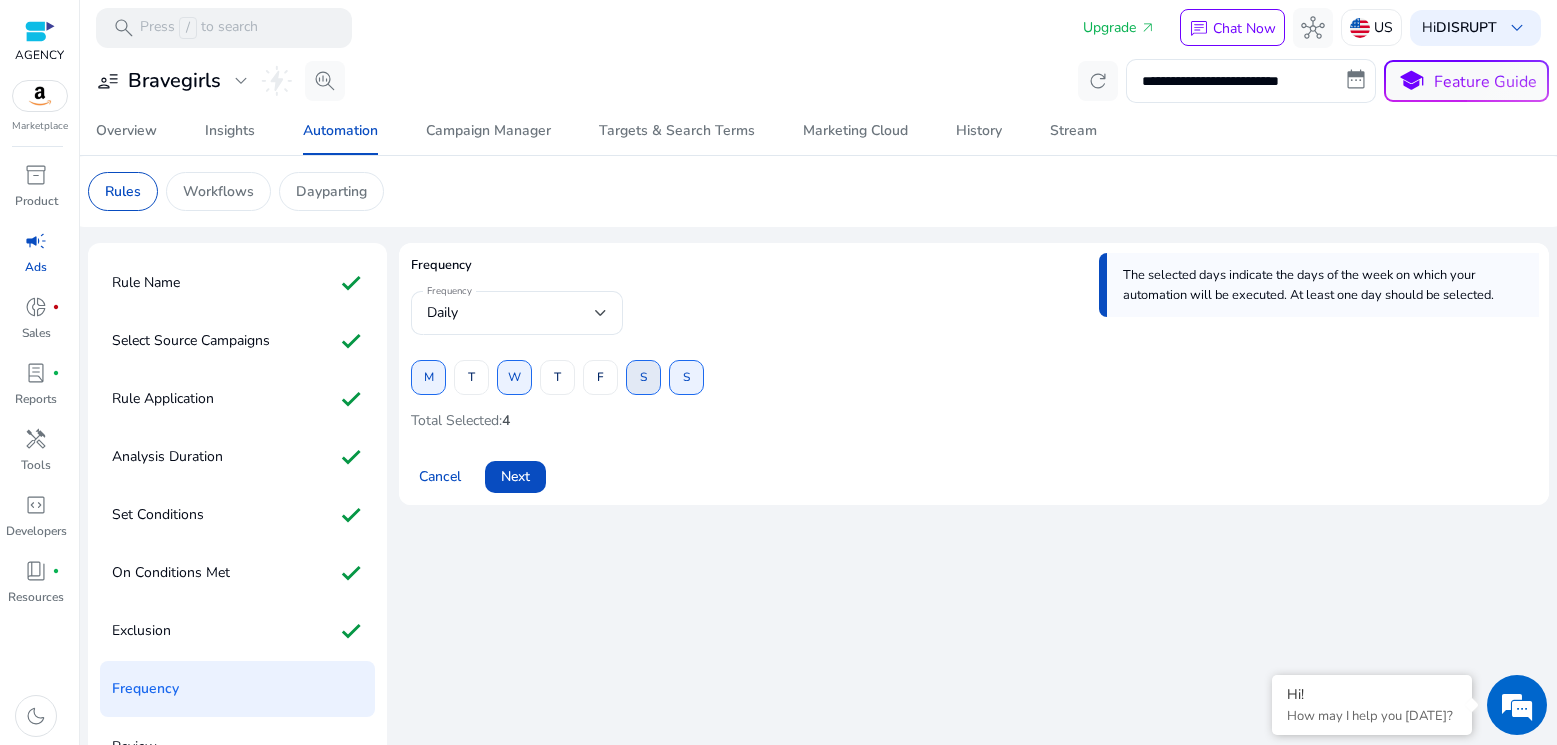 click at bounding box center [643, 378] 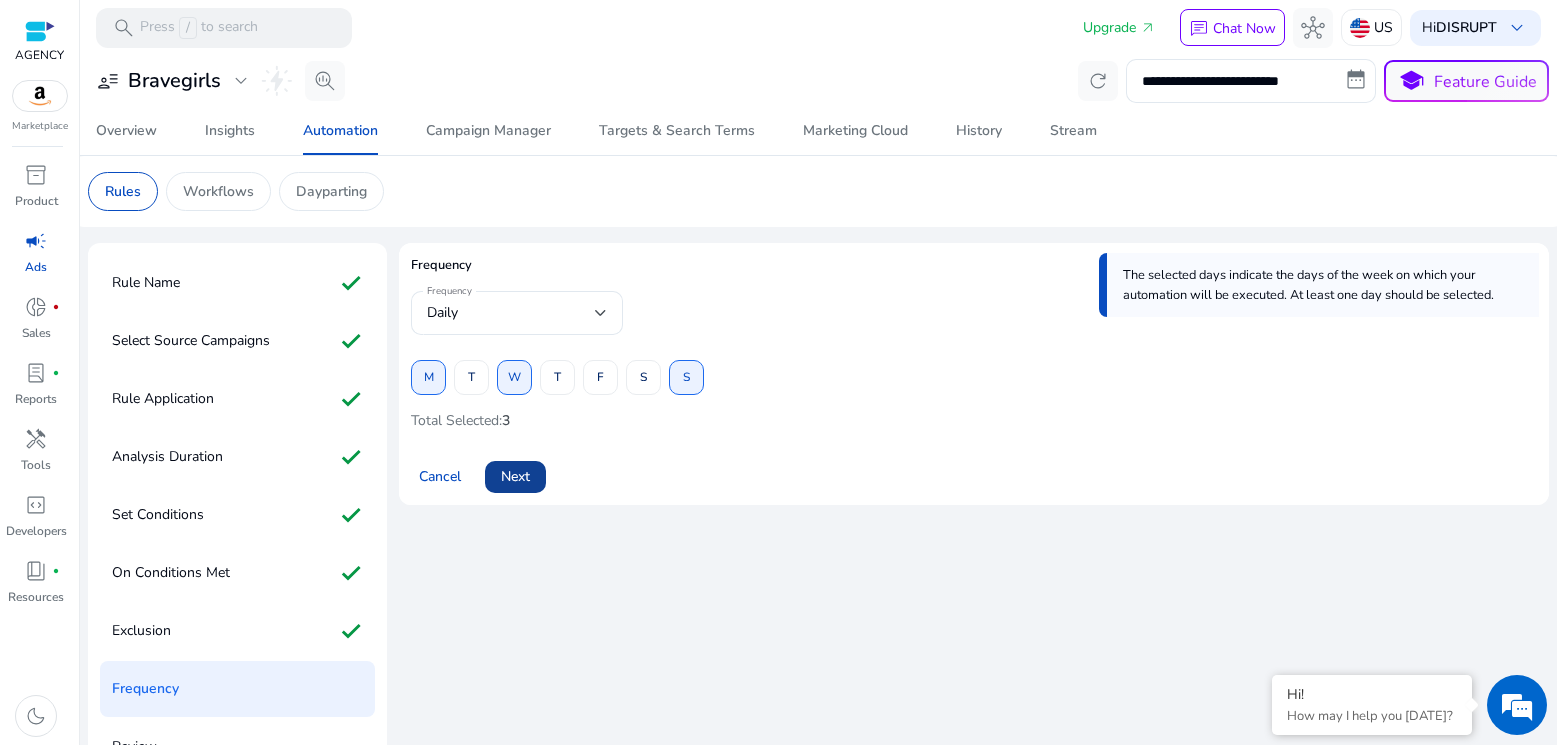 click on "Next" at bounding box center [515, 476] 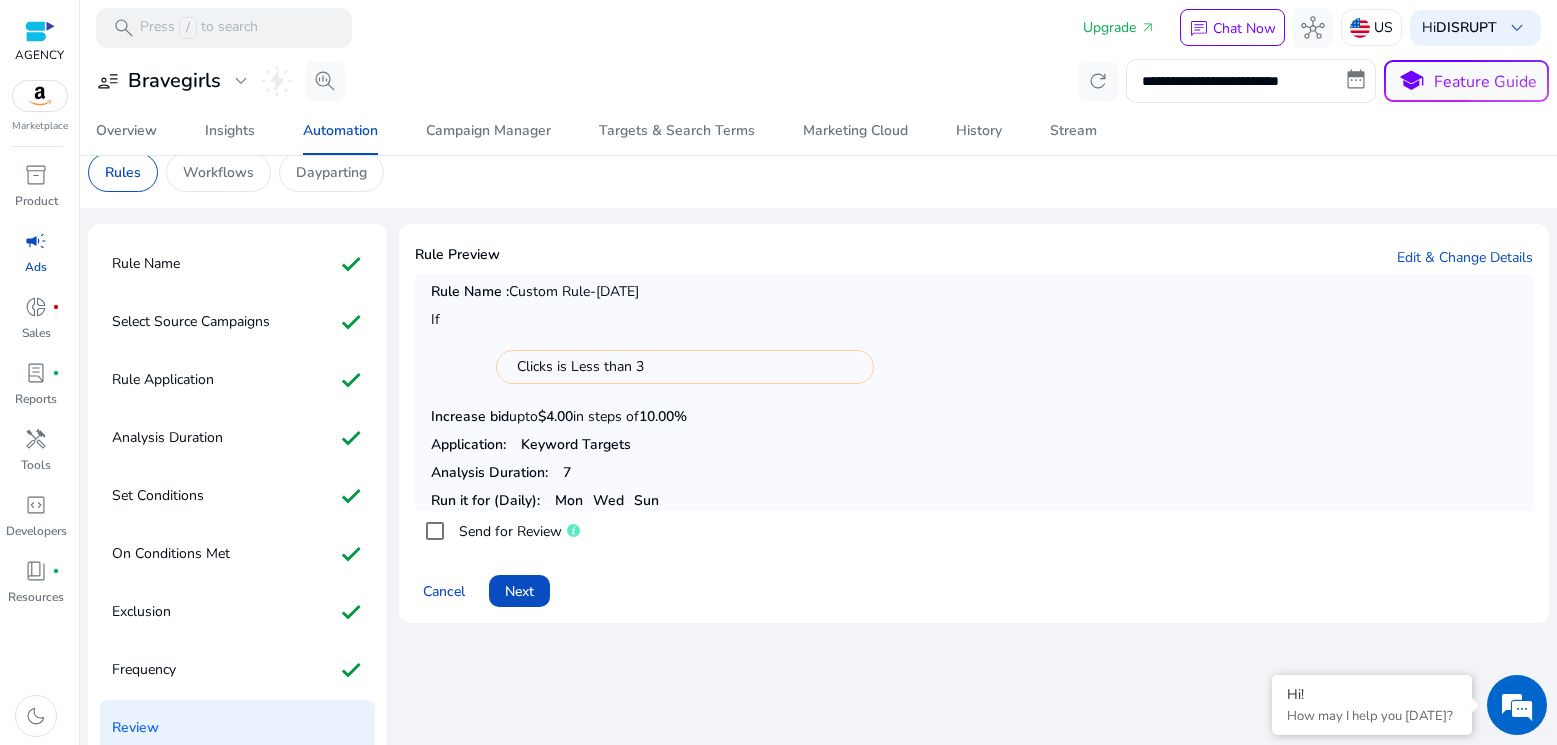 scroll, scrollTop: 42, scrollLeft: 0, axis: vertical 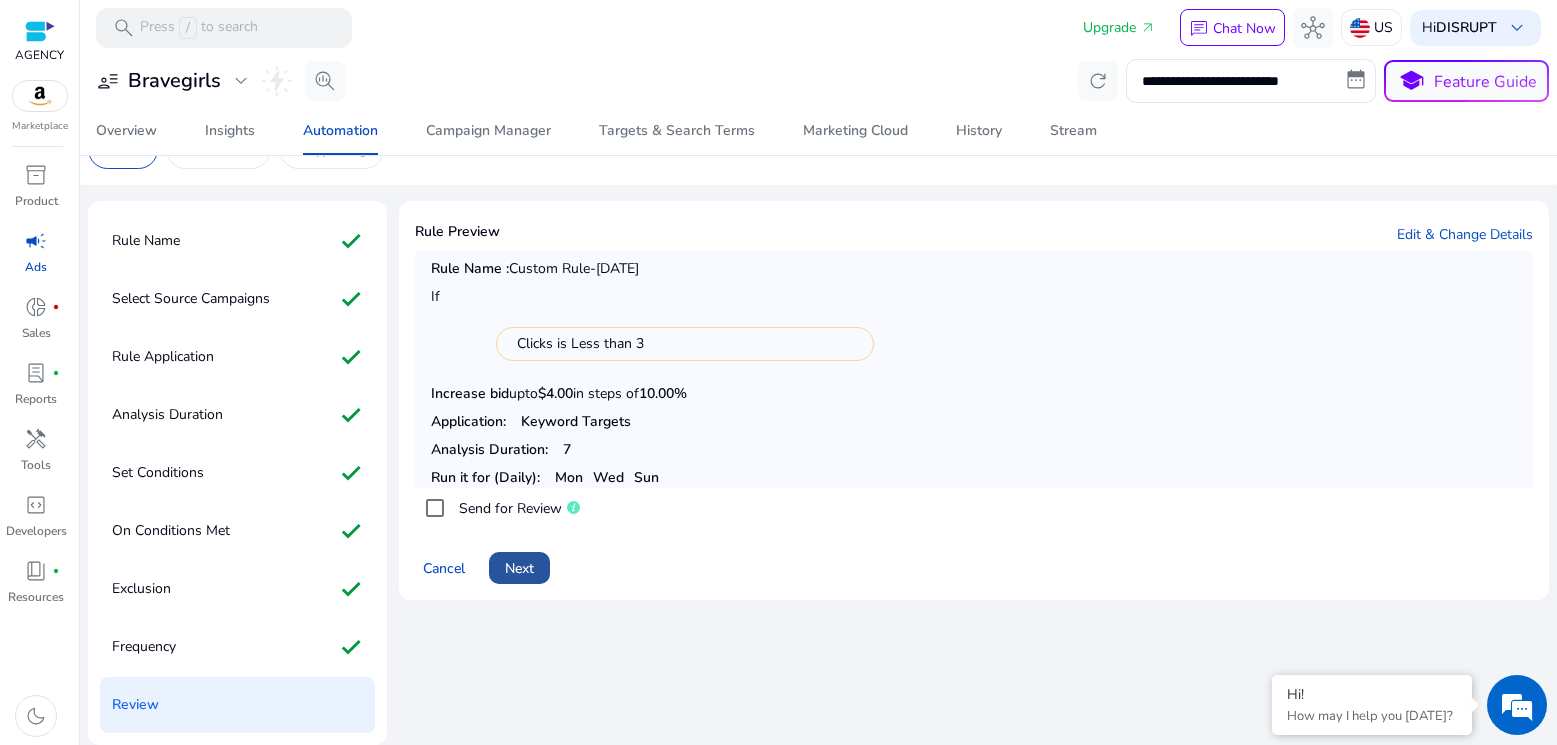 click on "Next" 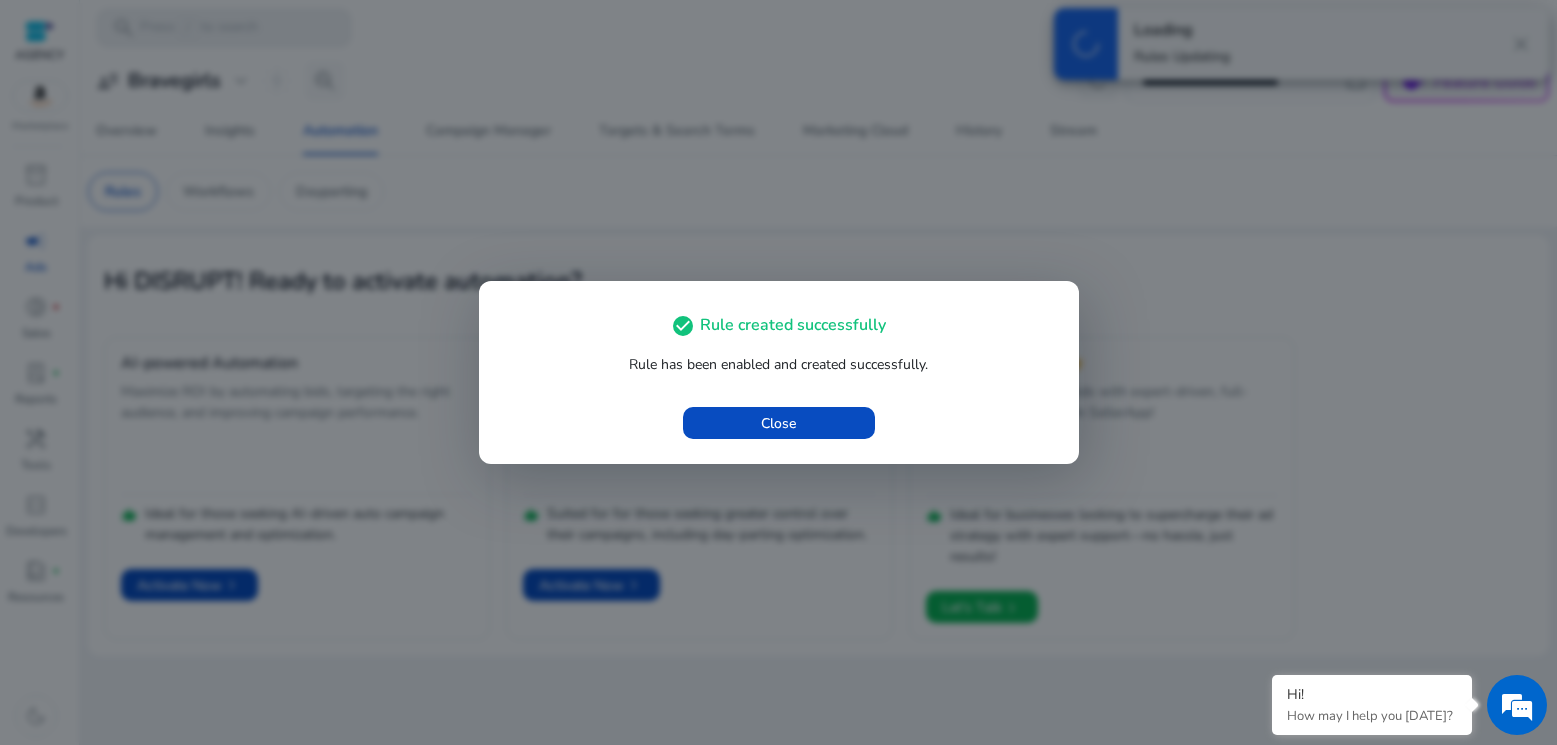 scroll, scrollTop: 0, scrollLeft: 0, axis: both 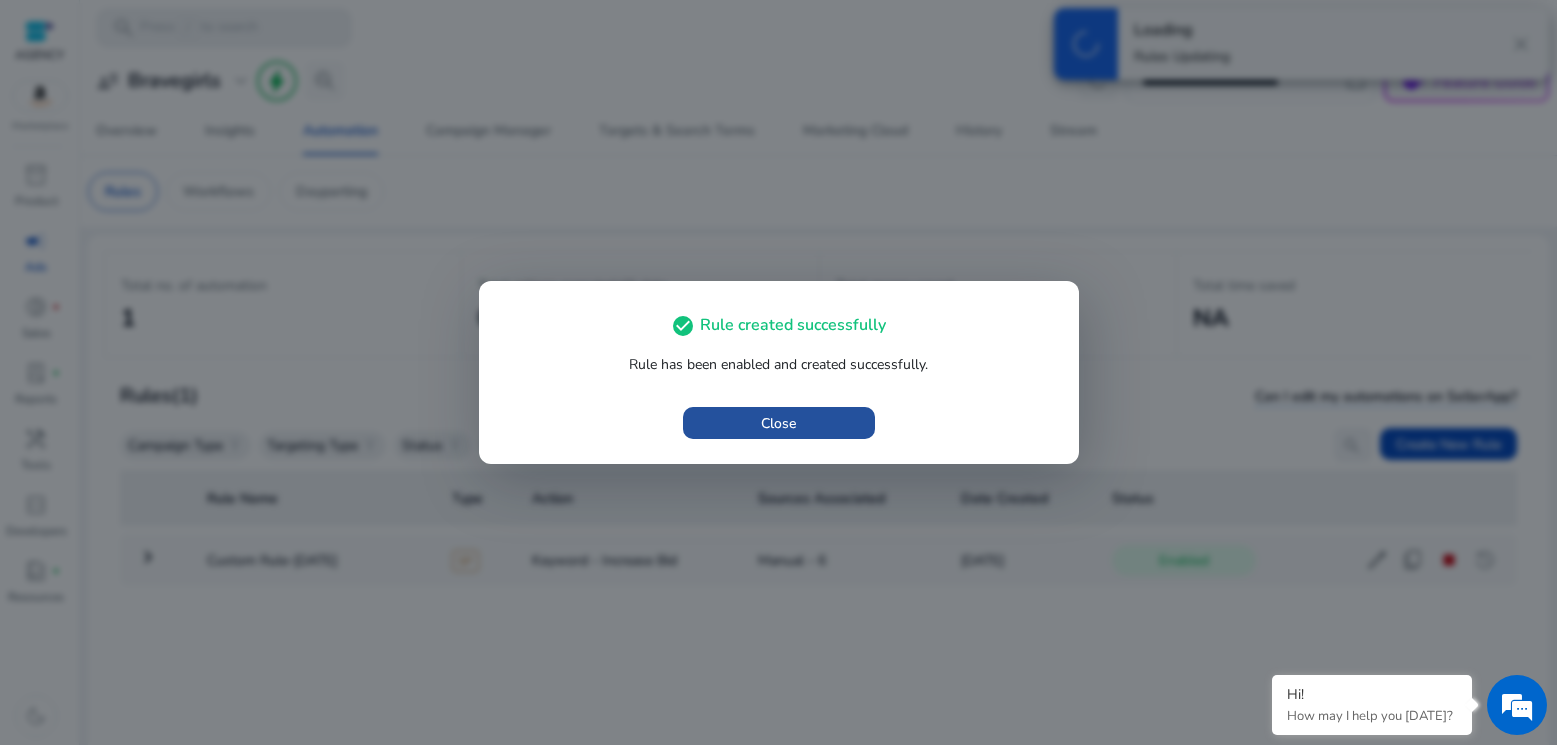 click on "Close" at bounding box center (778, 423) 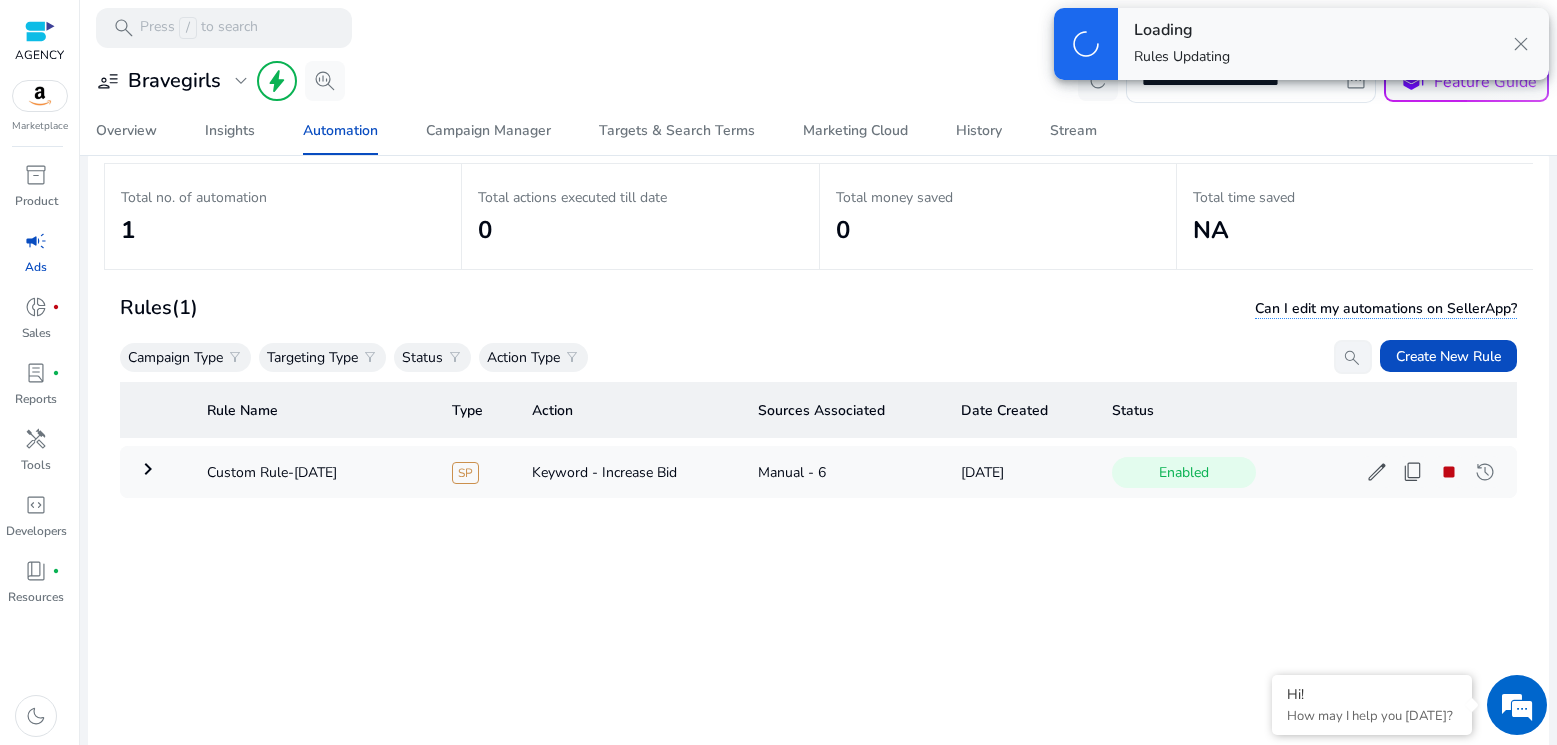 scroll, scrollTop: 122, scrollLeft: 0, axis: vertical 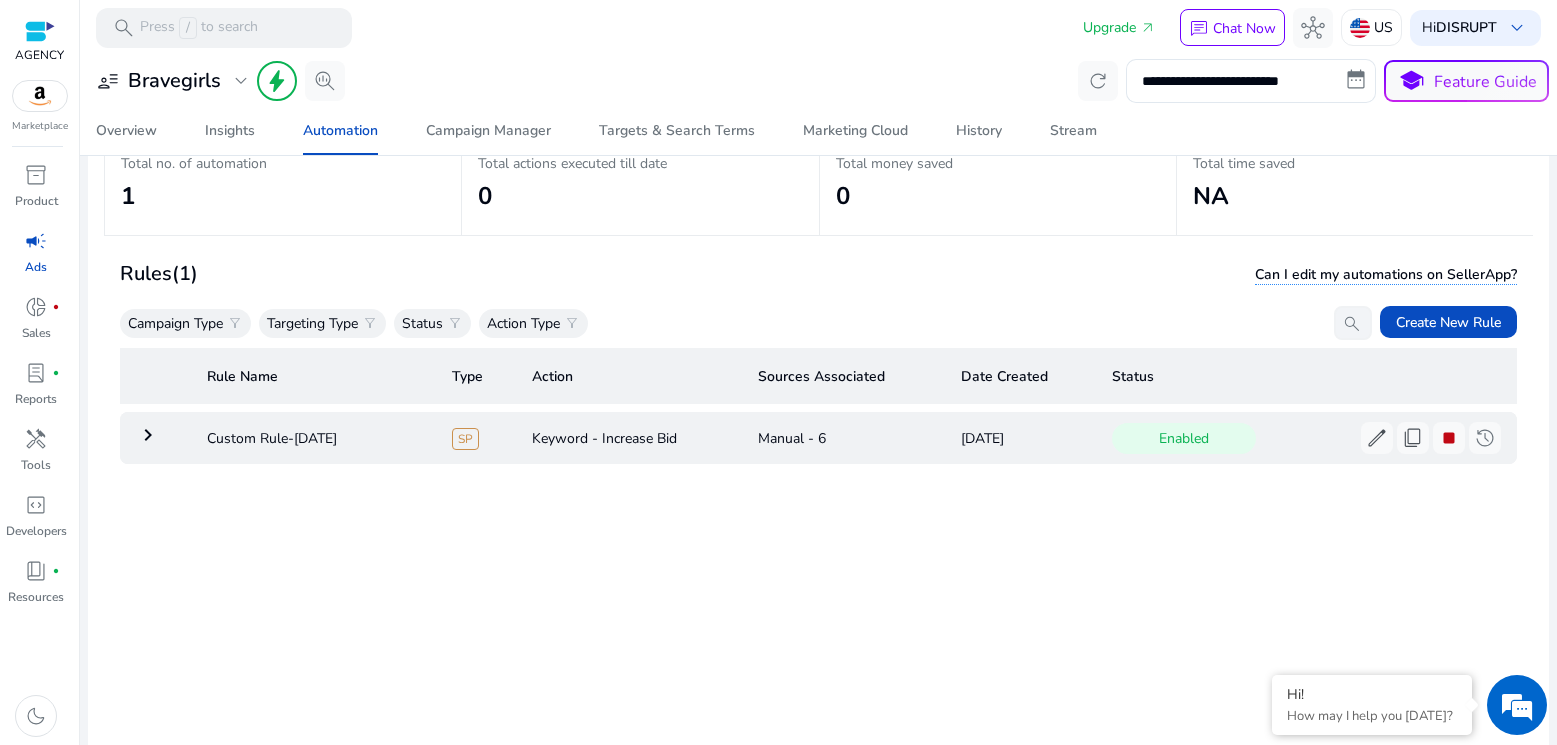 click on "Keyword - Increase Bid" at bounding box center (629, 438) 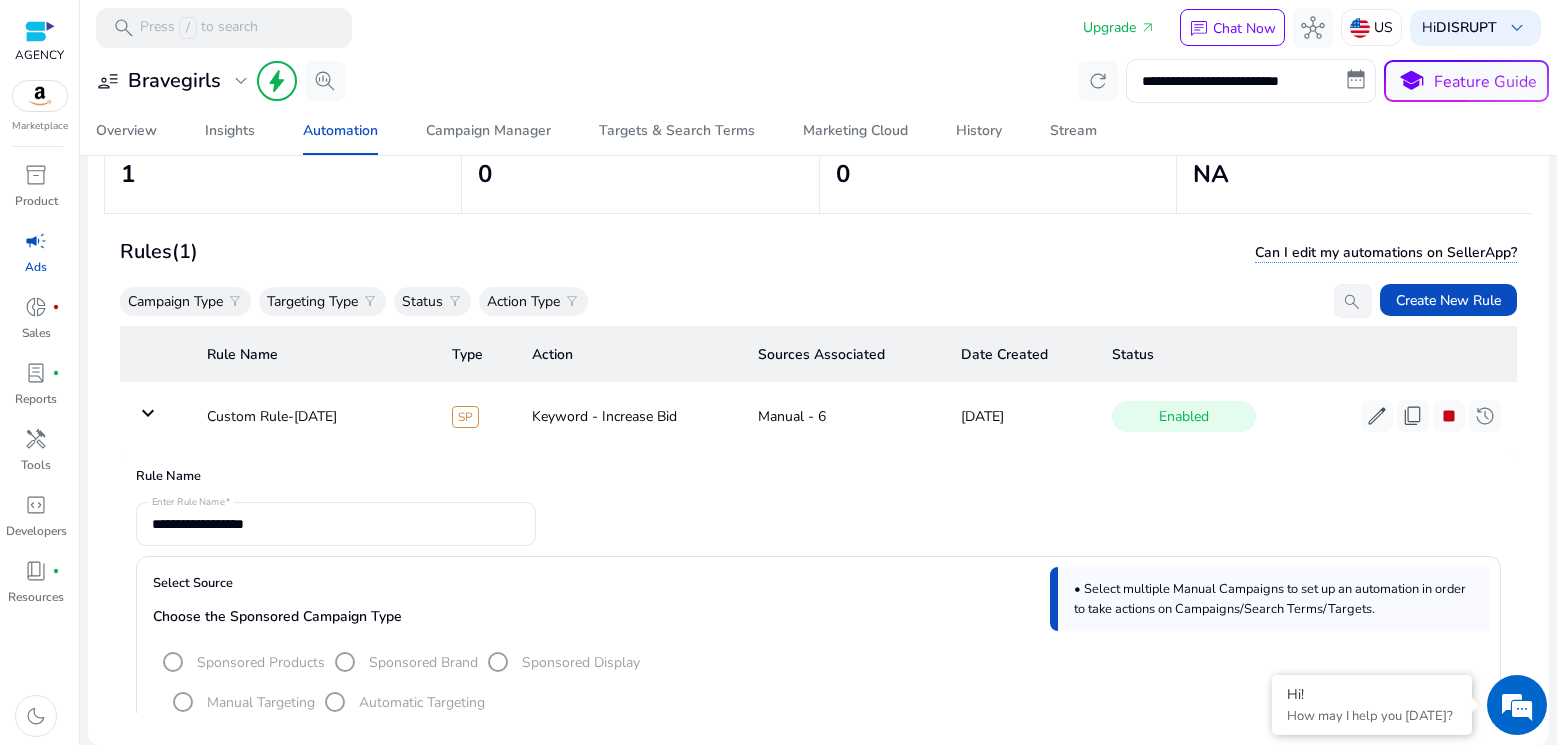 scroll, scrollTop: 146, scrollLeft: 0, axis: vertical 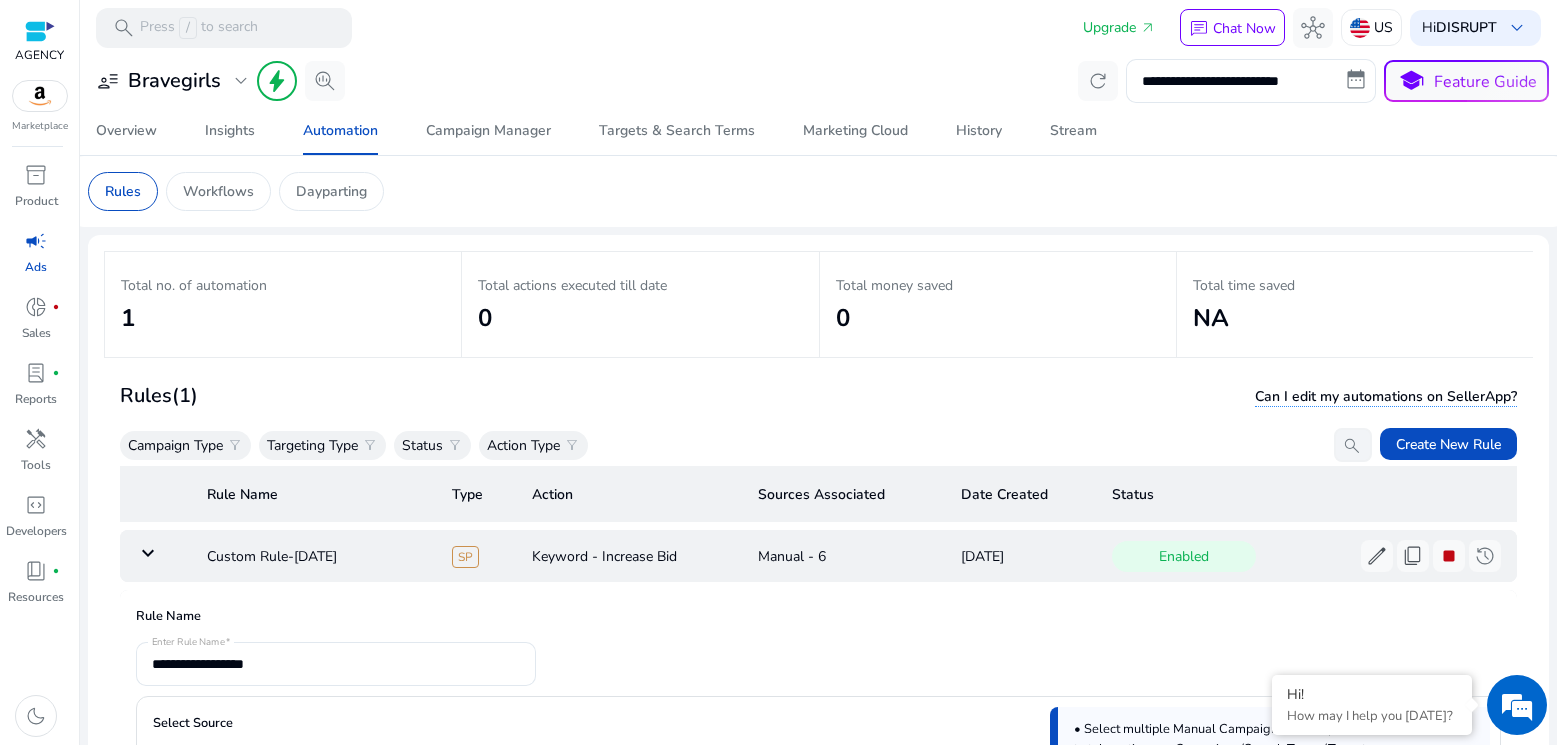 click on "keyboard_arrow_down" at bounding box center [155, 556] 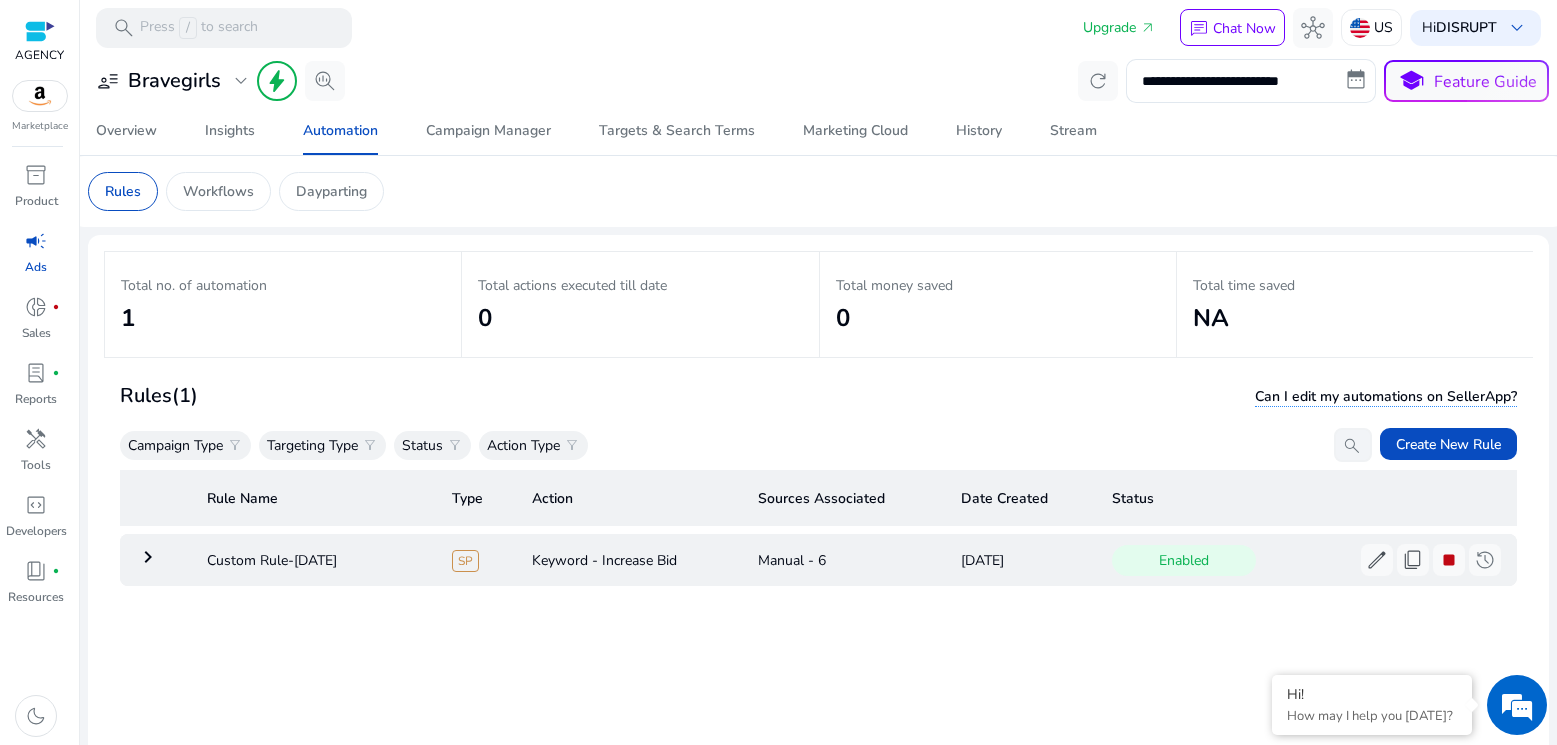 scroll, scrollTop: 0, scrollLeft: 0, axis: both 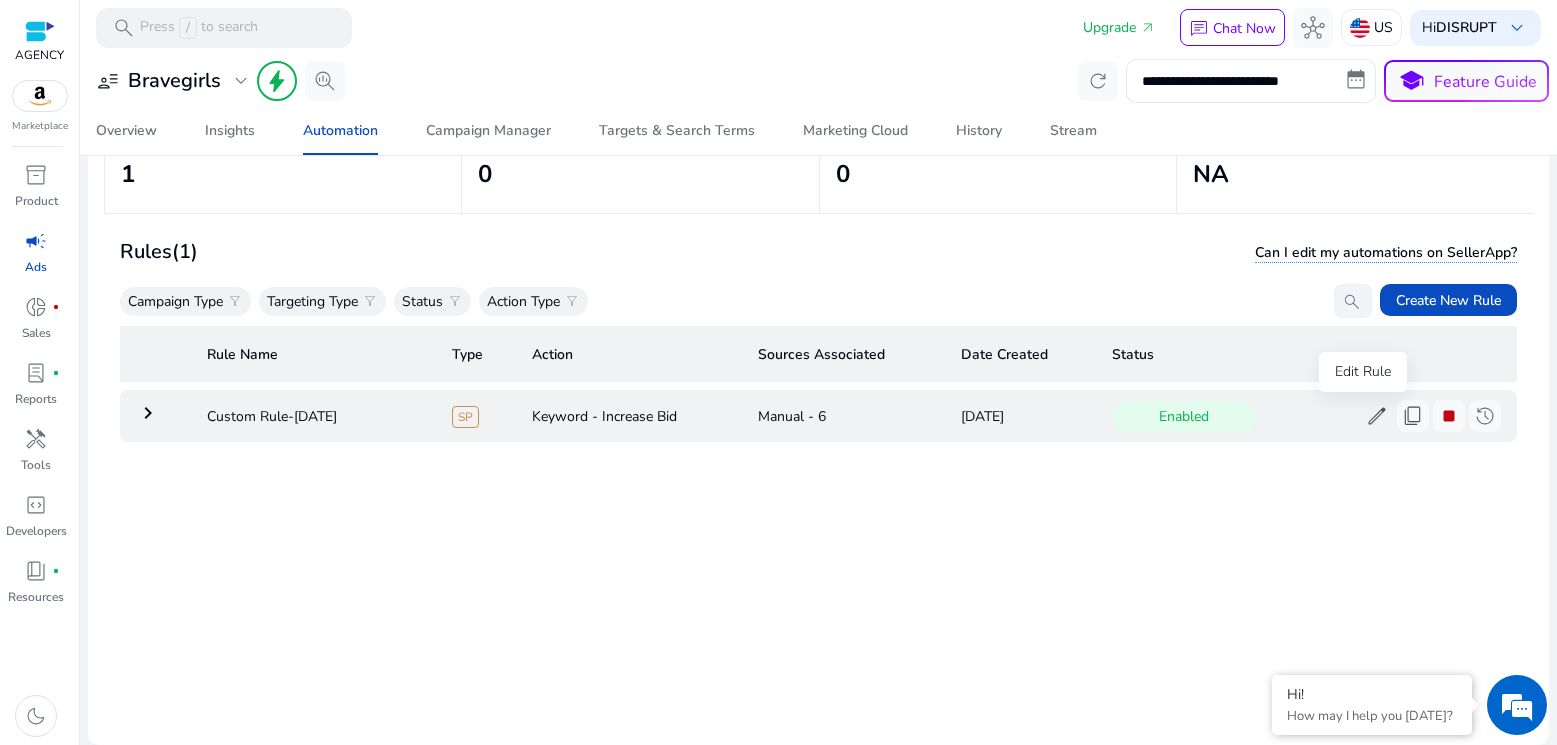 click on "edit" at bounding box center (1377, 416) 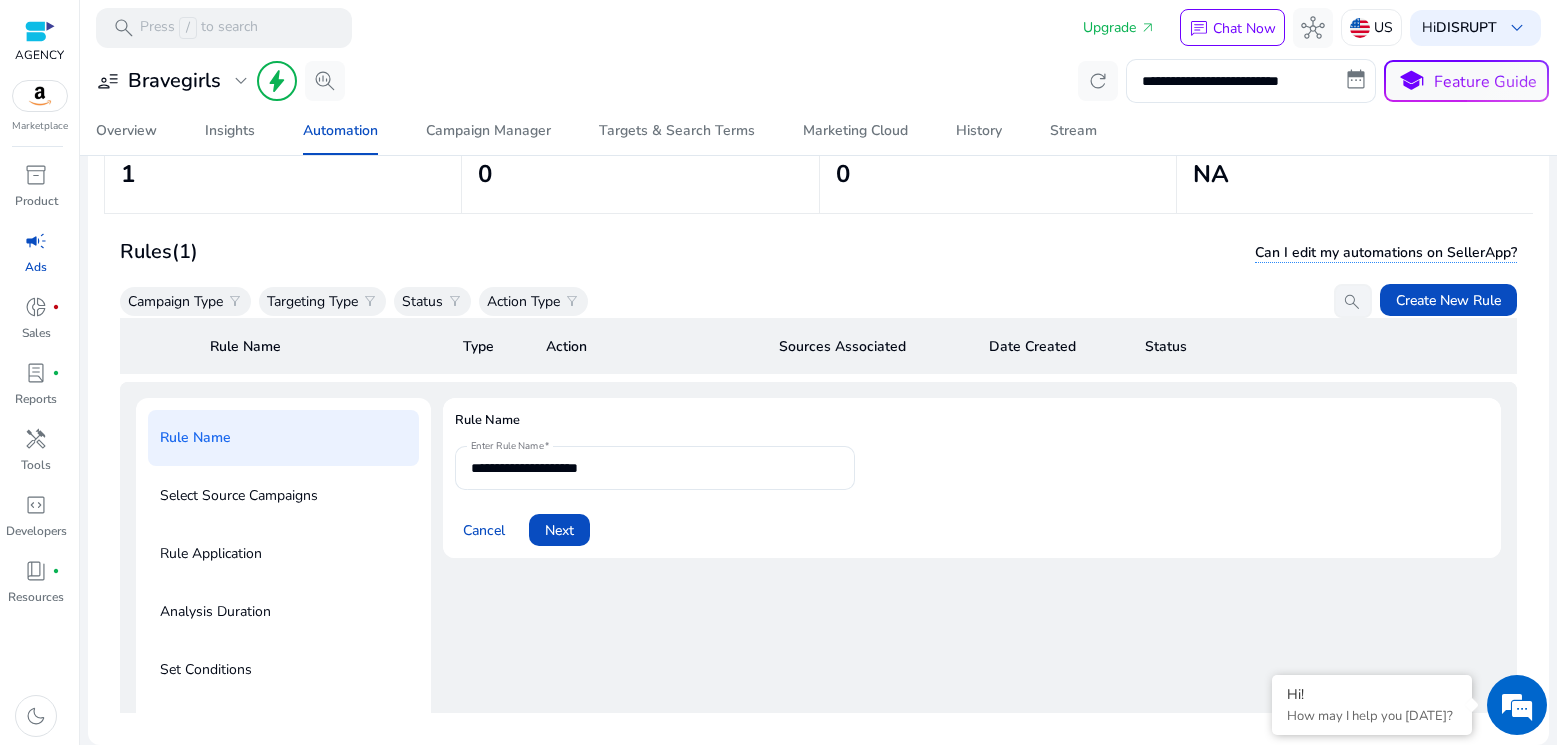 scroll, scrollTop: 72, scrollLeft: 0, axis: vertical 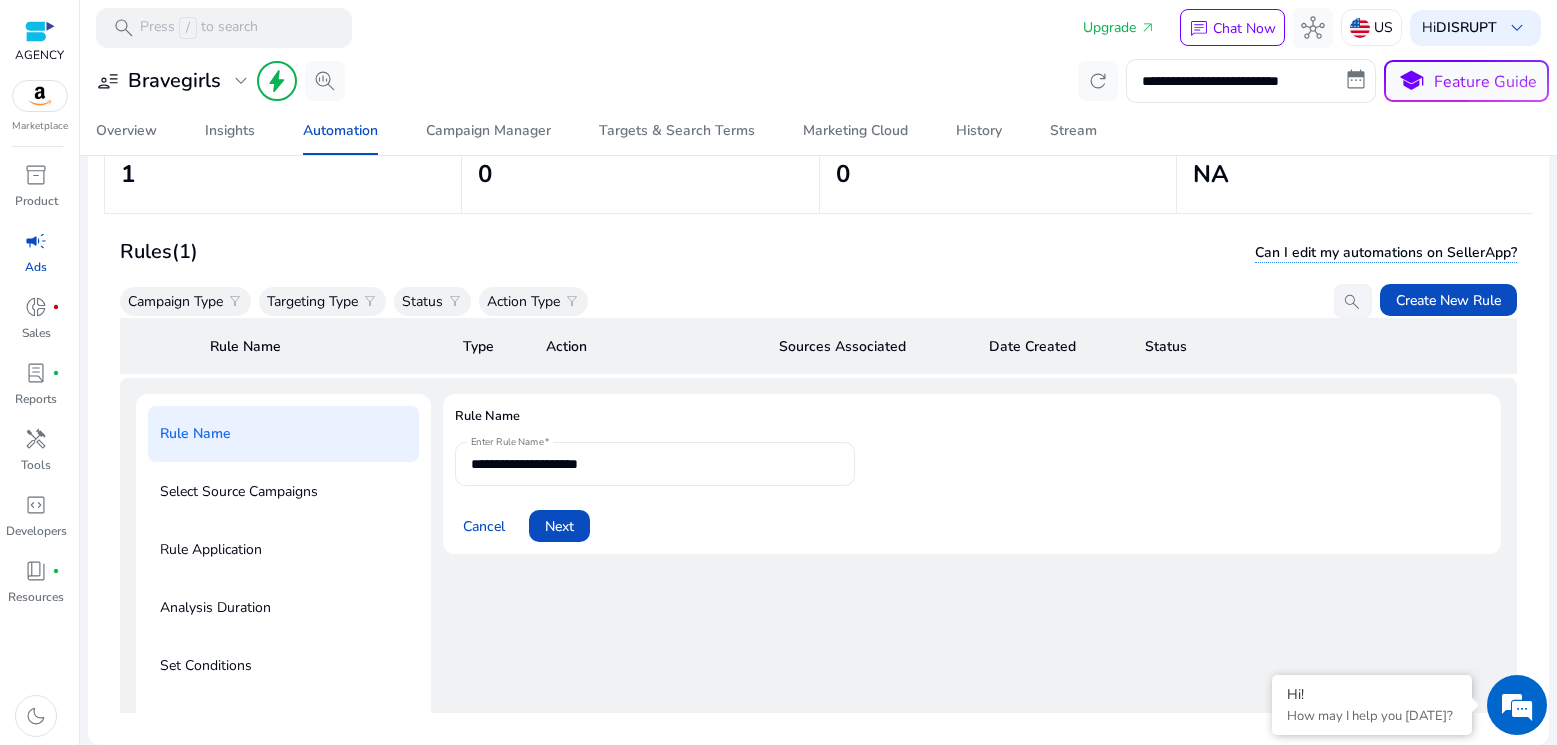 click on "**********" at bounding box center (655, 464) 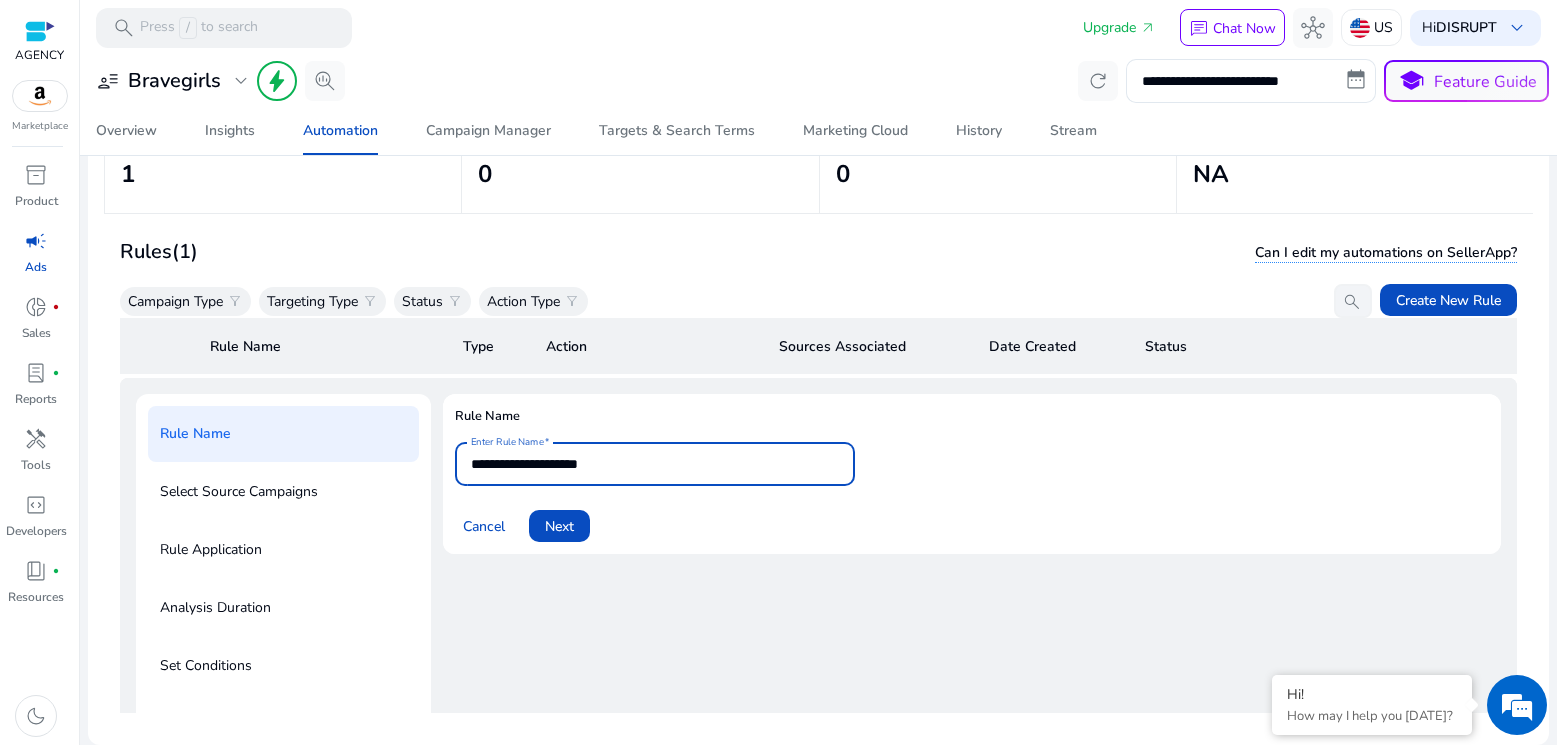 click on "**********" at bounding box center [655, 464] 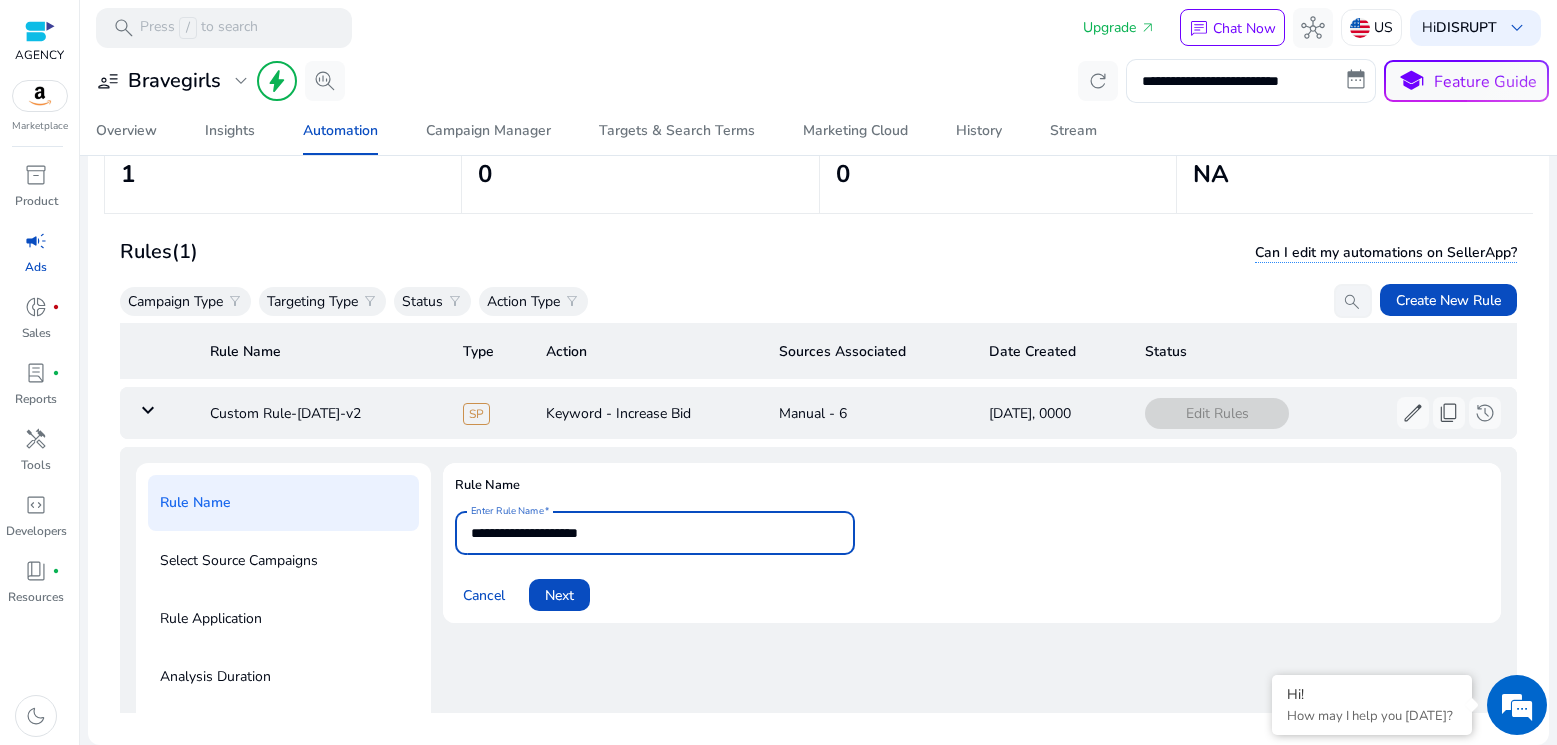 scroll, scrollTop: 0, scrollLeft: 0, axis: both 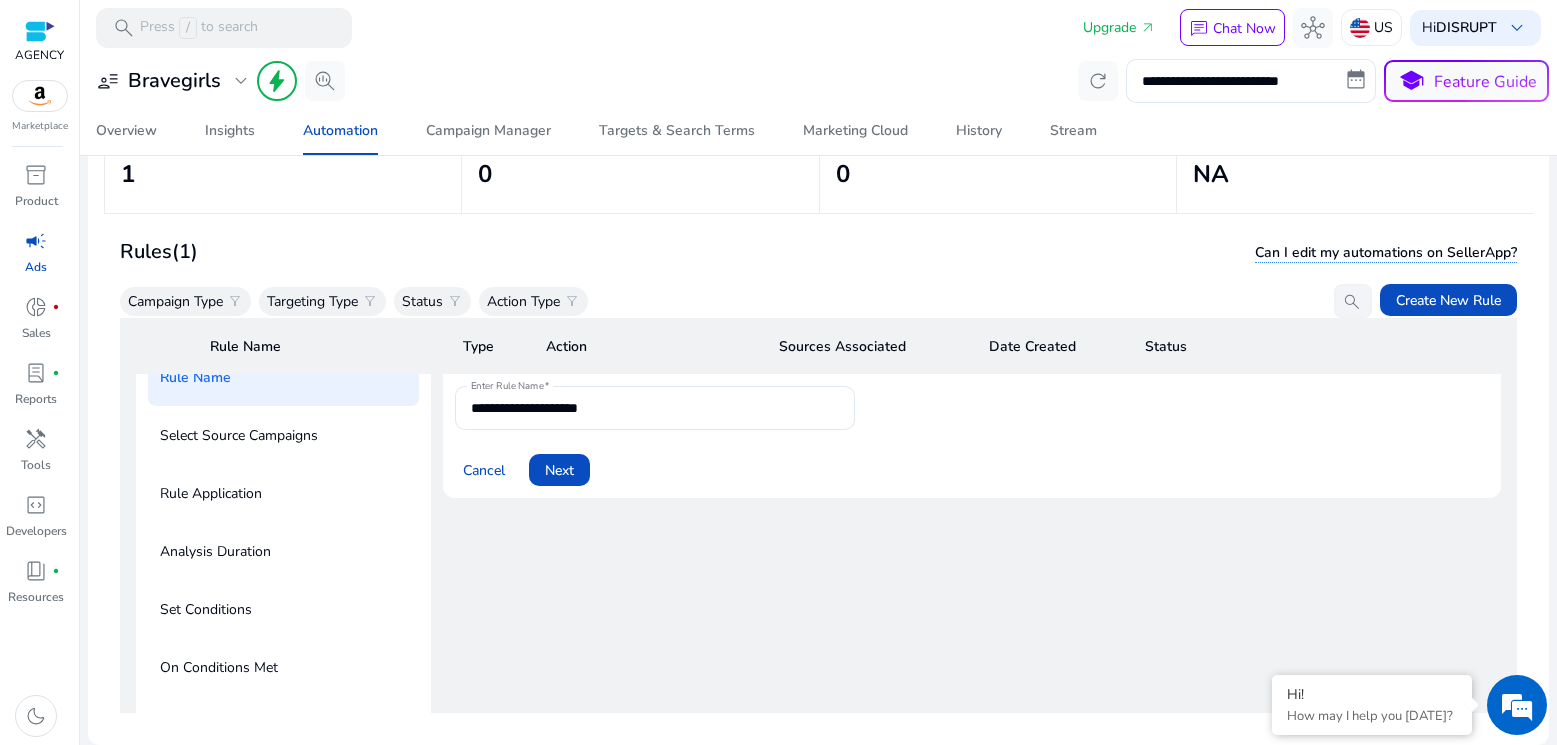 click on "Set Conditions" 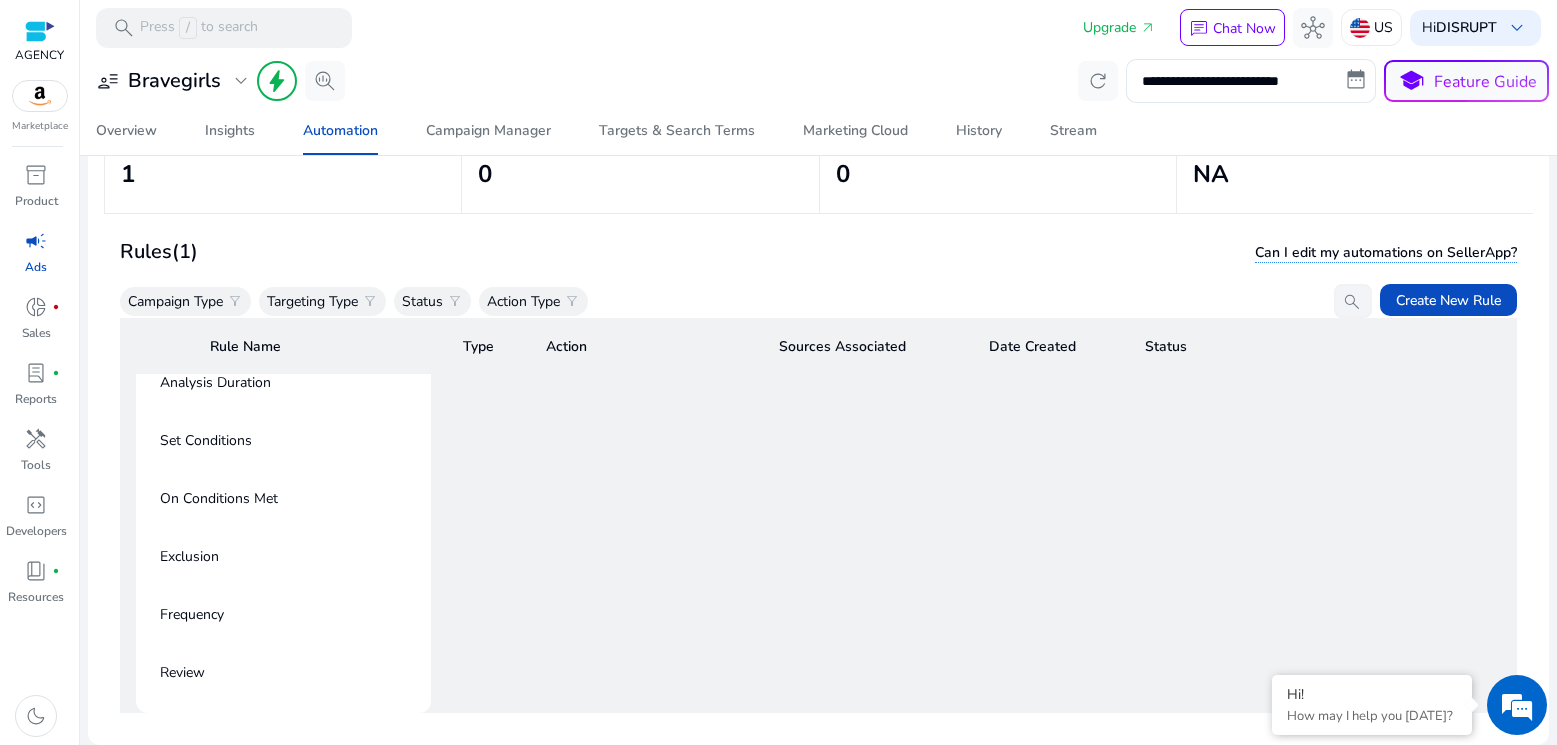 scroll, scrollTop: 293, scrollLeft: 0, axis: vertical 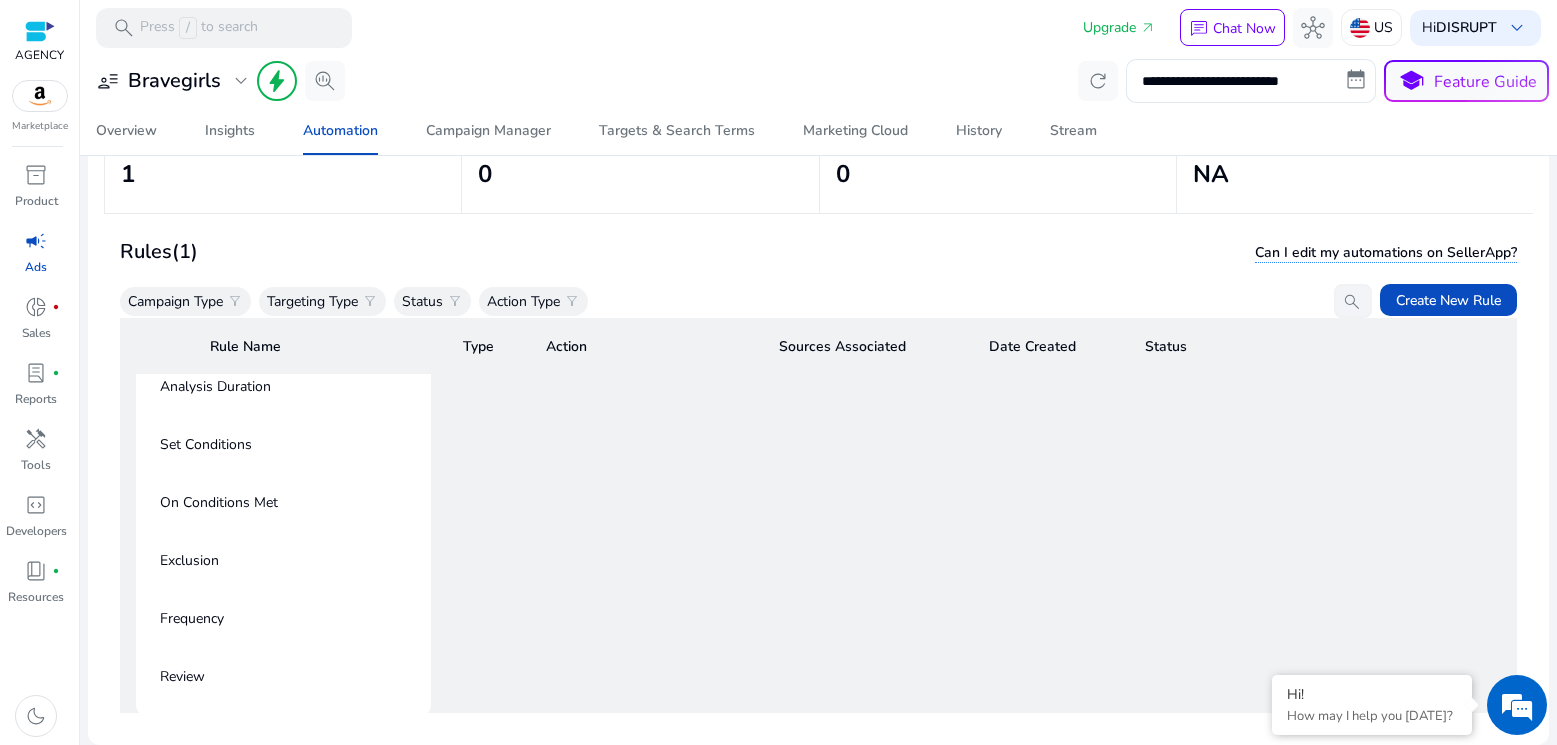 click on "Exclusion" 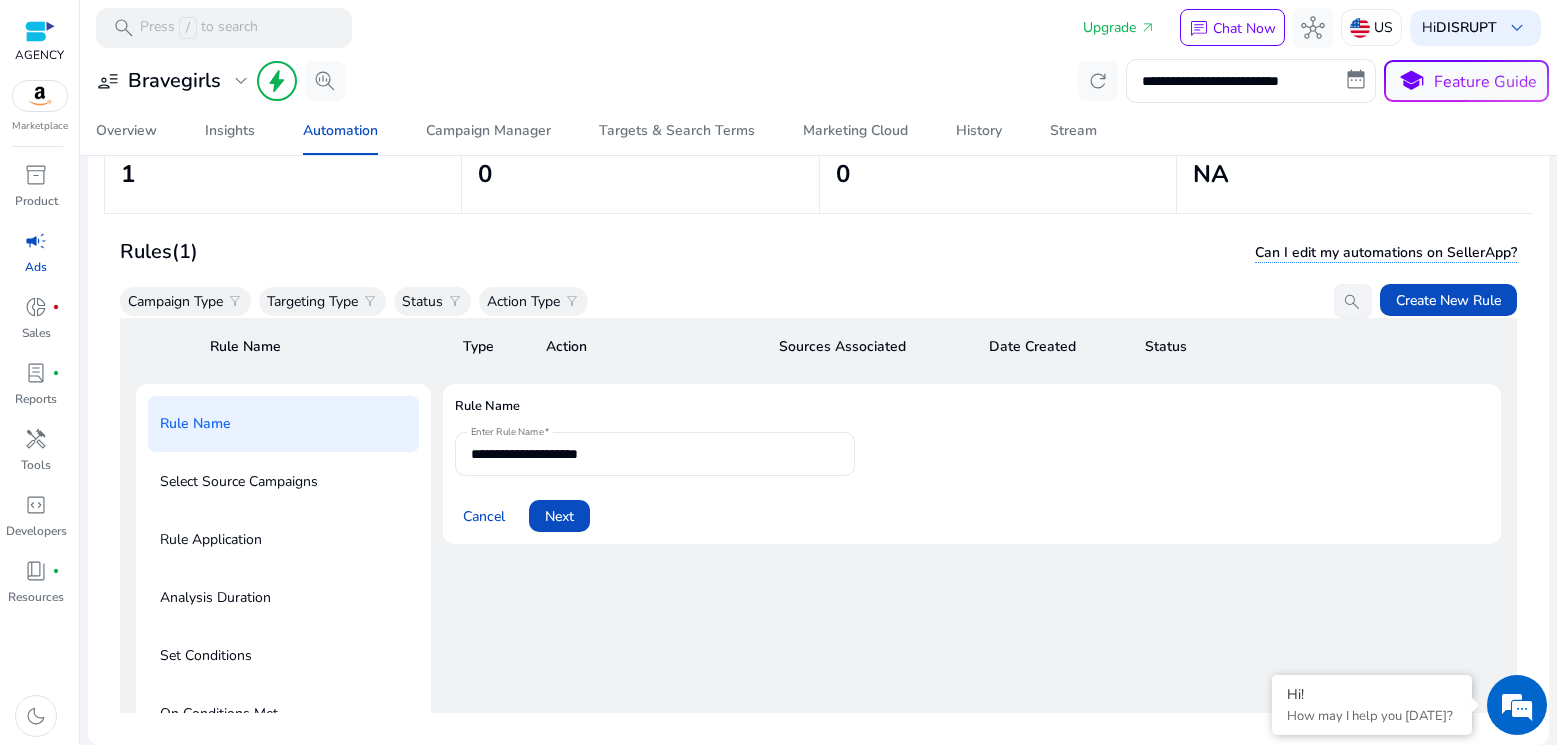 scroll, scrollTop: 87, scrollLeft: 0, axis: vertical 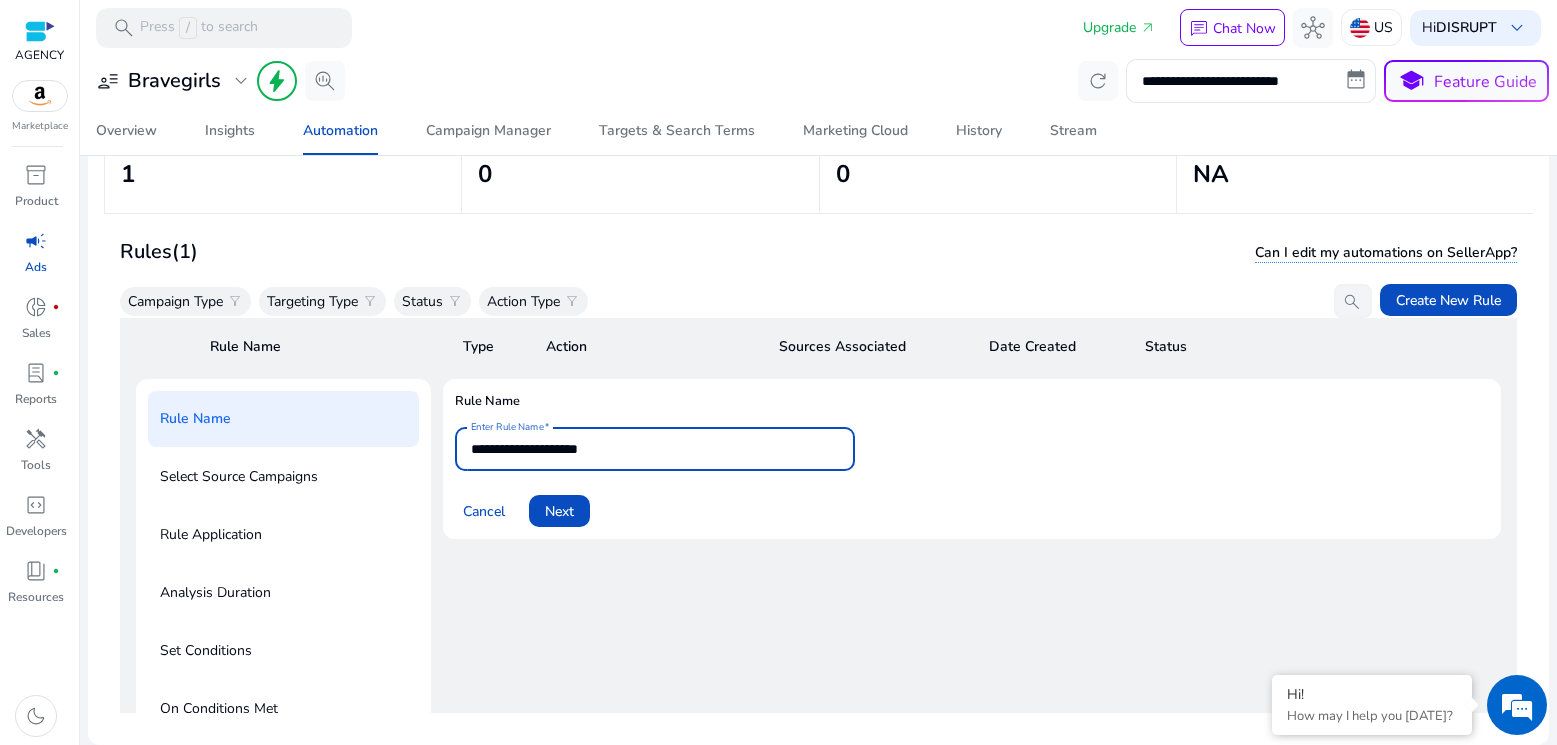 click on "**********" at bounding box center [655, 449] 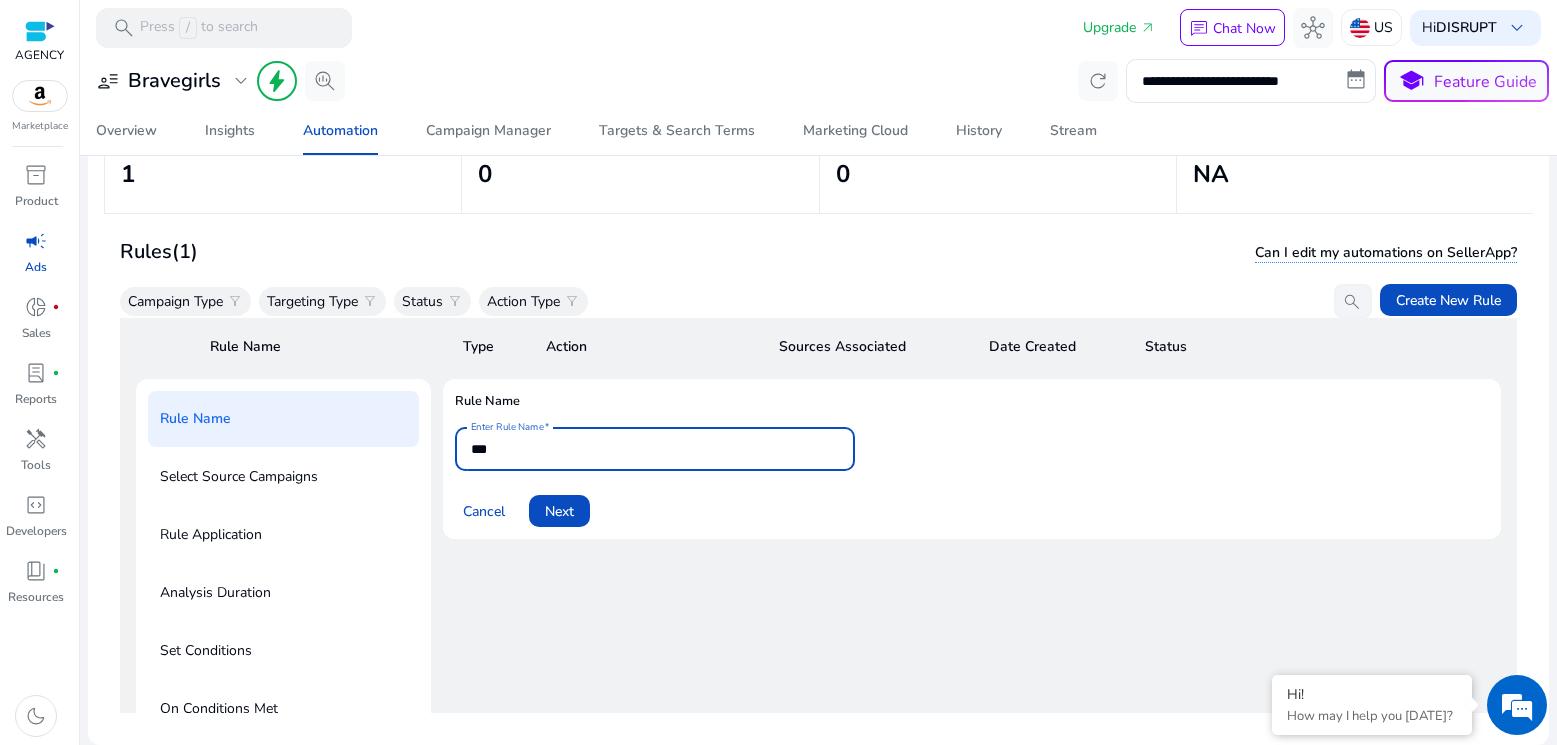type on "**********" 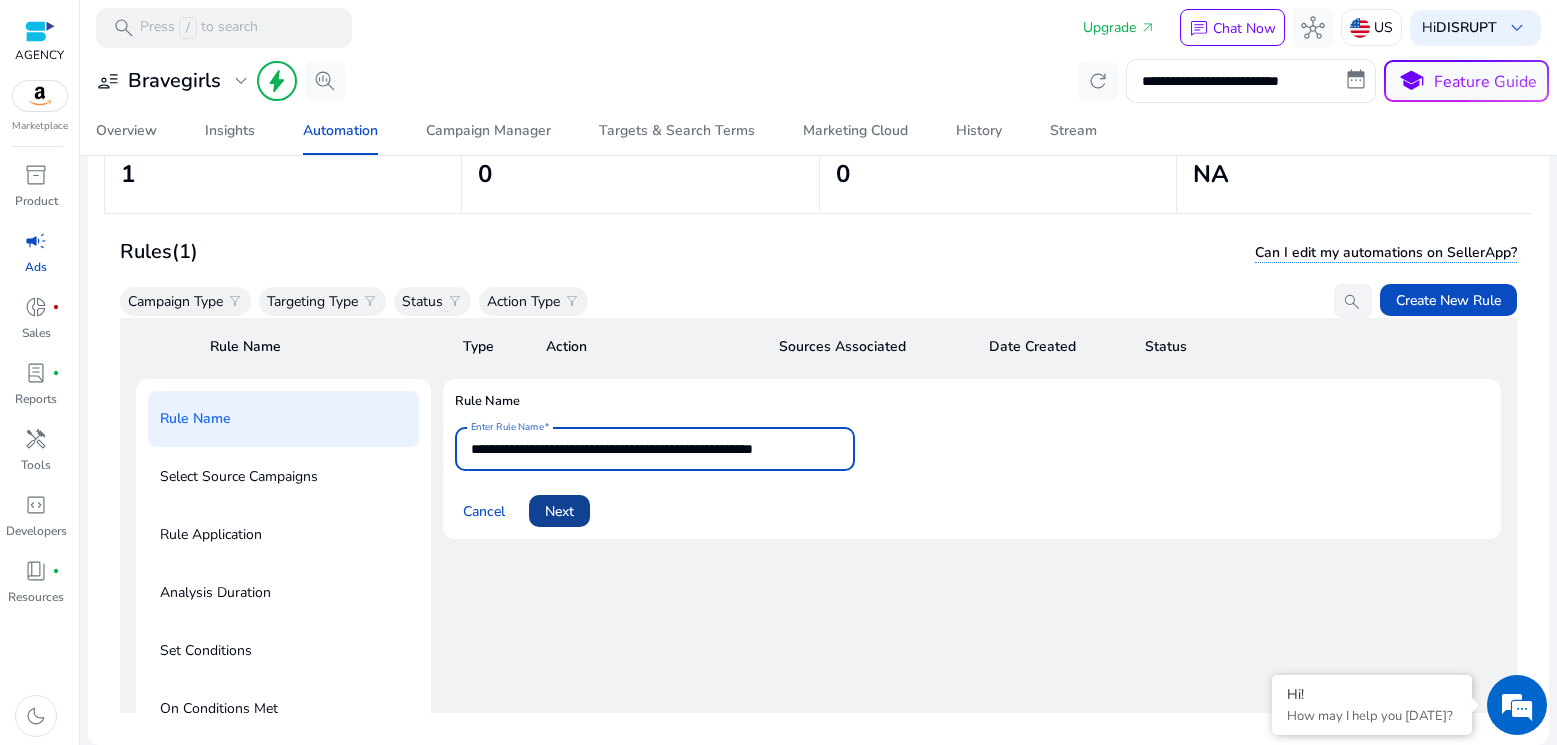 drag, startPoint x: 626, startPoint y: 519, endPoint x: 576, endPoint y: 513, distance: 50.358715 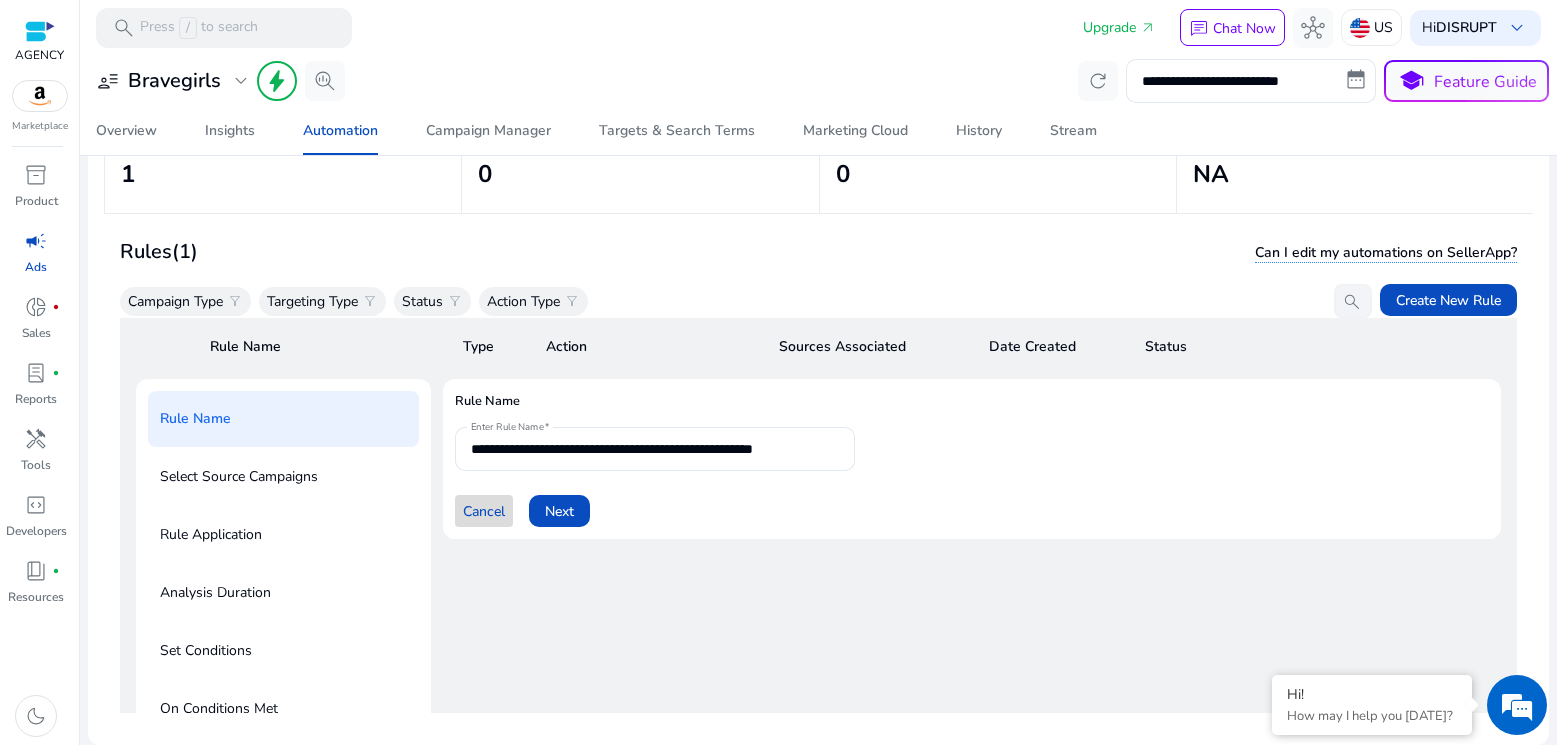 click 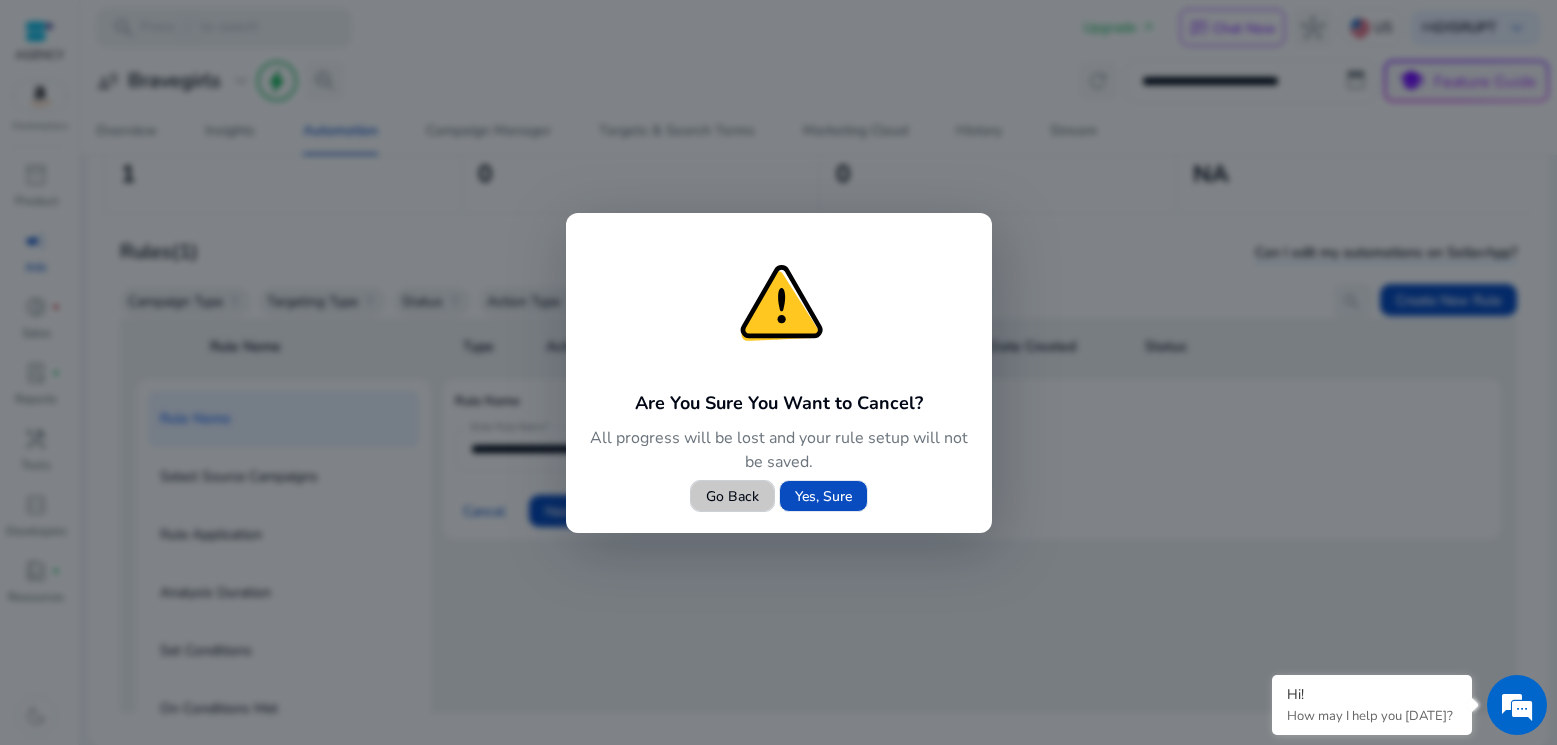 click on "Go Back" at bounding box center [732, 496] 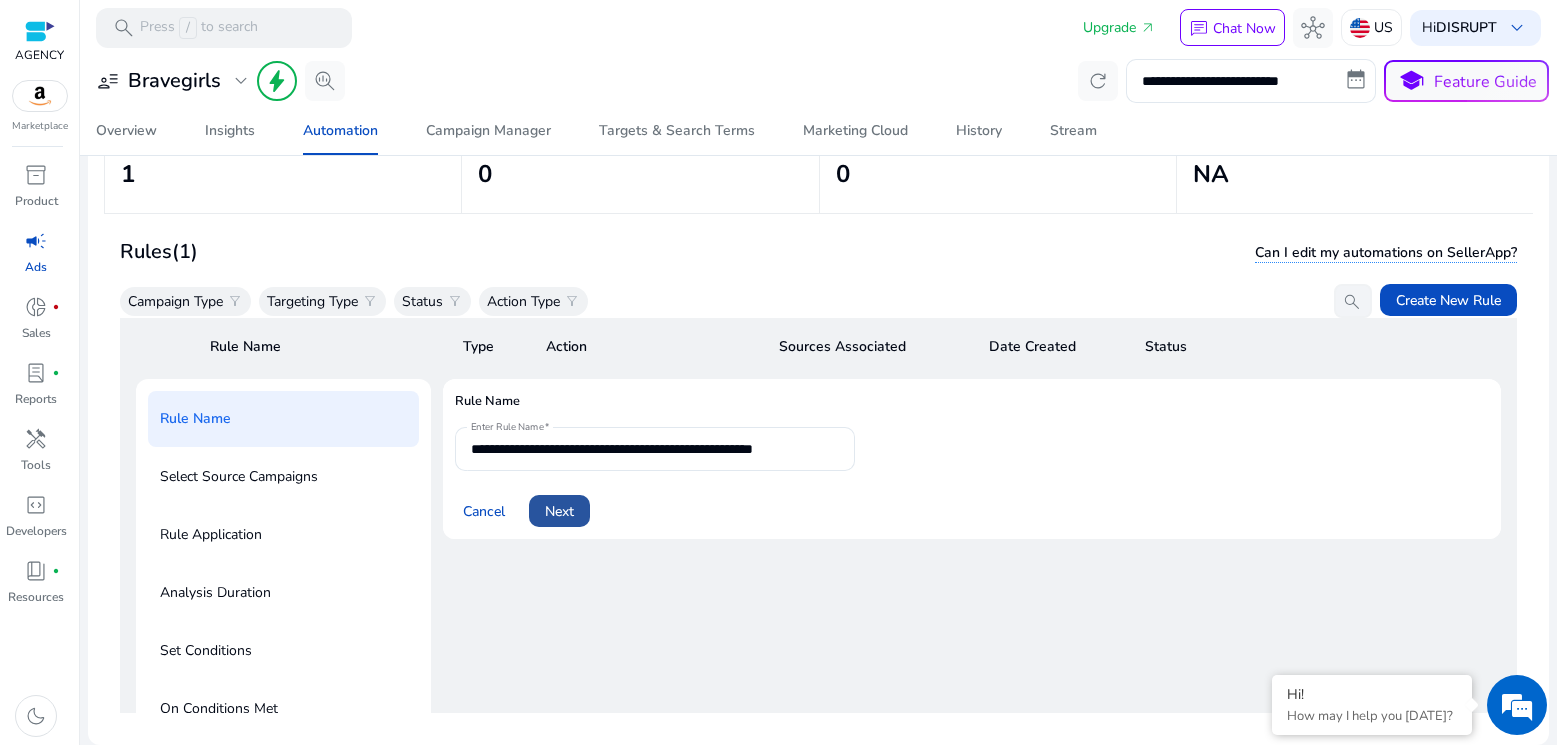 click on "Next" 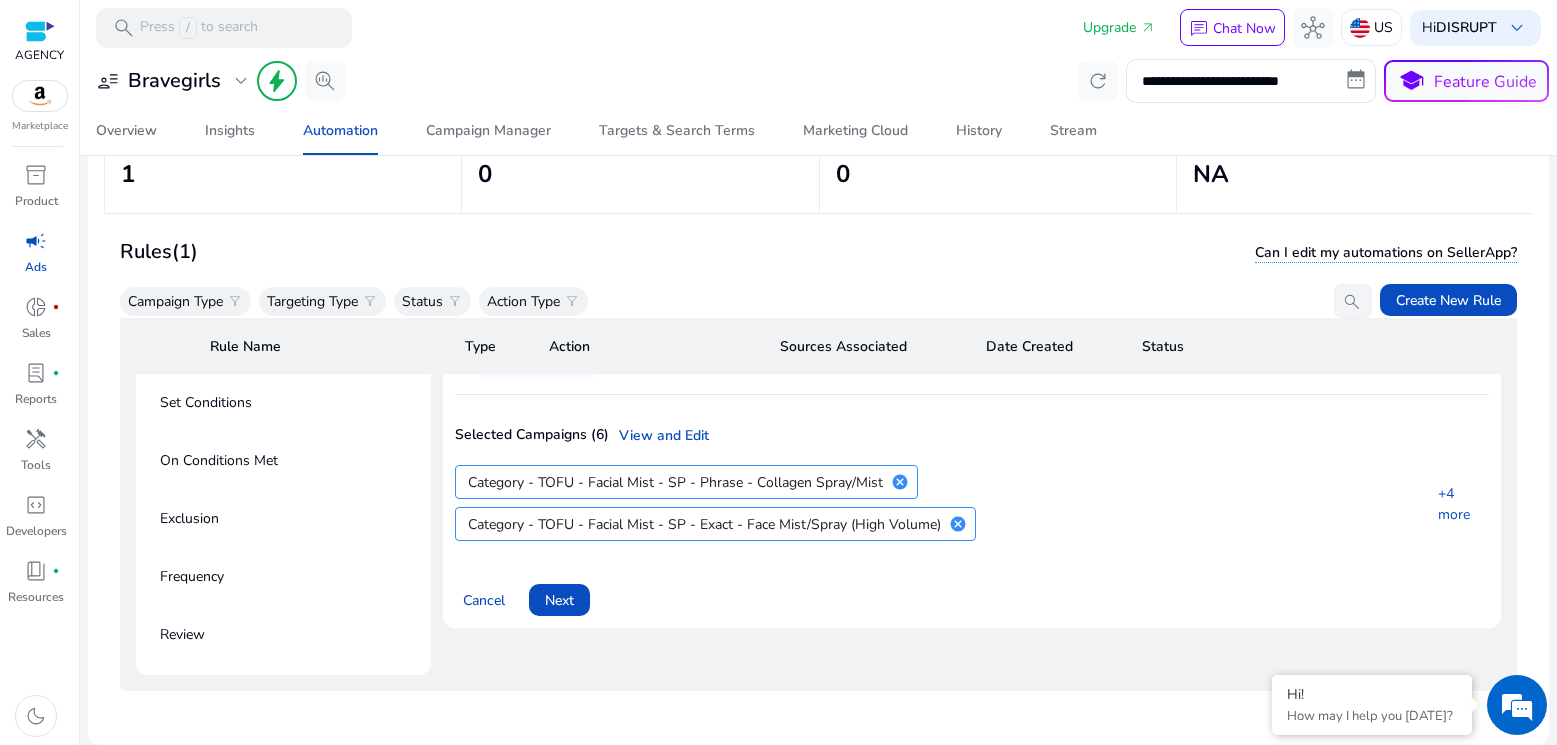scroll, scrollTop: 360, scrollLeft: 0, axis: vertical 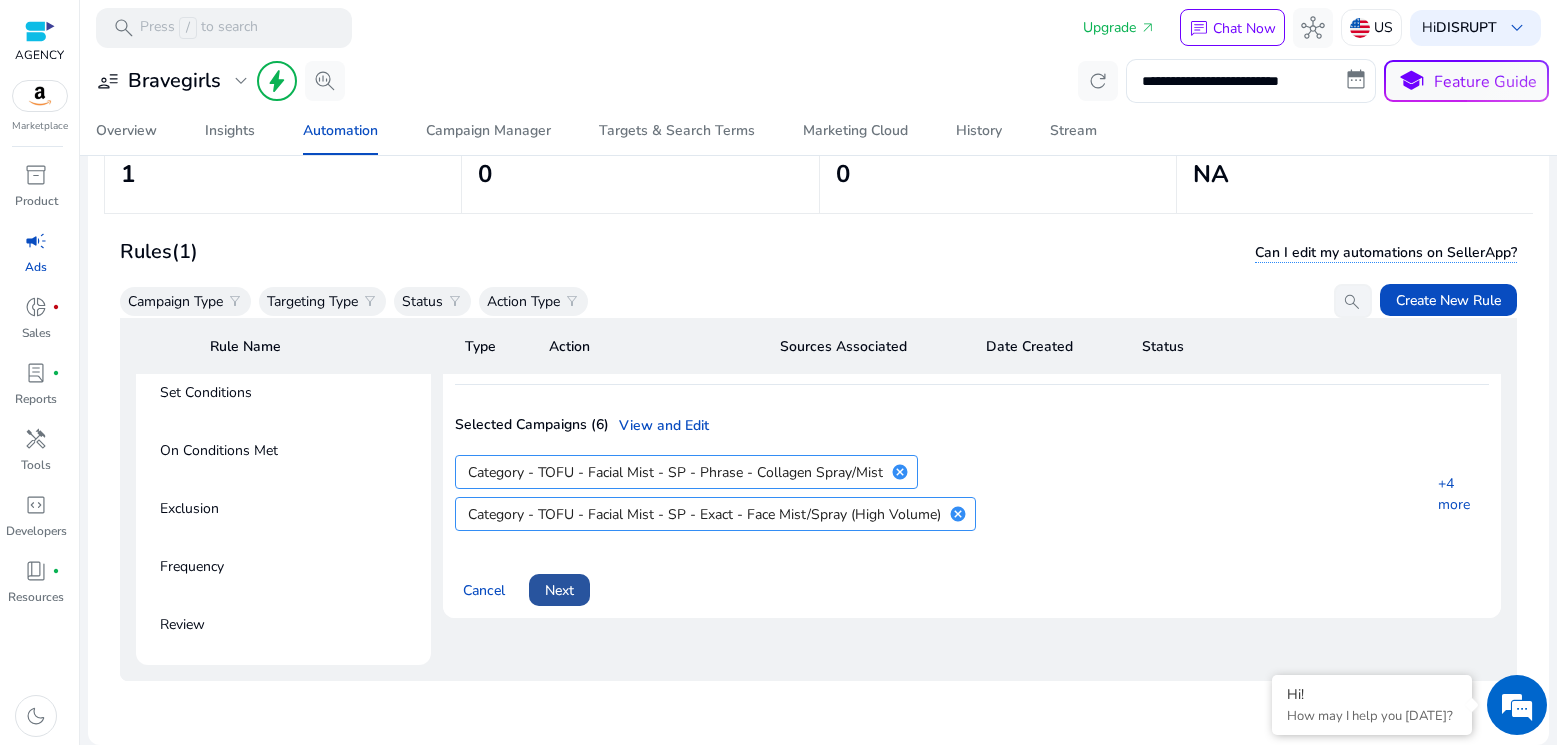 click on "Next" at bounding box center [559, 590] 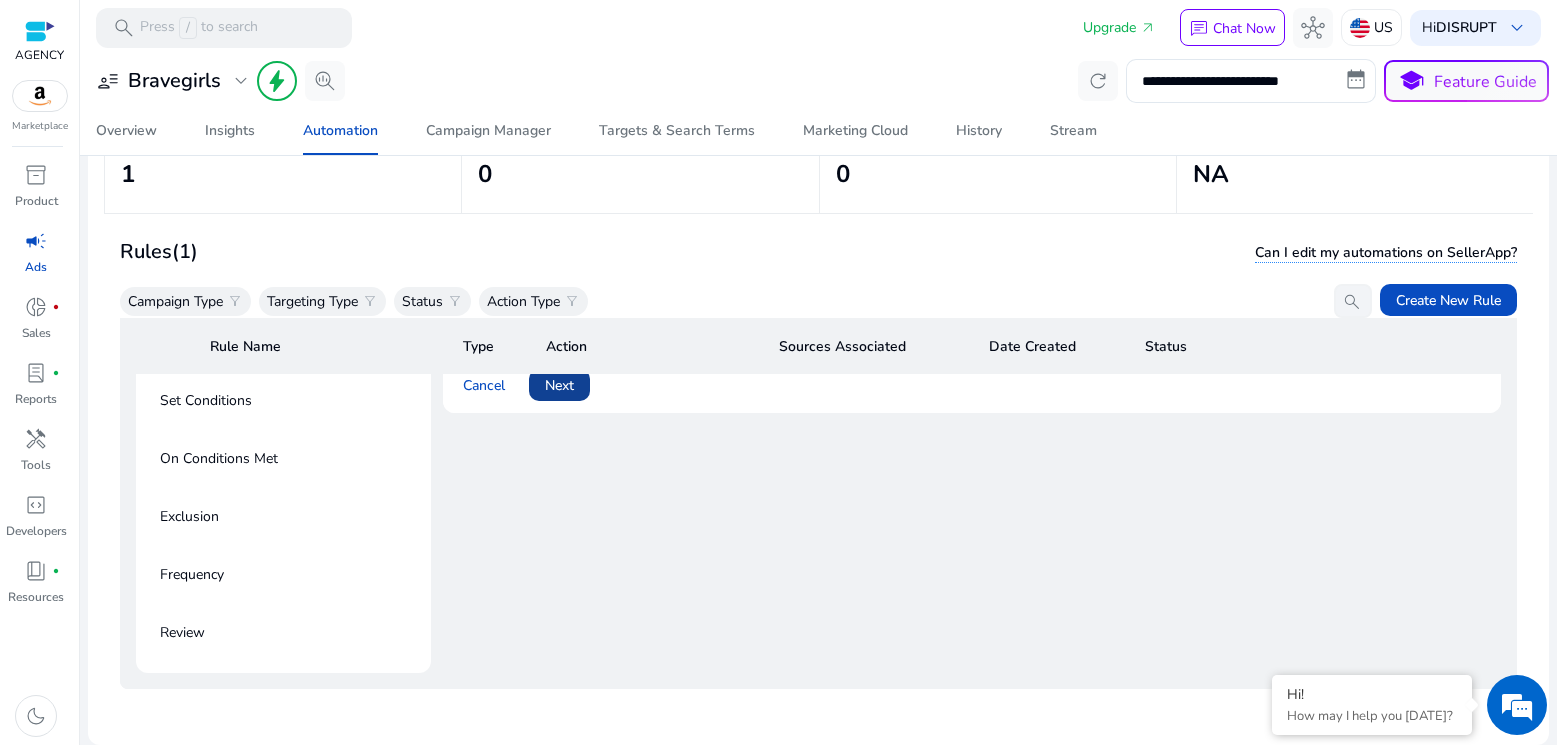 scroll, scrollTop: 320, scrollLeft: 0, axis: vertical 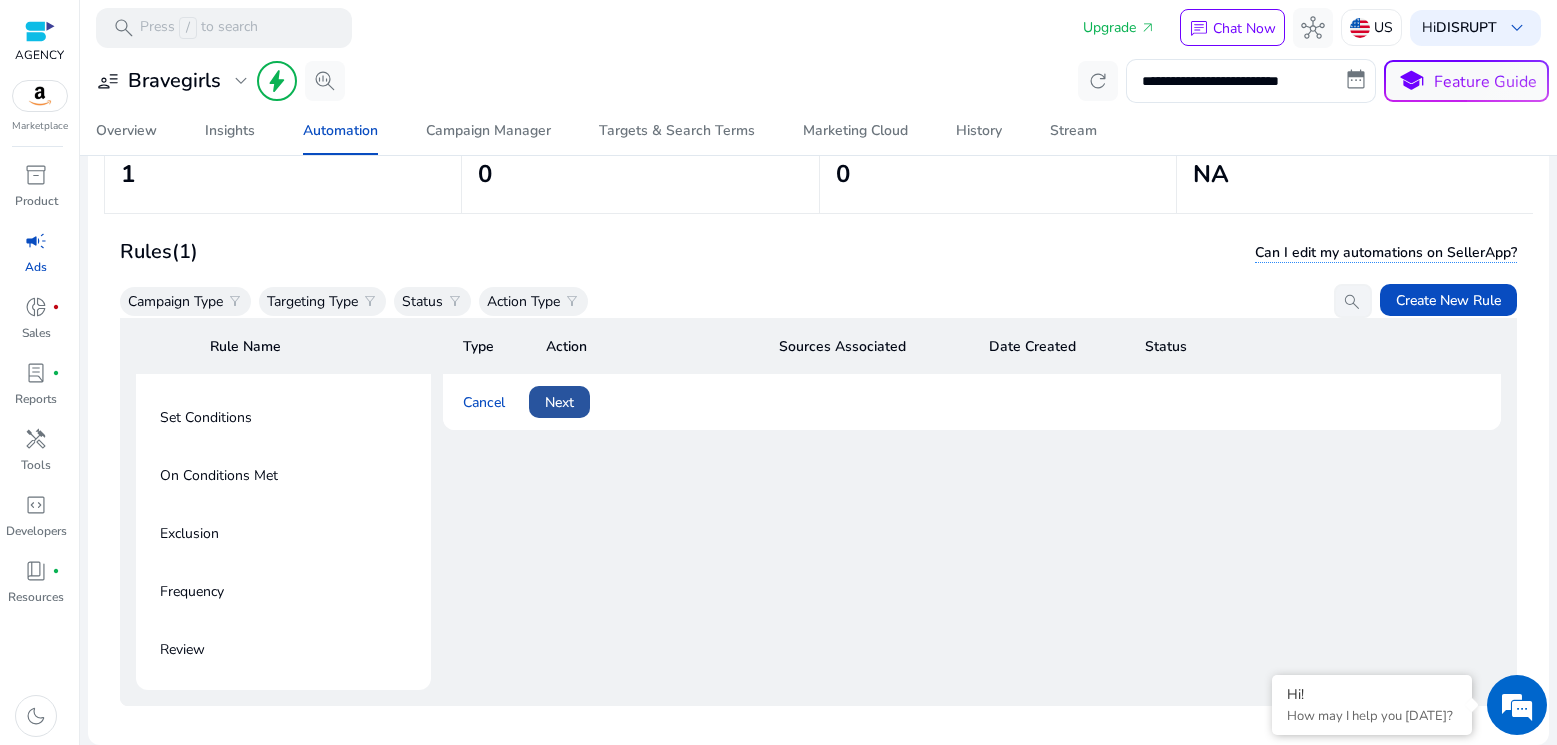 click on "Next" at bounding box center (559, 402) 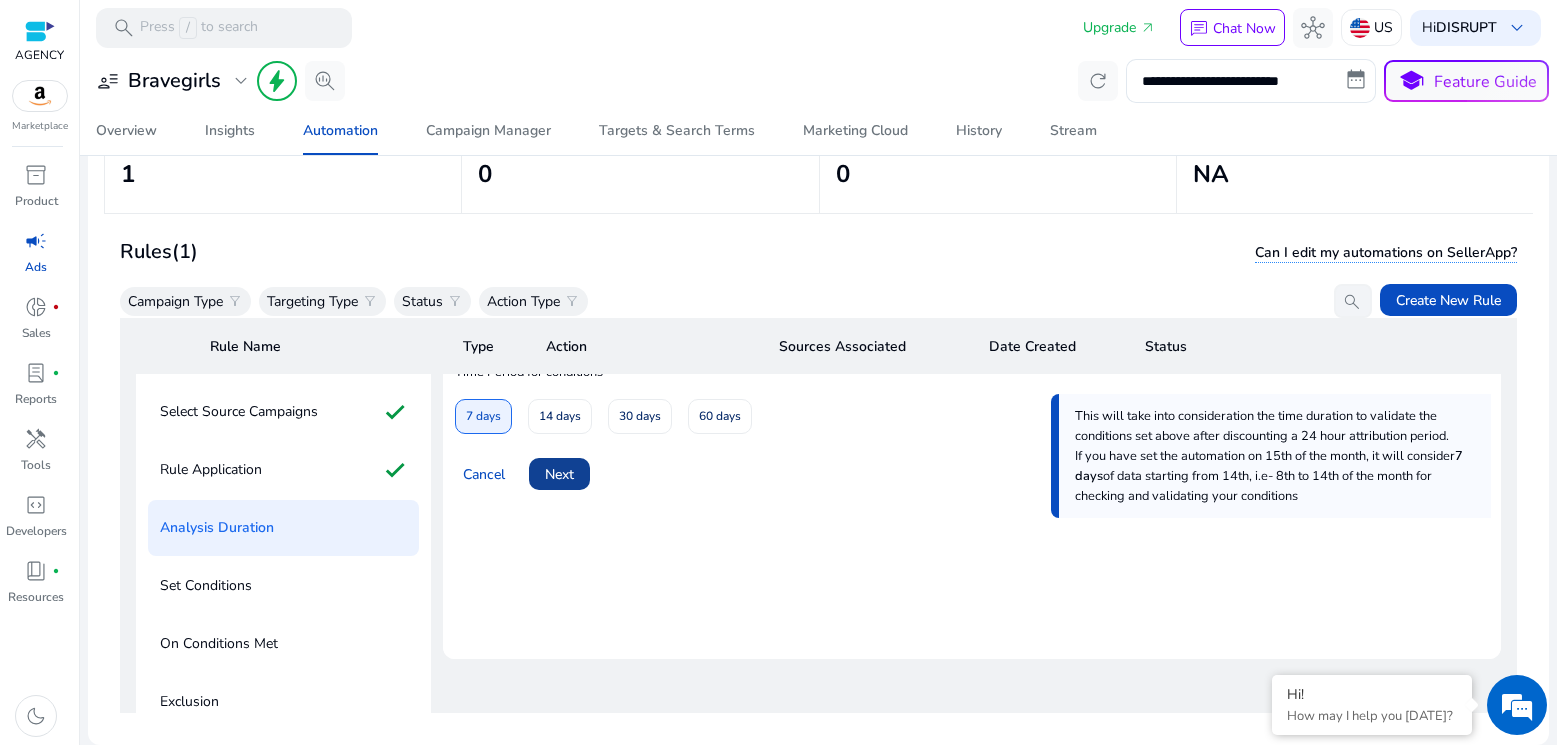 click on "Next" at bounding box center (559, 474) 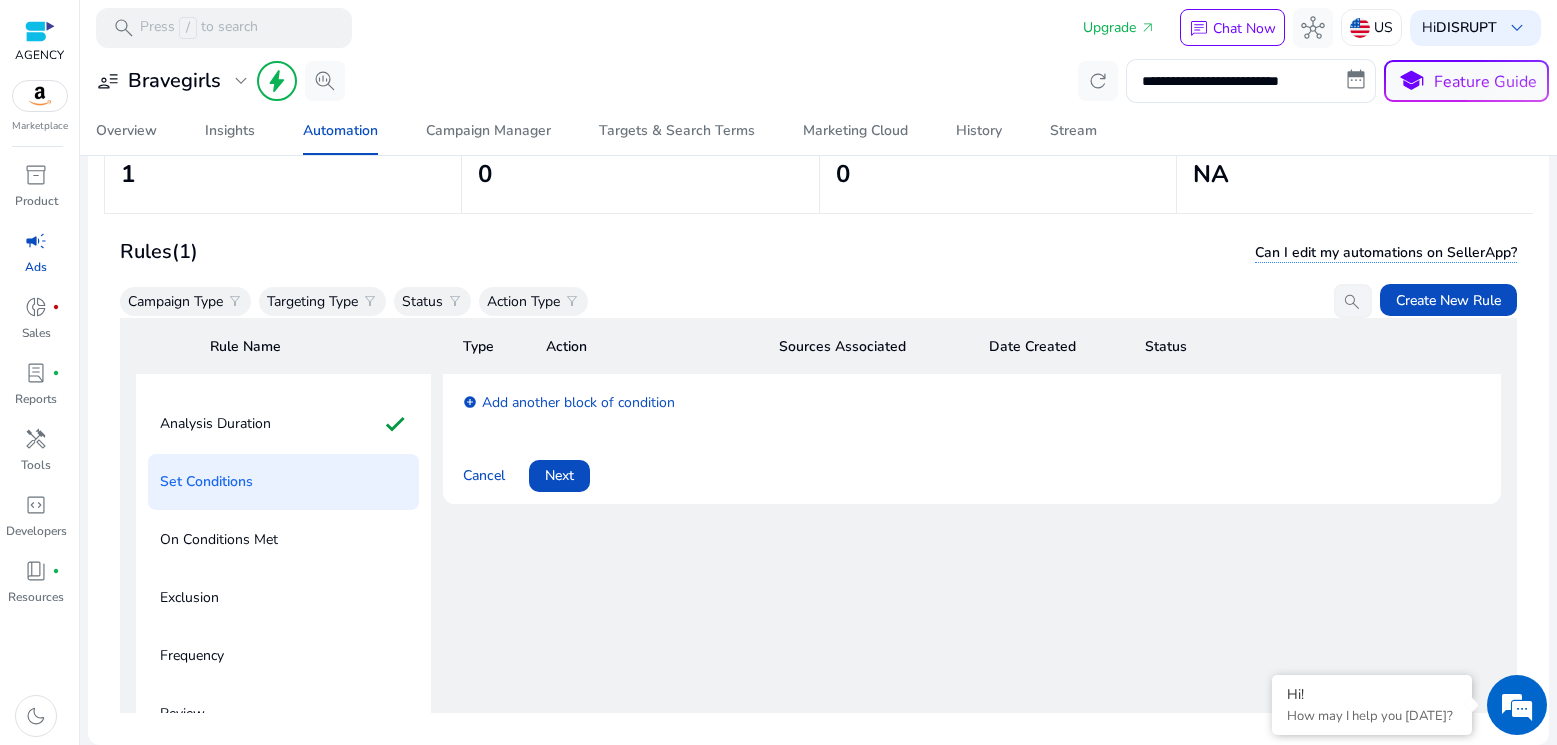 scroll, scrollTop: 291, scrollLeft: 0, axis: vertical 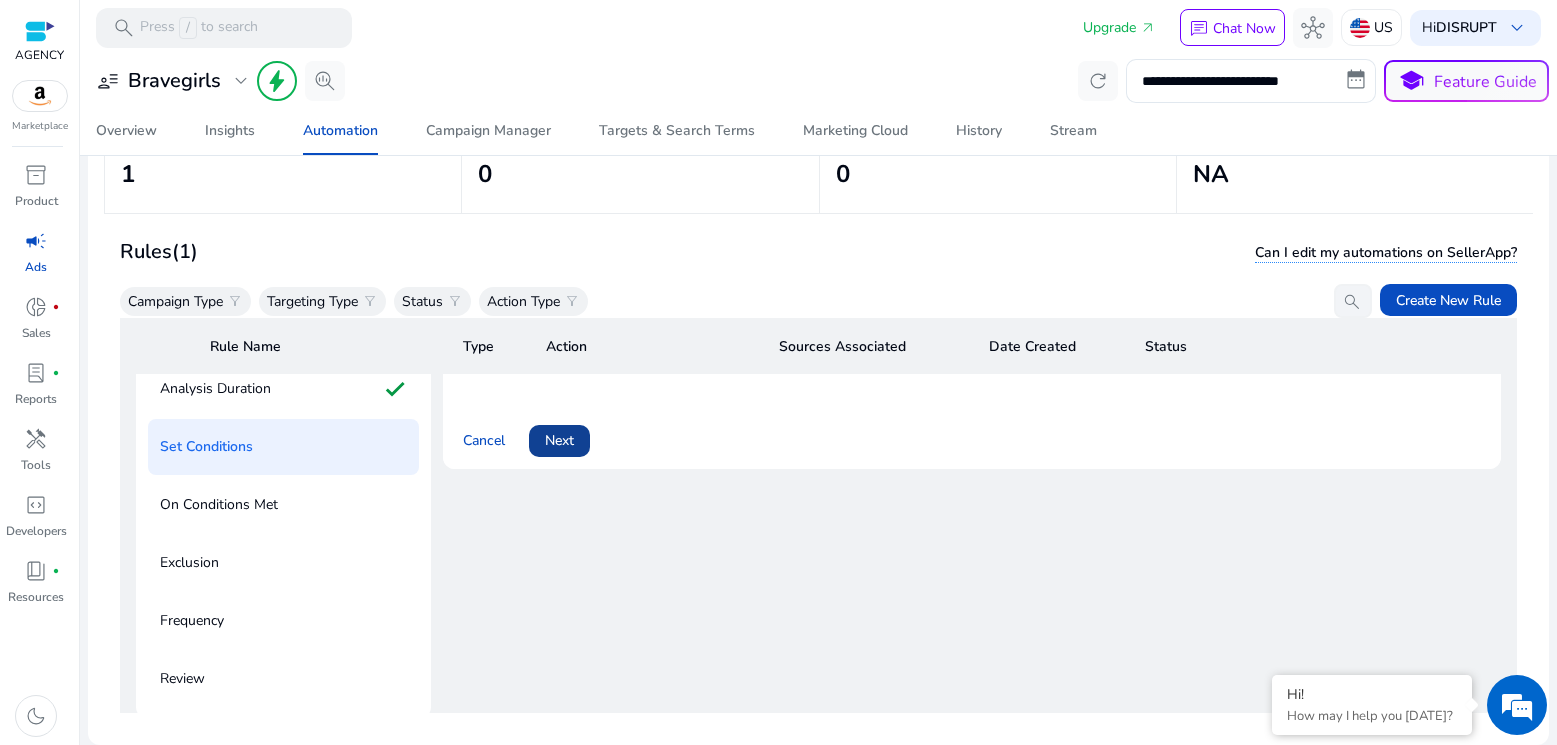 click on "Next" at bounding box center (559, 440) 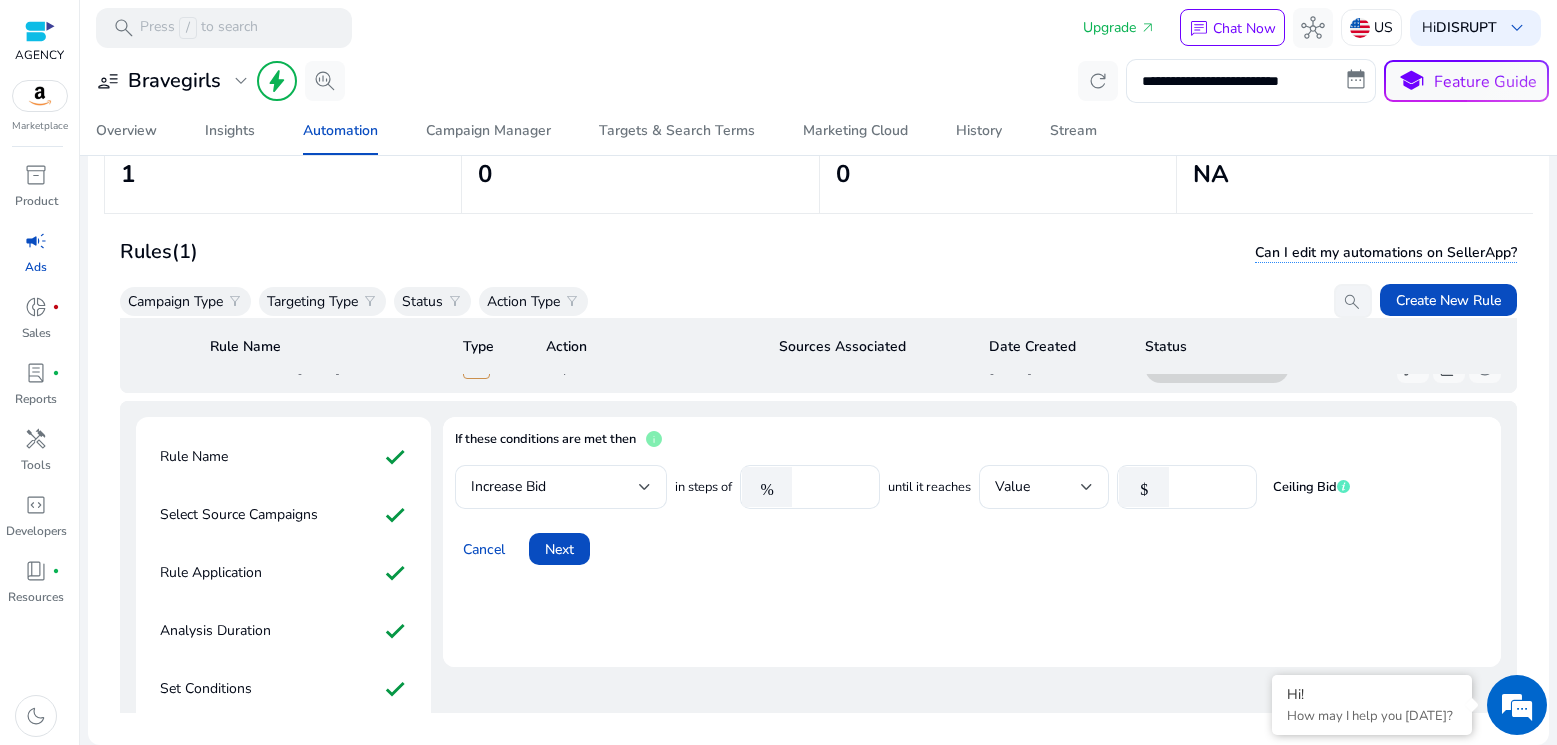 scroll, scrollTop: 0, scrollLeft: 0, axis: both 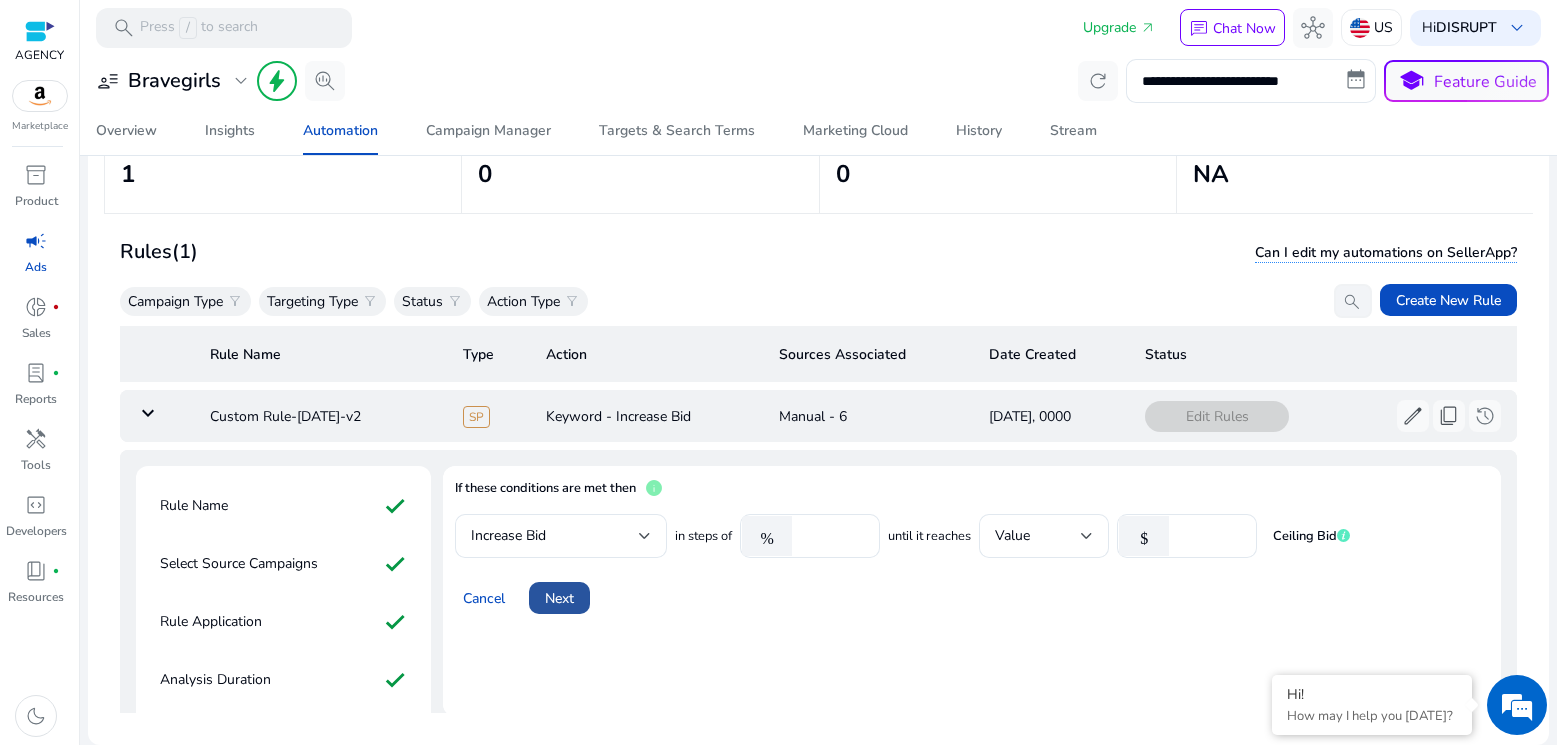 click on "Next" at bounding box center [559, 598] 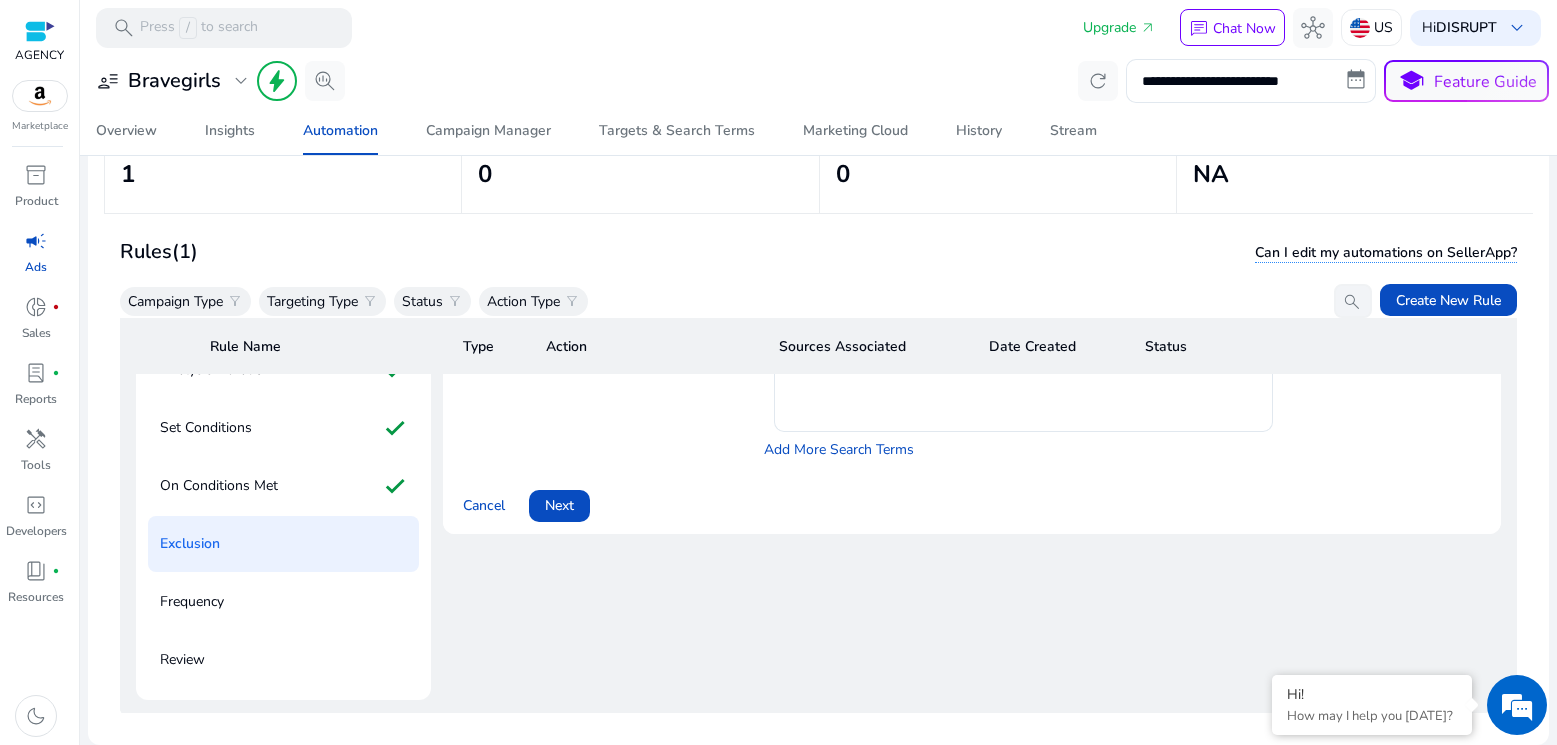 scroll, scrollTop: 337, scrollLeft: 0, axis: vertical 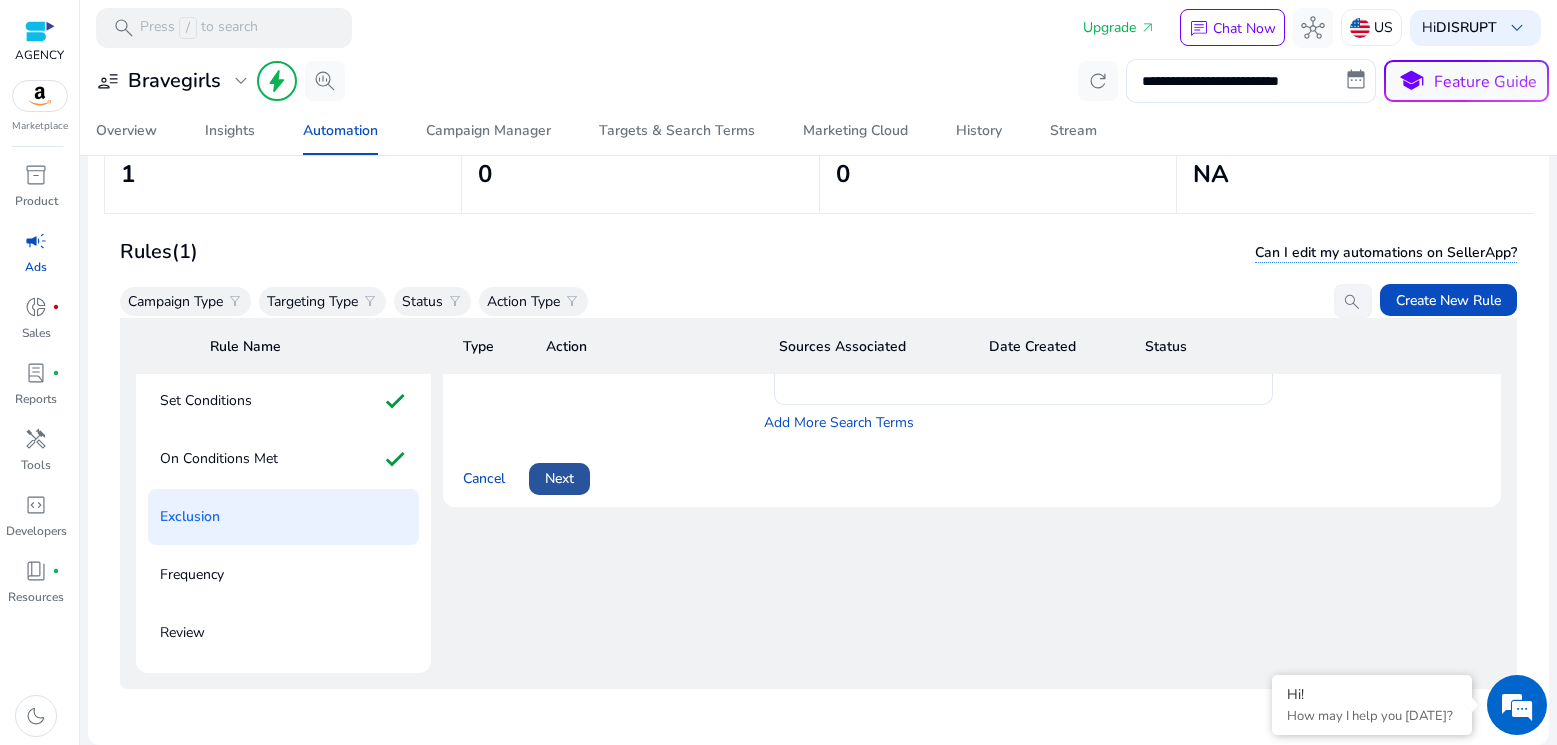 click on "Next" at bounding box center (559, 478) 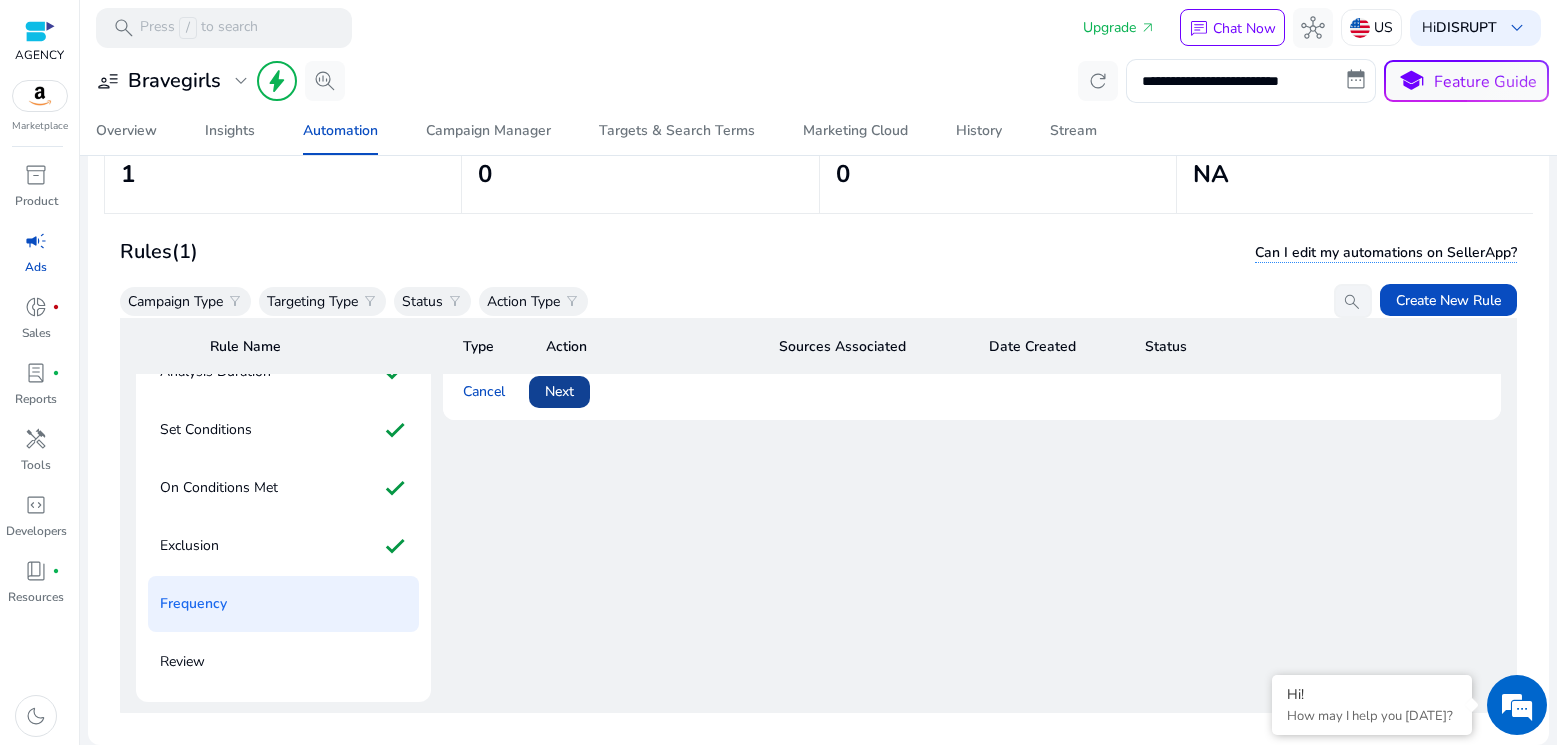 scroll, scrollTop: 308, scrollLeft: 0, axis: vertical 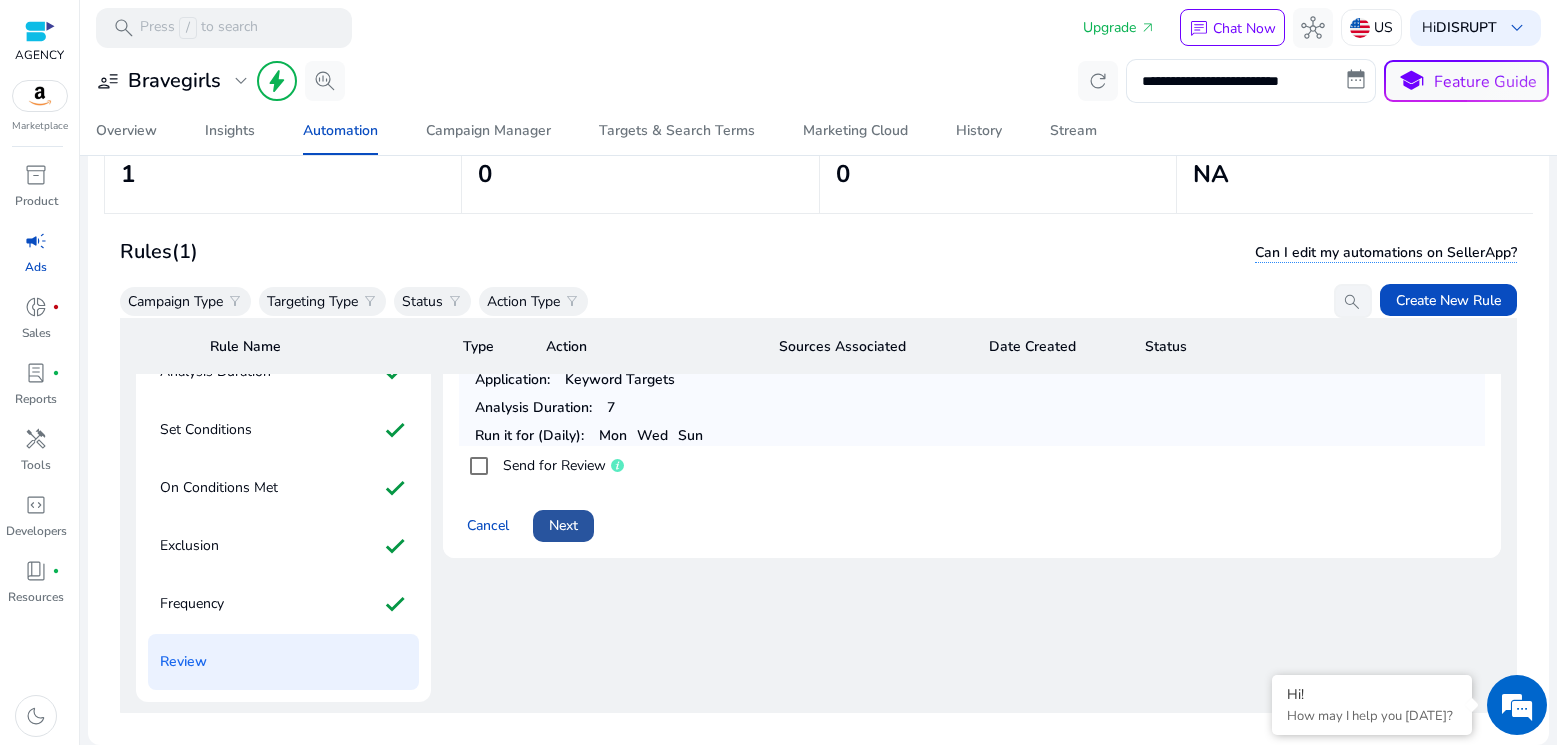click 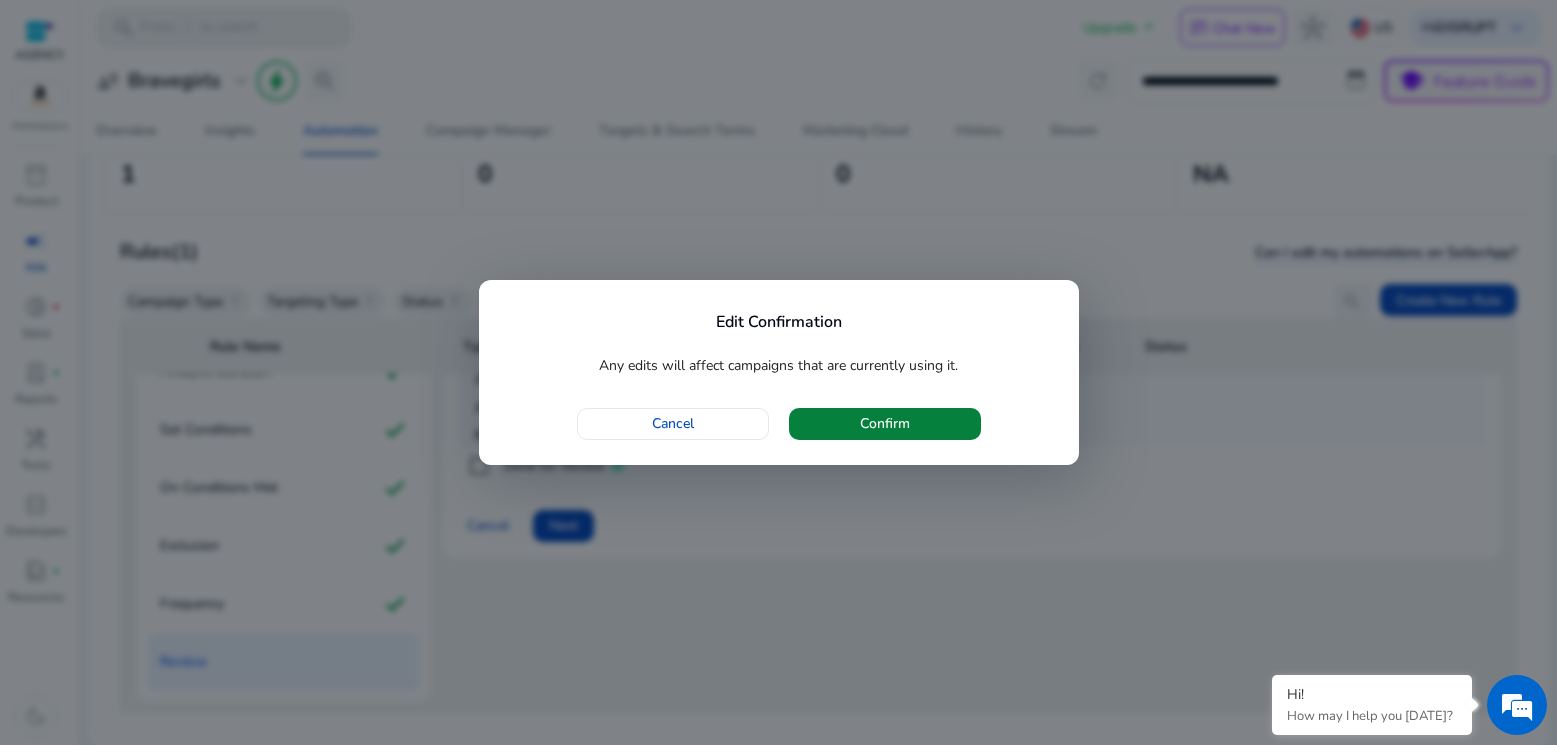 click at bounding box center [885, 424] 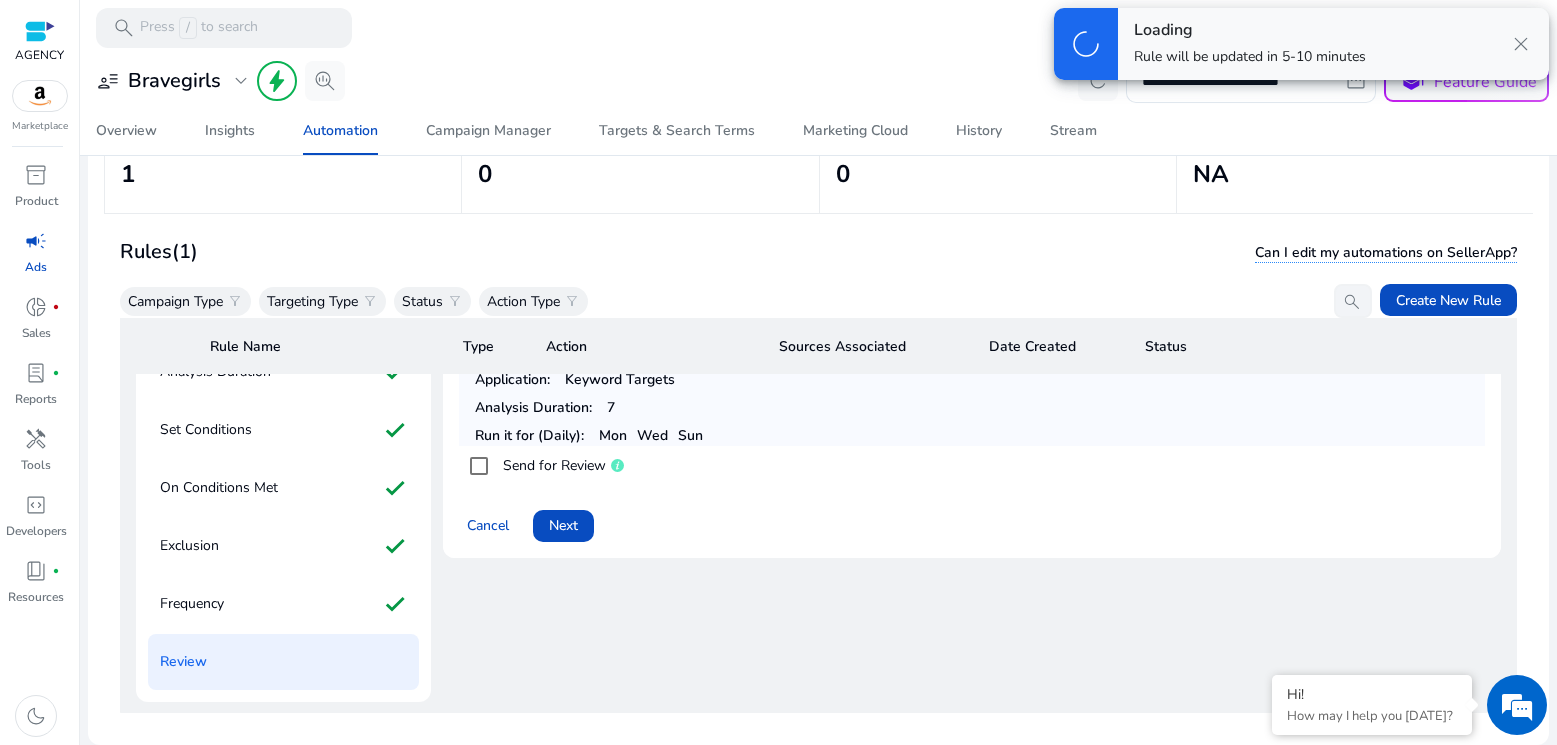 scroll, scrollTop: 48, scrollLeft: 0, axis: vertical 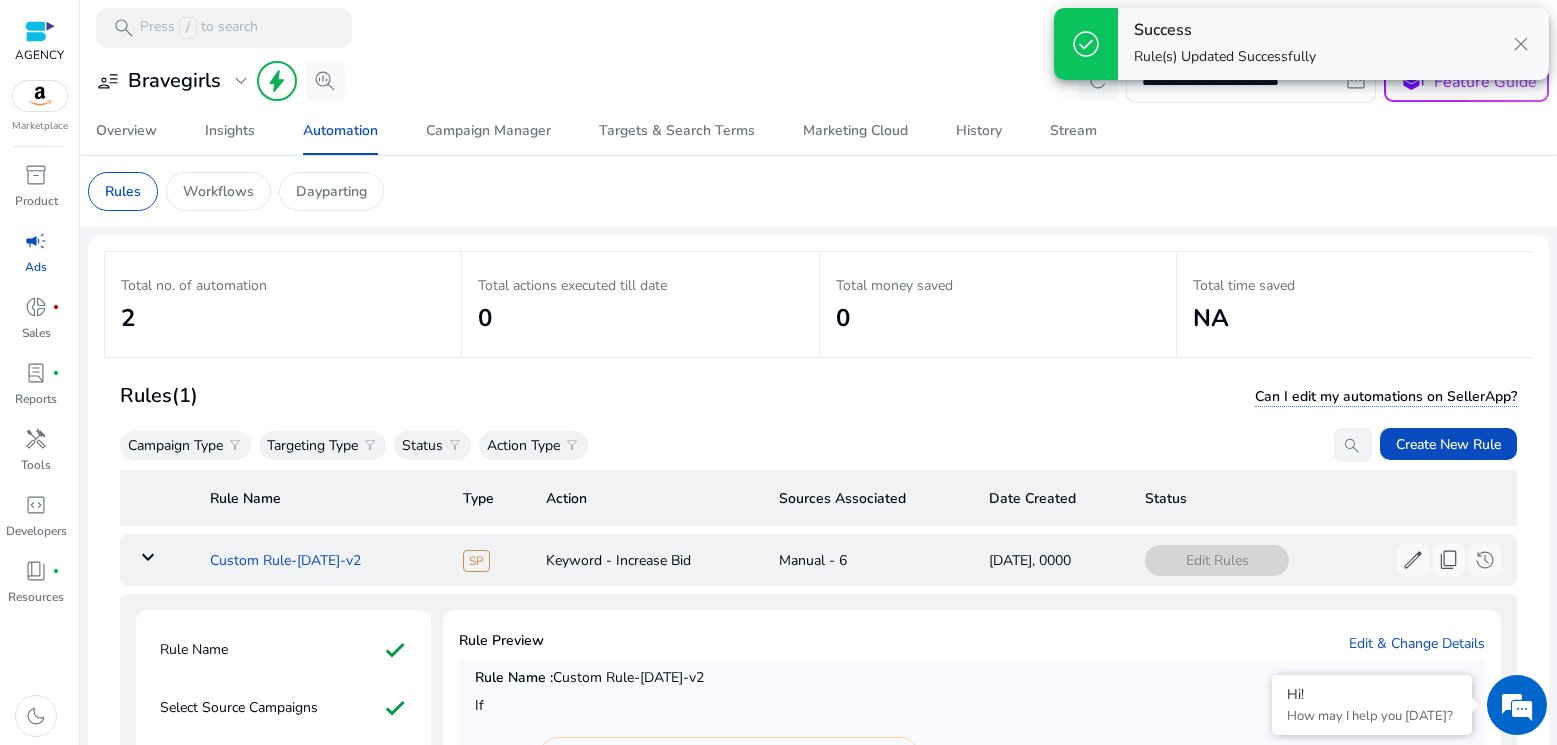 click on "Custom Rule-[DATE]-v2" at bounding box center (320, 560) 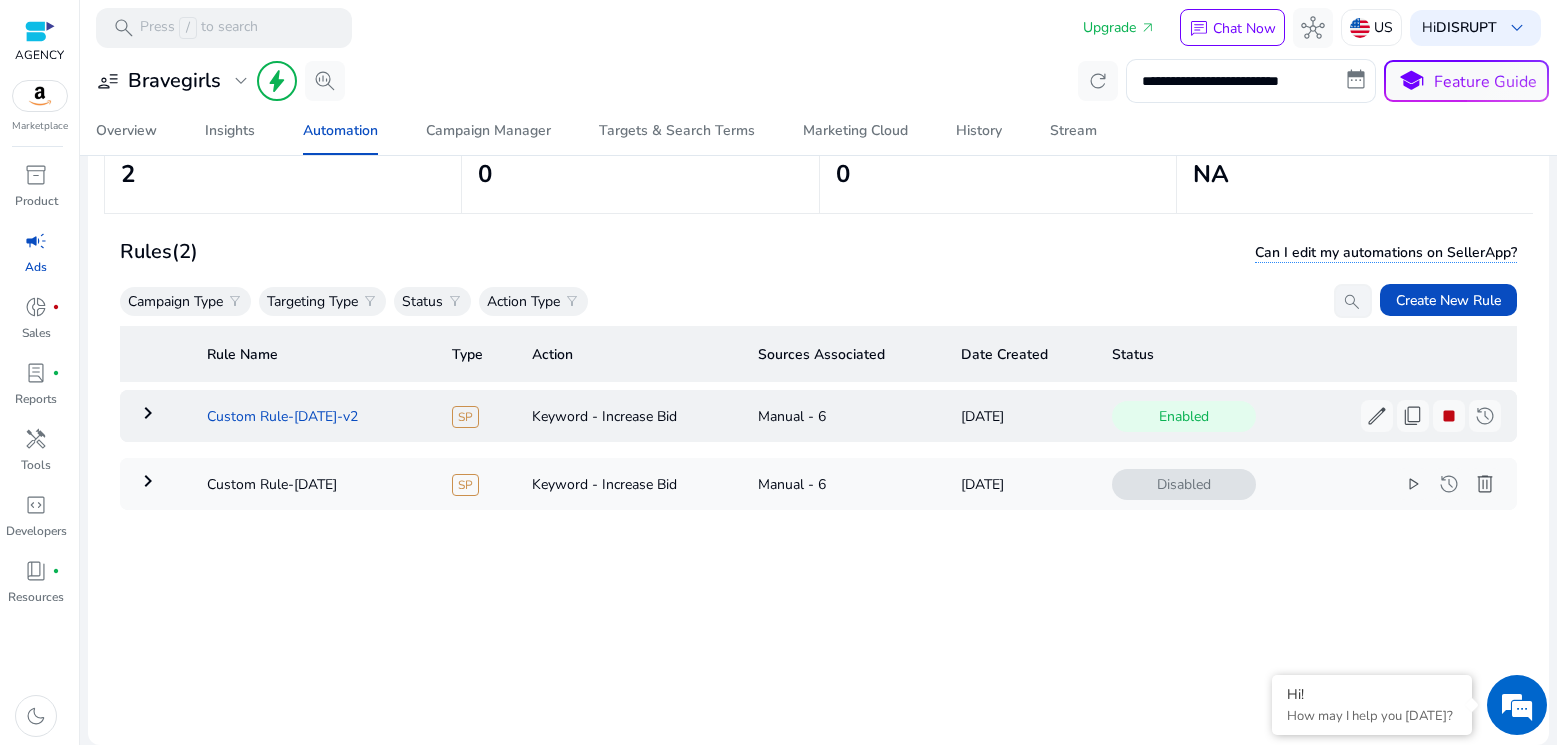 click on "Custom Rule-[DATE]-v2" at bounding box center [313, 416] 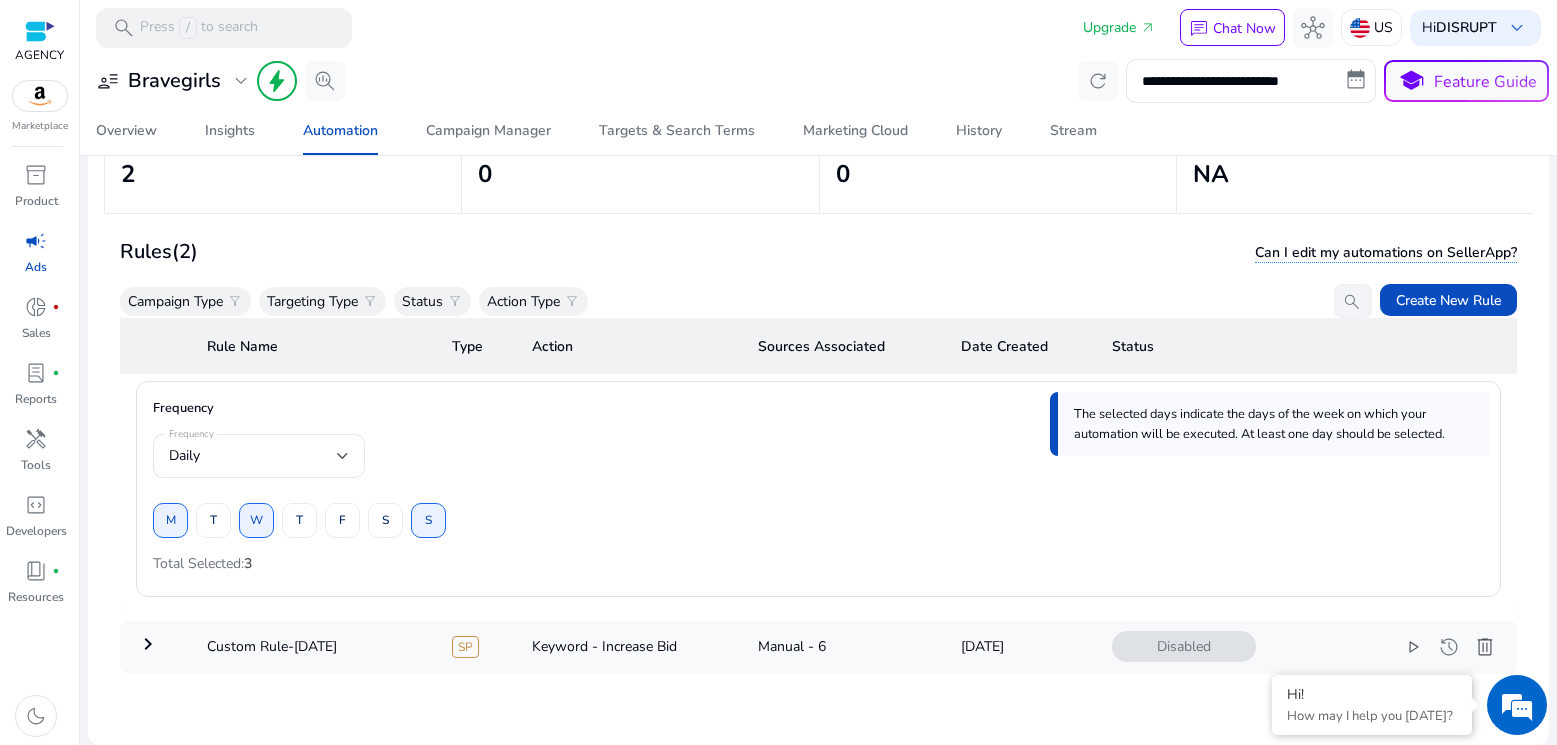 scroll, scrollTop: 1974, scrollLeft: 0, axis: vertical 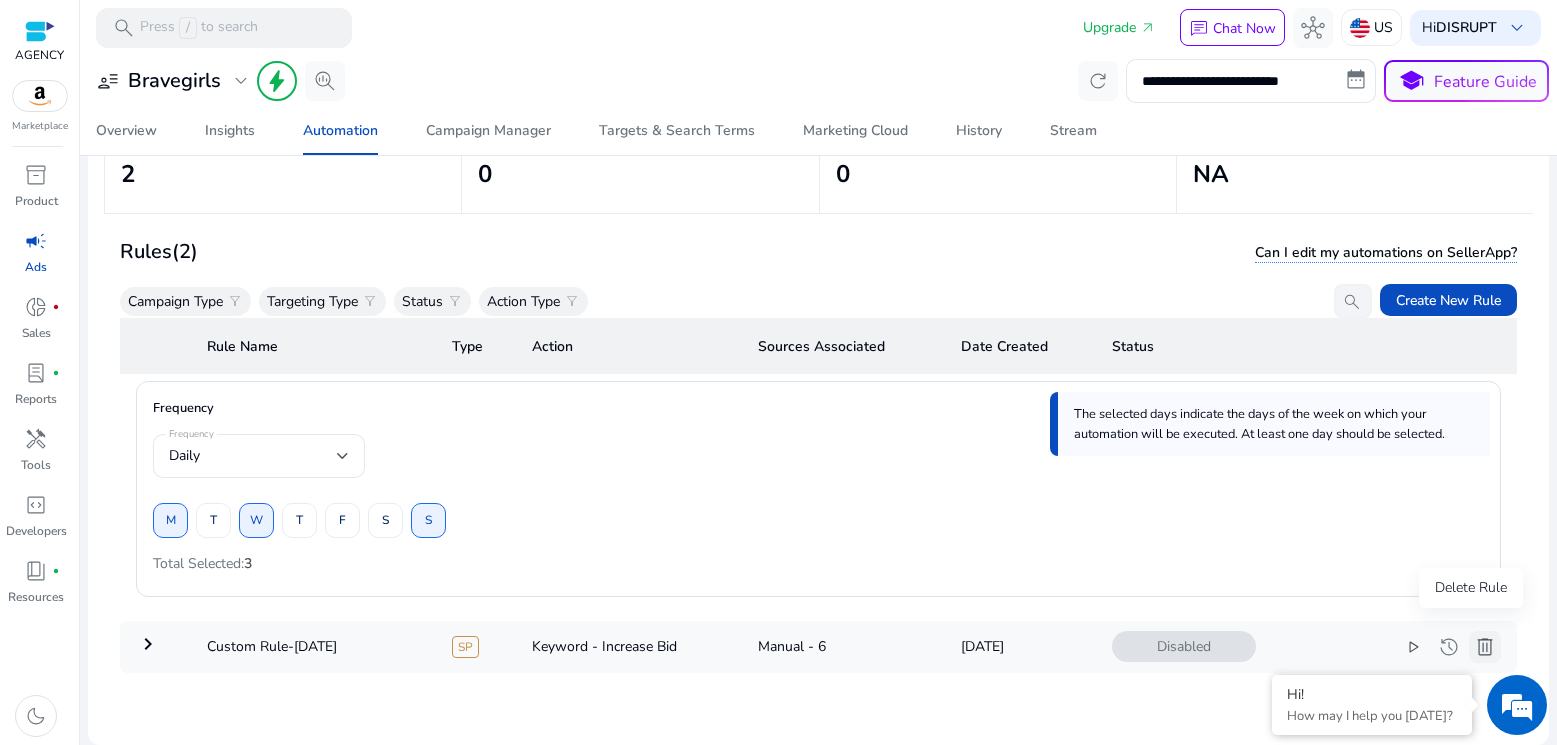 click on "delete" at bounding box center [1485, 647] 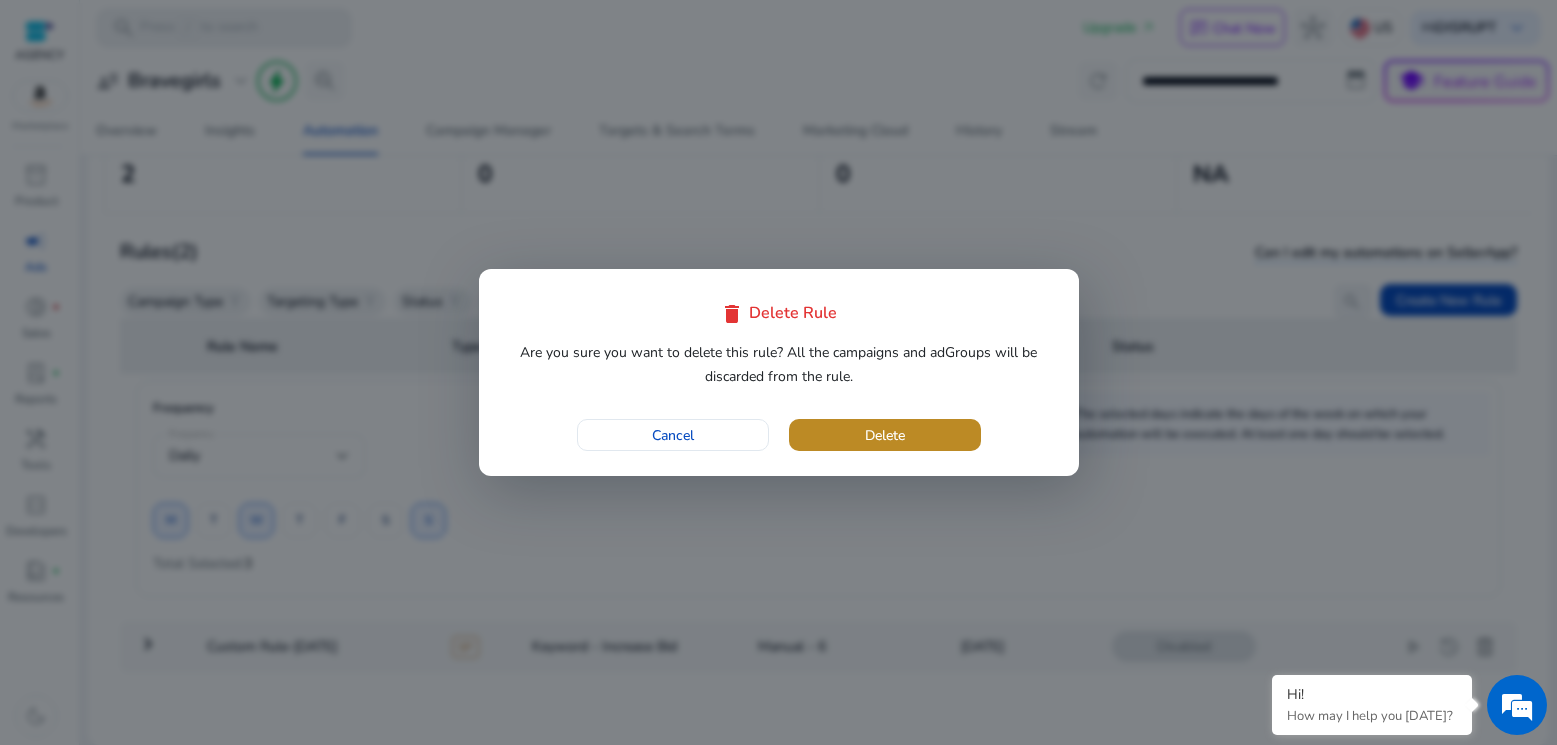 click on "Delete" at bounding box center [885, 435] 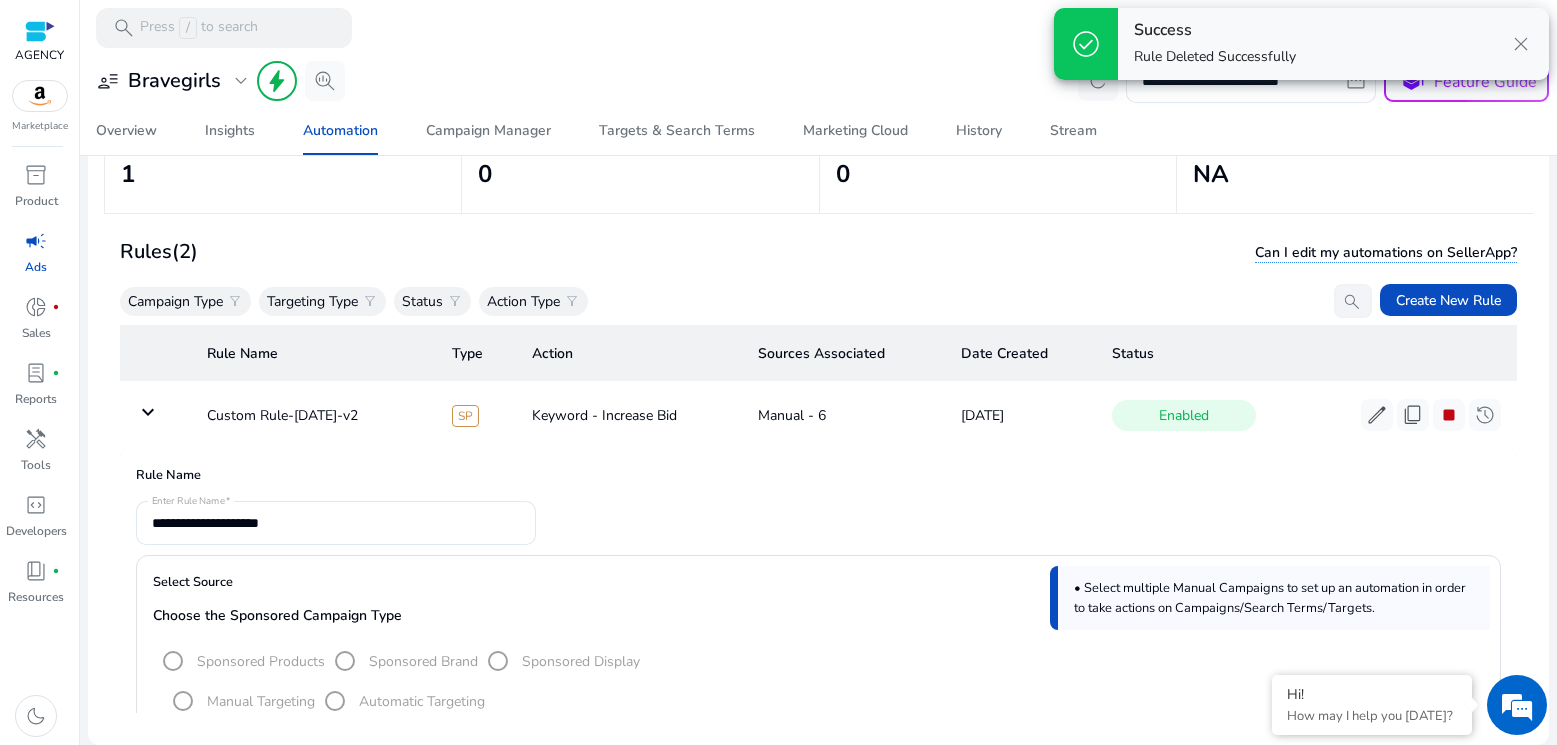 scroll, scrollTop: 0, scrollLeft: 0, axis: both 